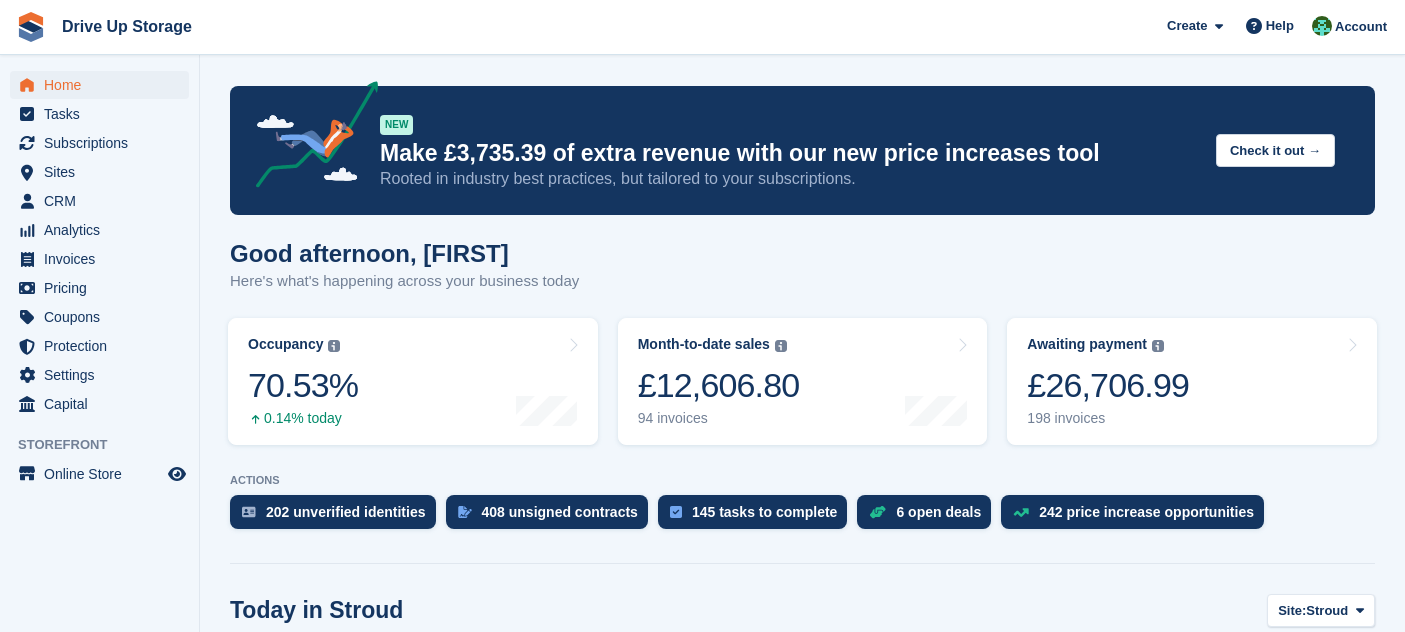 scroll, scrollTop: 0, scrollLeft: 0, axis: both 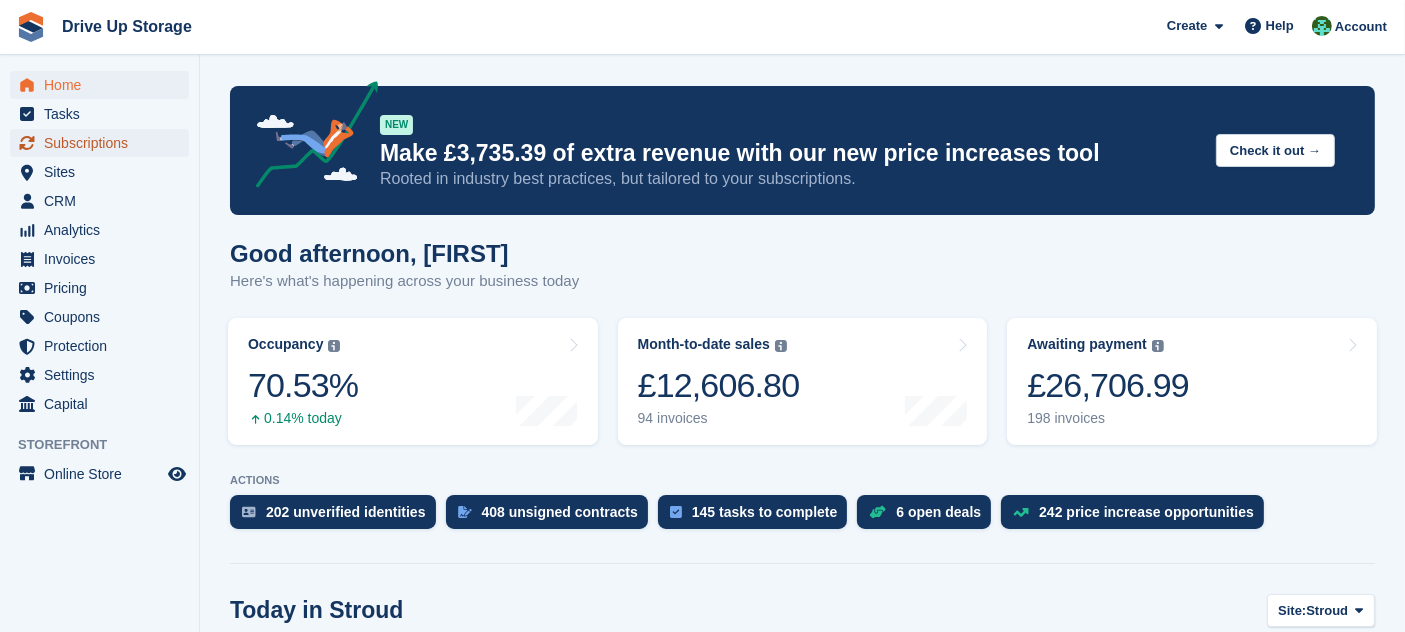 click on "Subscriptions" at bounding box center [104, 143] 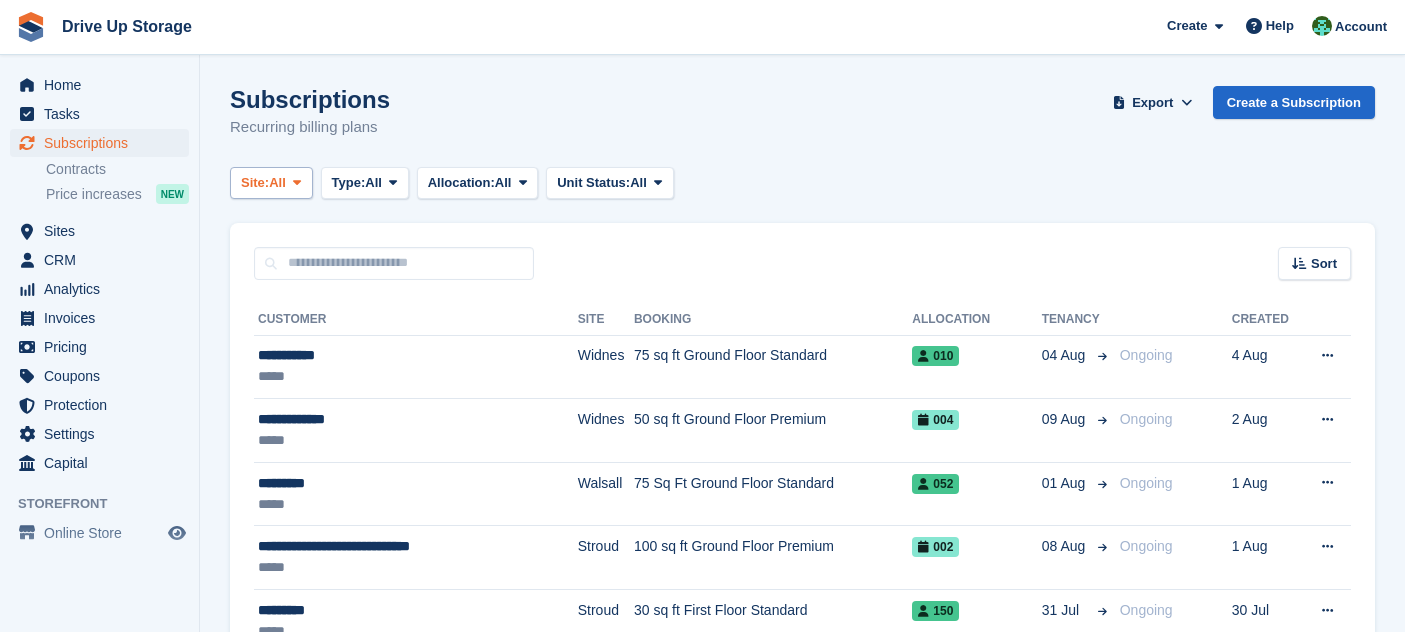 scroll, scrollTop: 0, scrollLeft: 0, axis: both 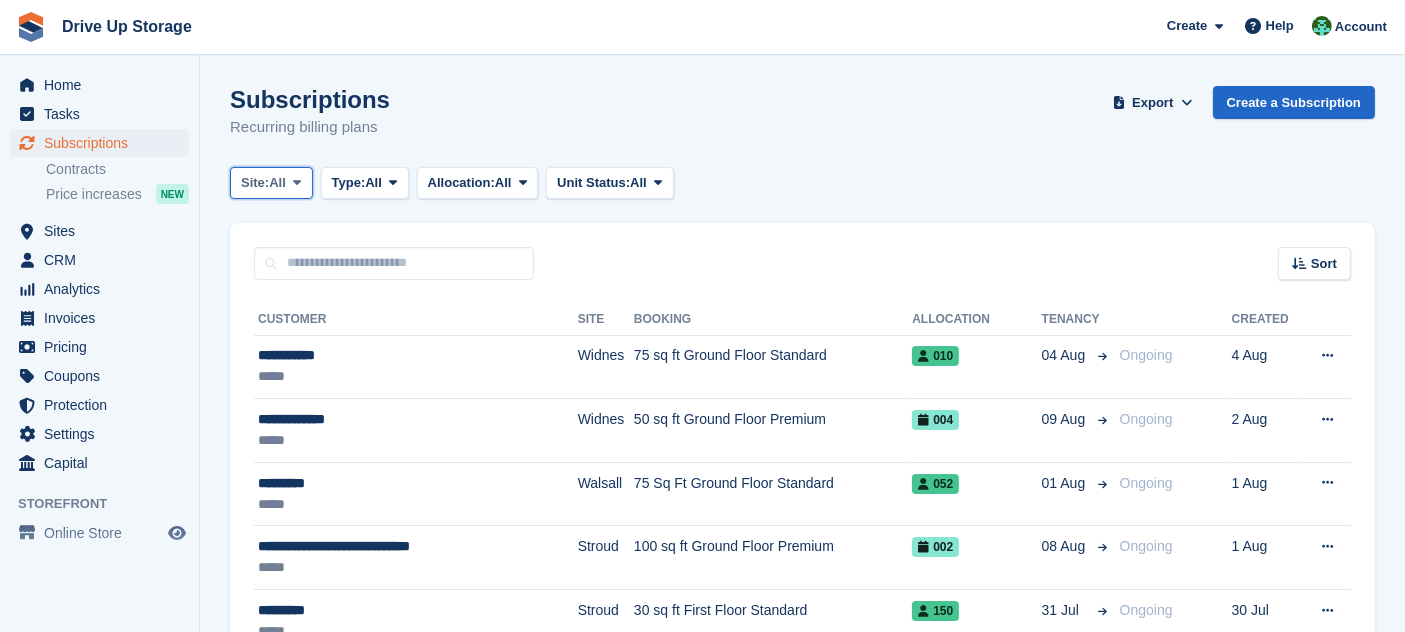 click at bounding box center (297, 183) 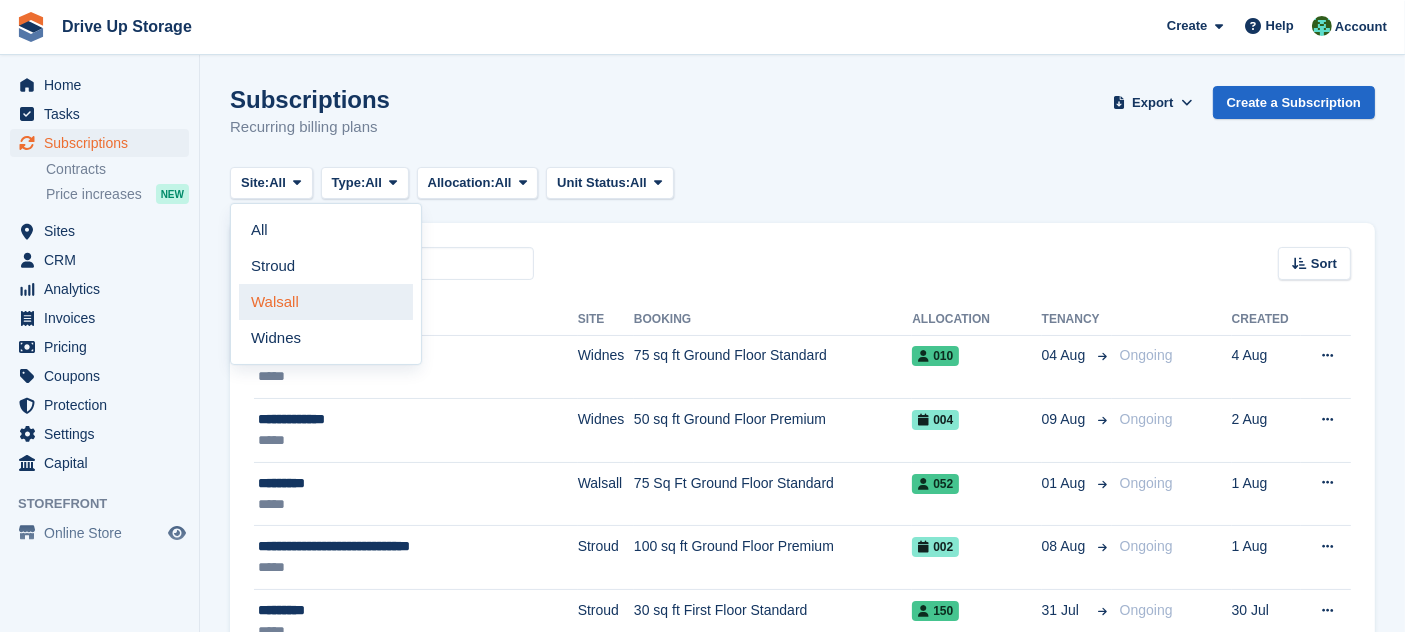 click on "Walsall" at bounding box center [326, 302] 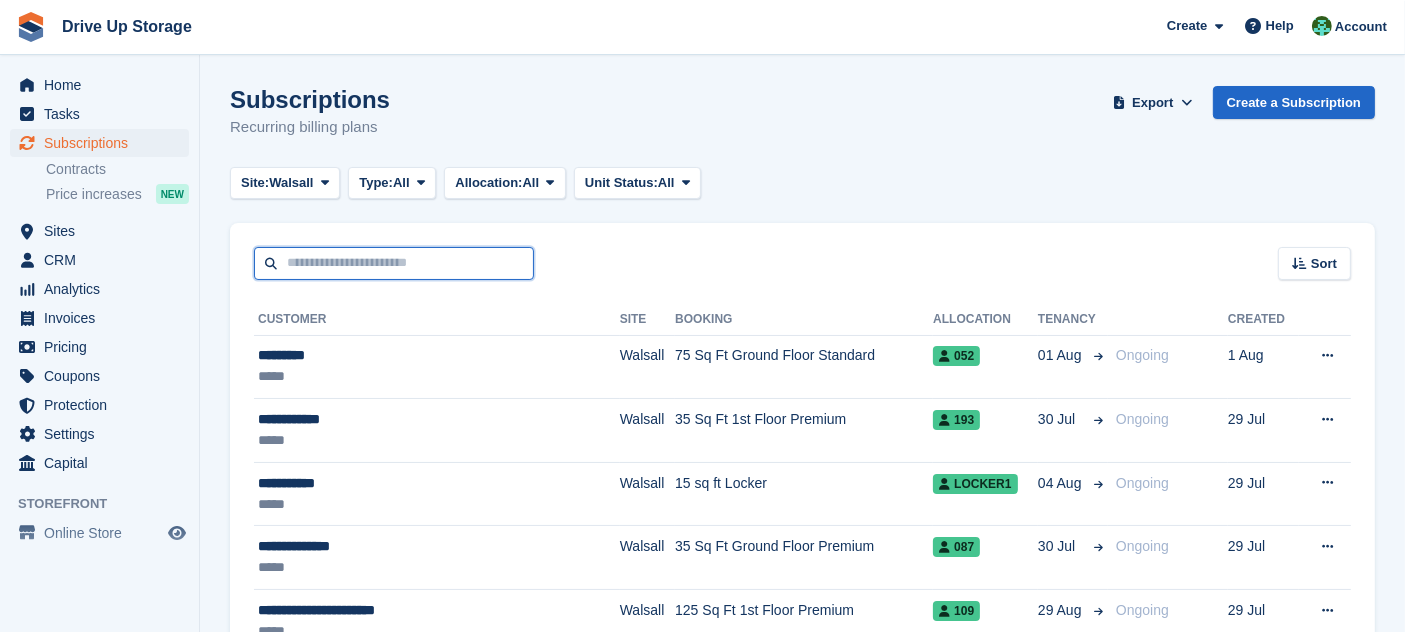 drag, startPoint x: 483, startPoint y: 252, endPoint x: 357, endPoint y: 256, distance: 126.06348 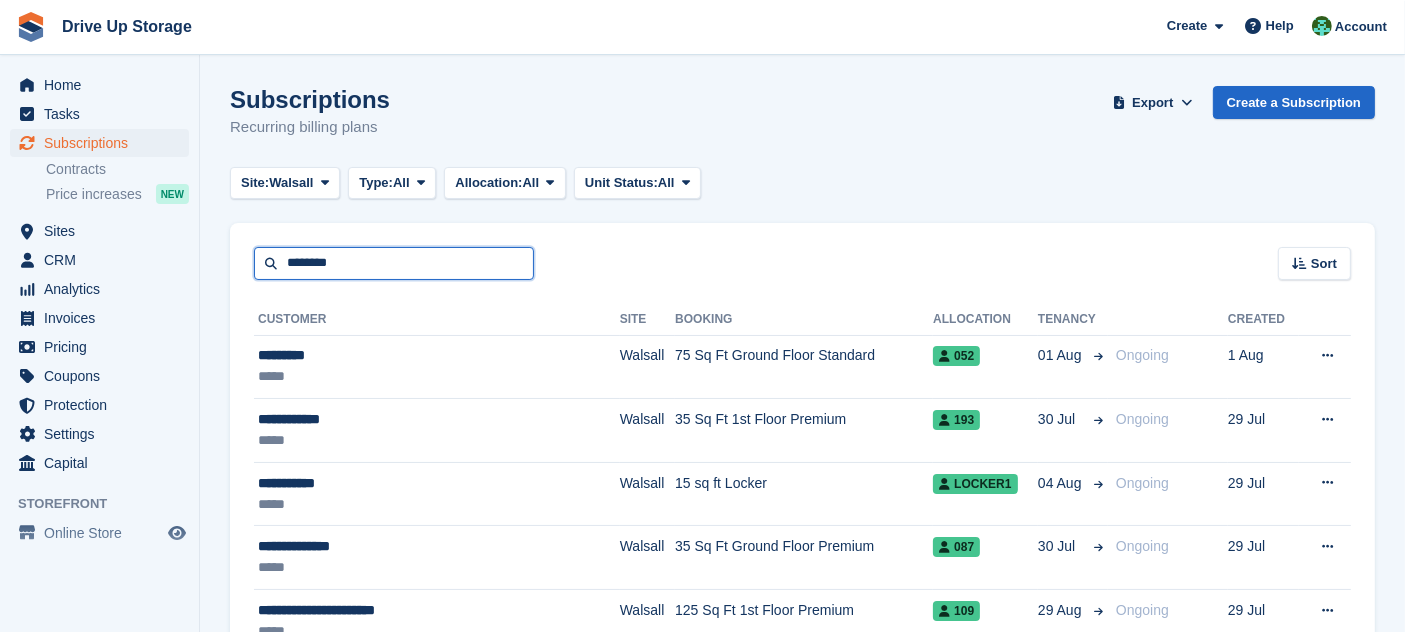 type on "********" 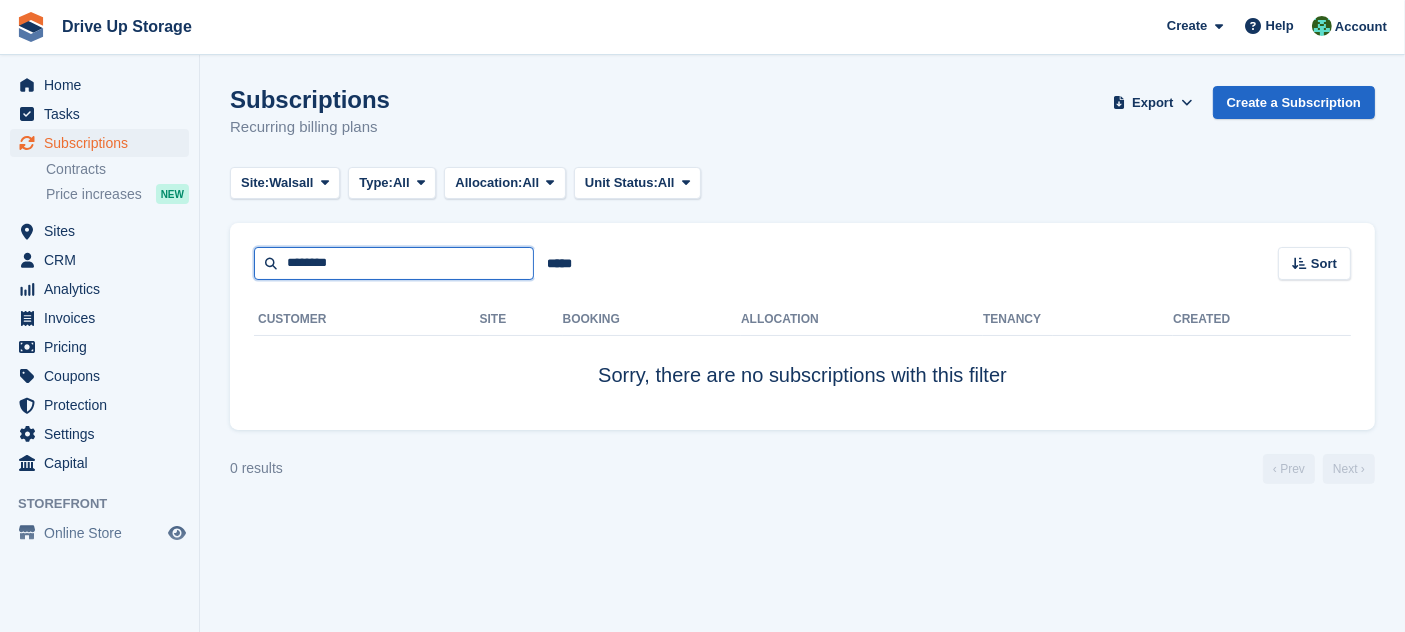 click on "********" at bounding box center [394, 263] 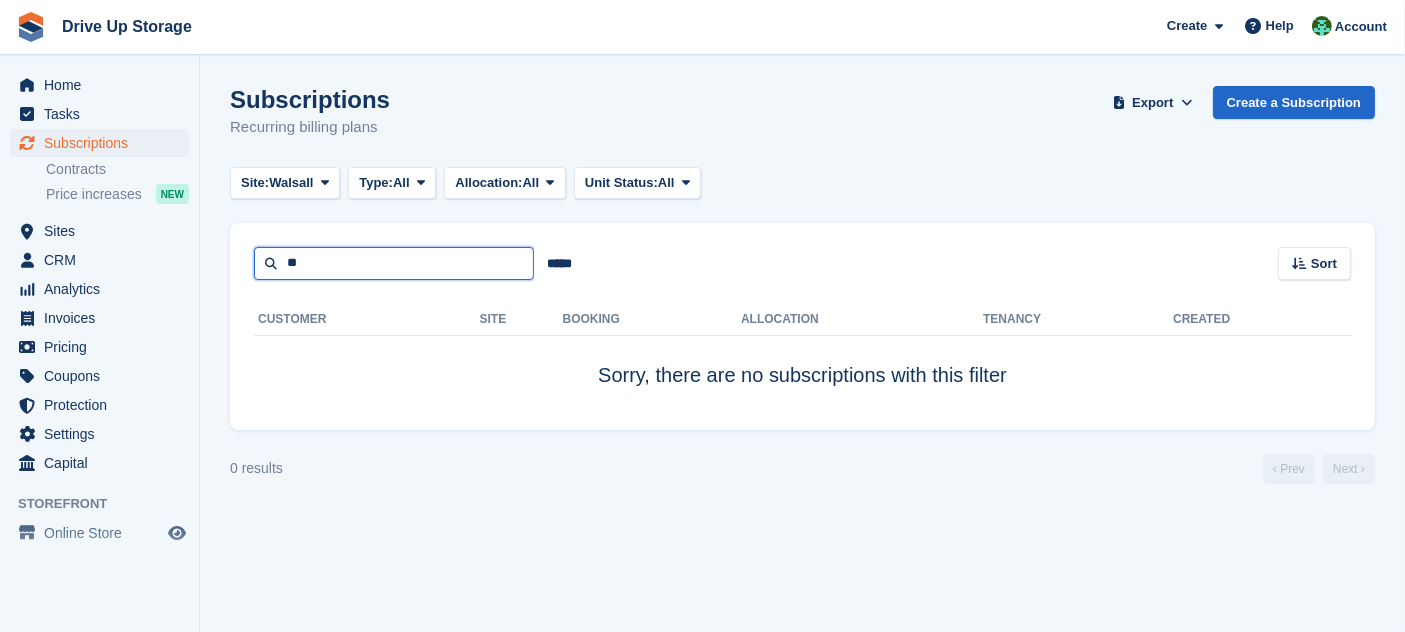 type on "*" 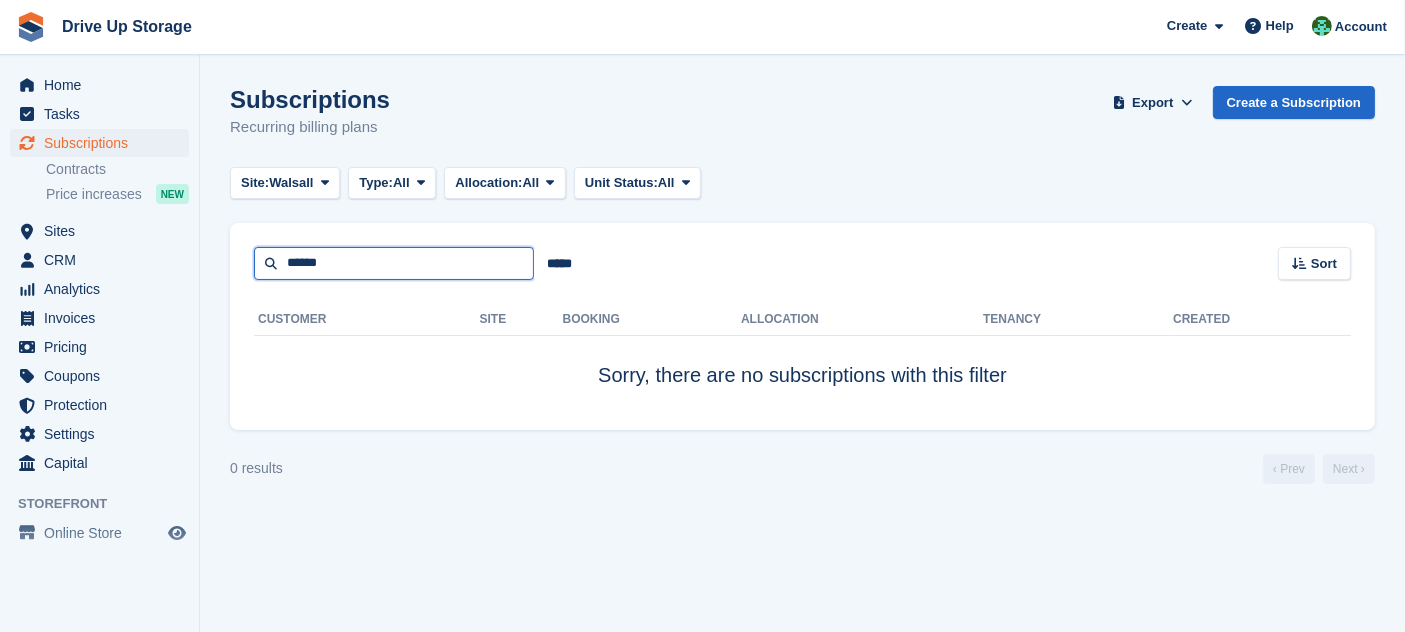 type on "******" 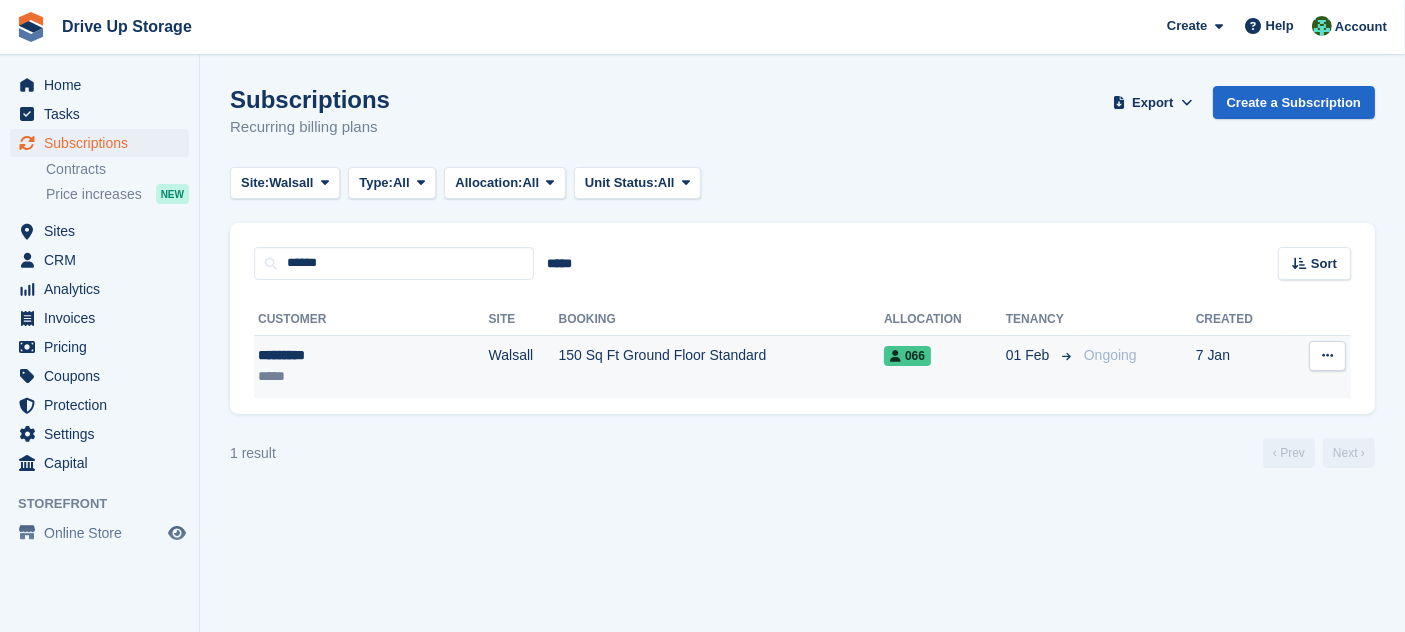 click on "066" at bounding box center (945, 366) 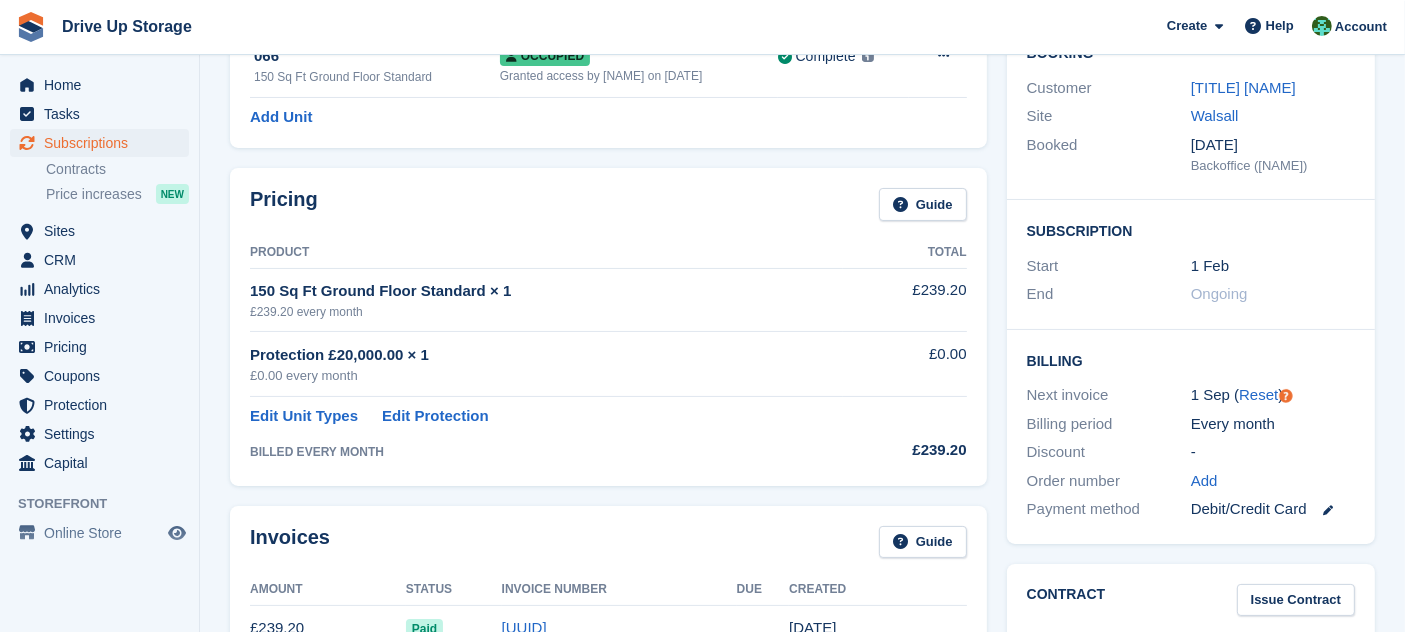 scroll, scrollTop: 0, scrollLeft: 0, axis: both 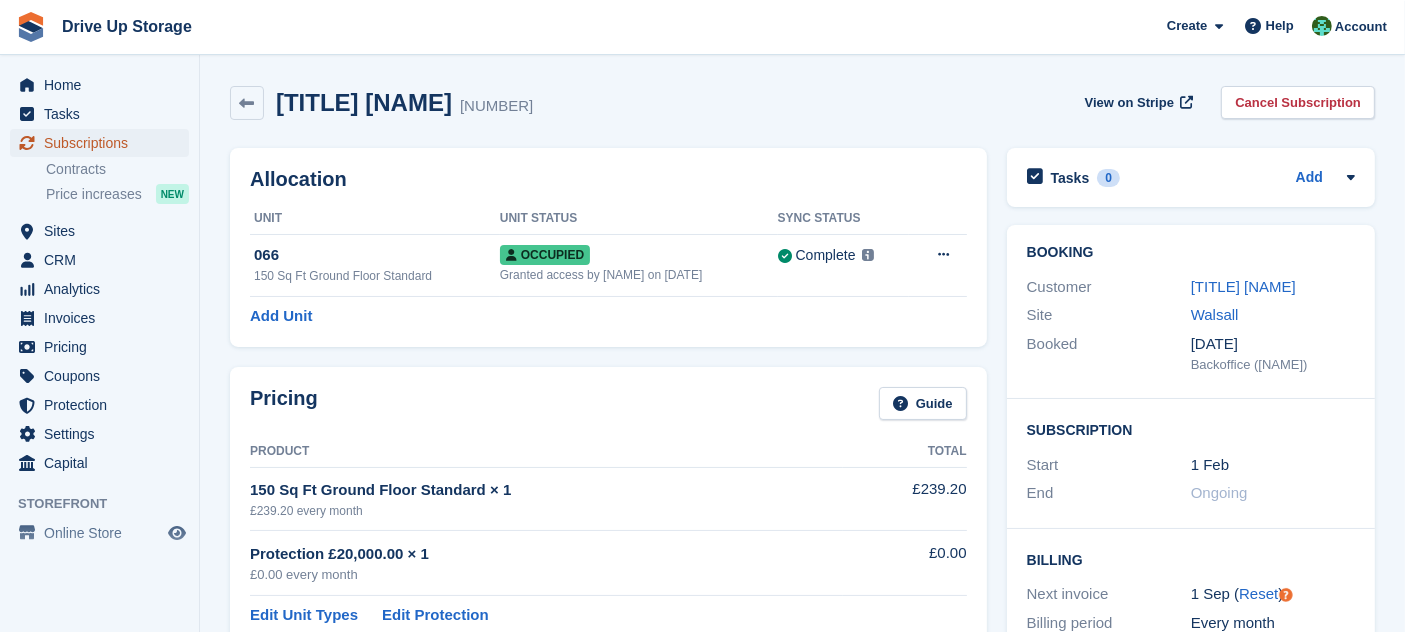 click on "Subscriptions" at bounding box center [104, 143] 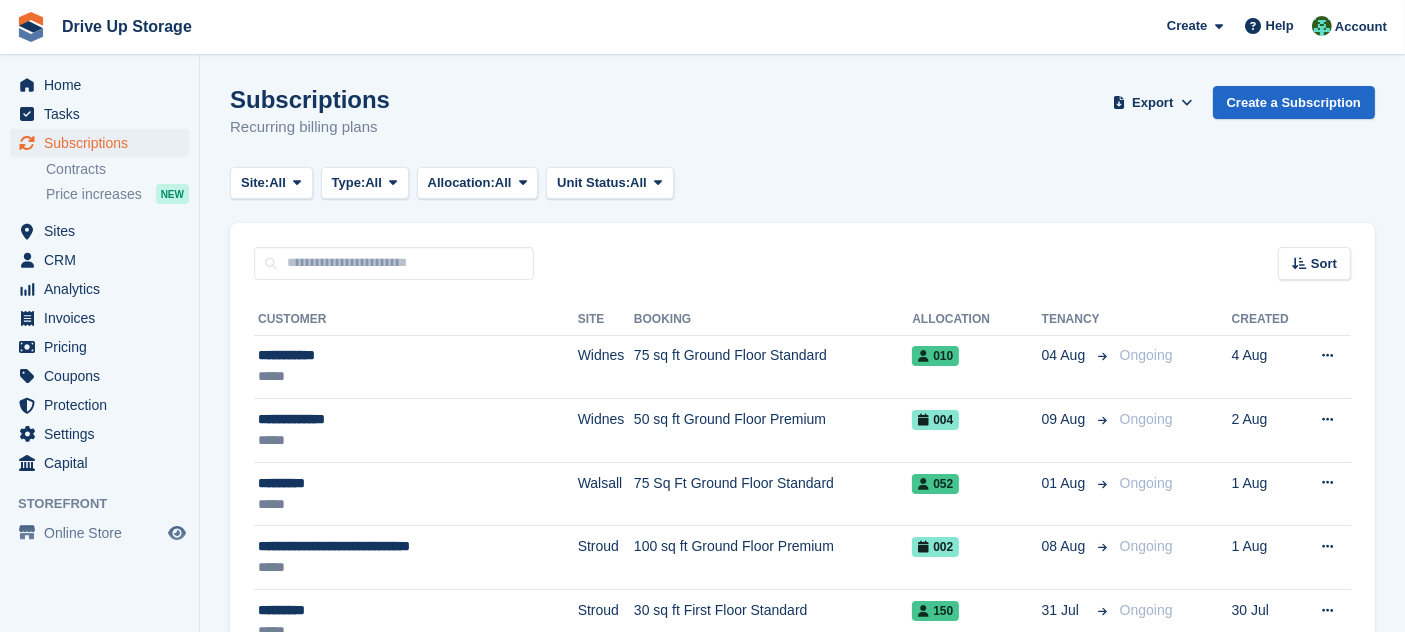 click on "Sort
Sort by
Customer name
Date created
Move in date
Move out date
Created (oldest first)
Created (newest first)" at bounding box center (802, 251) 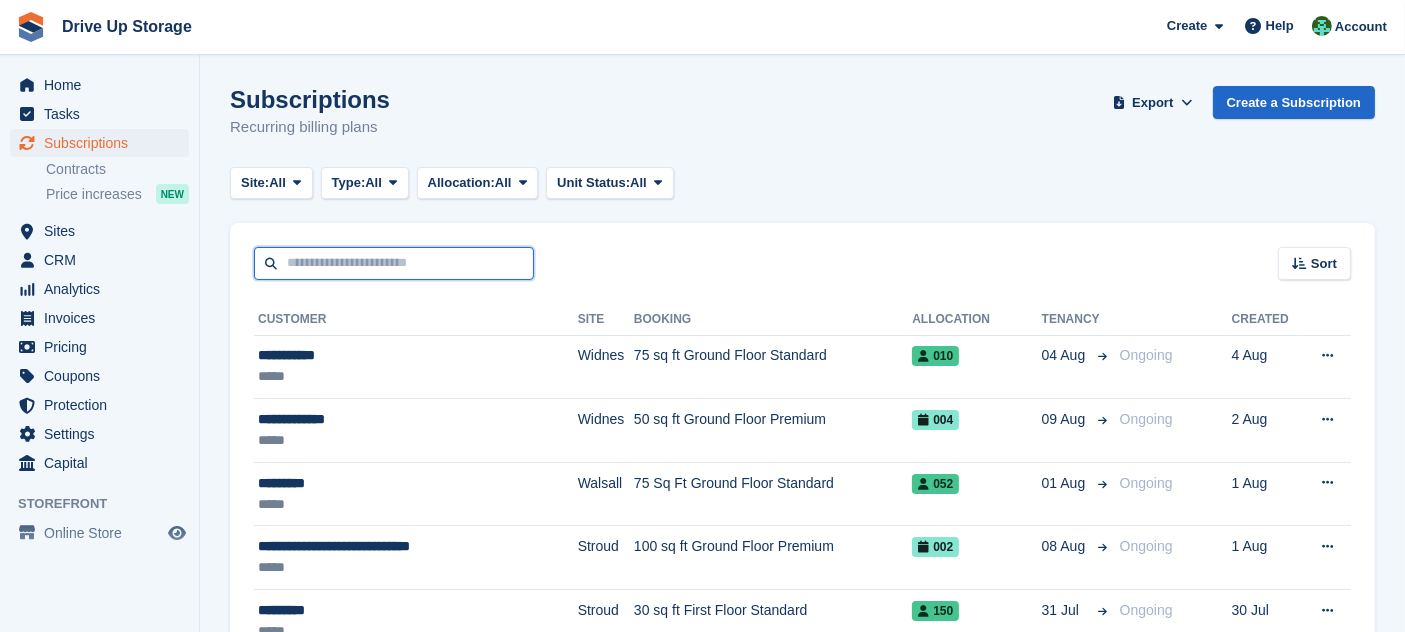 click at bounding box center [394, 263] 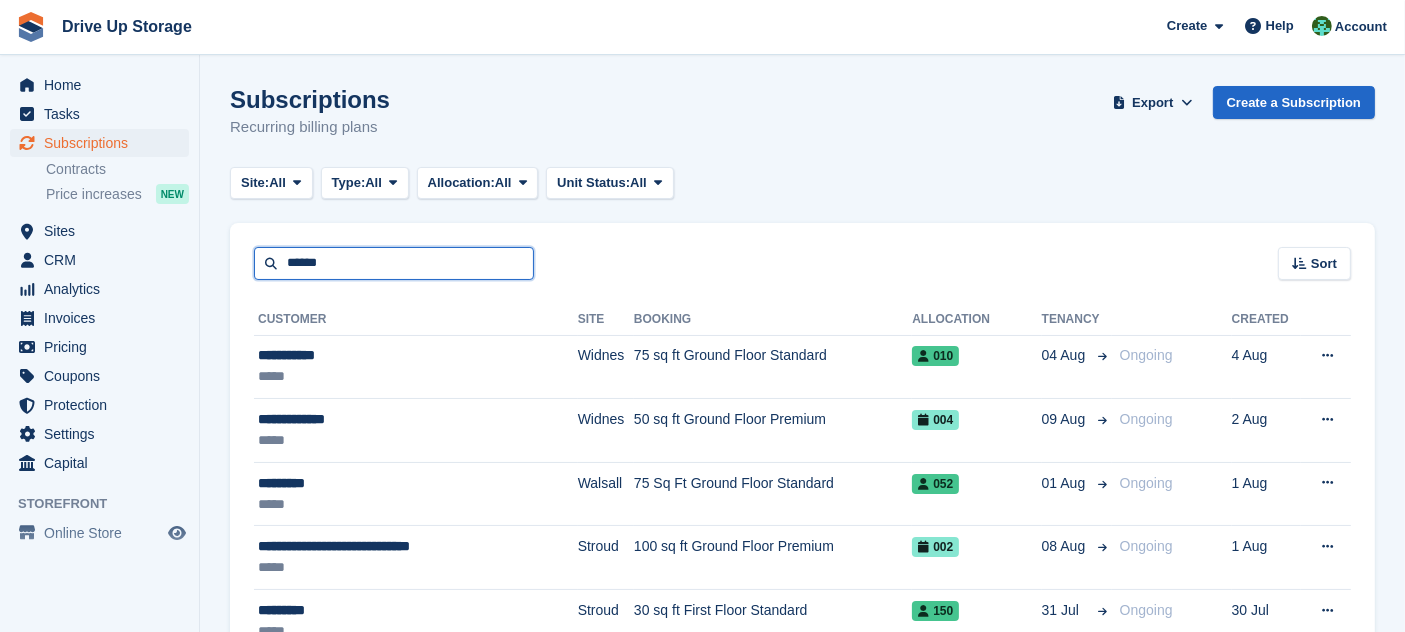 type on "******" 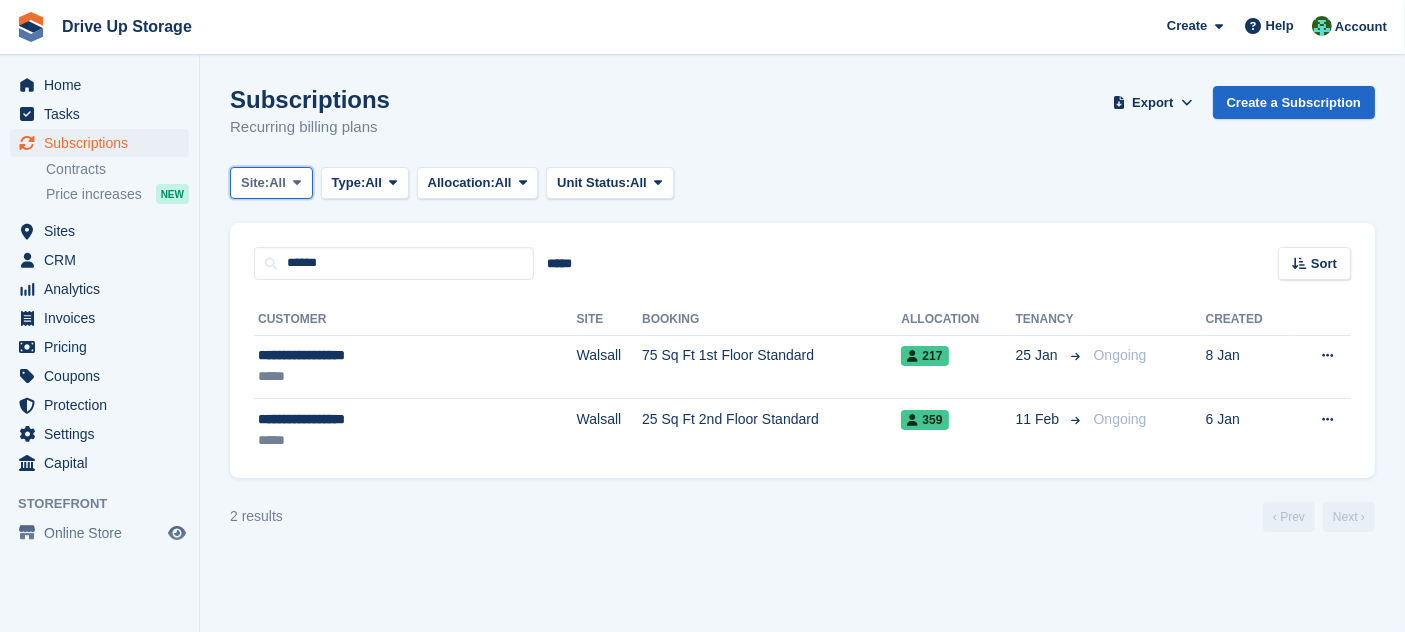 click on "Site:
All" at bounding box center (271, 183) 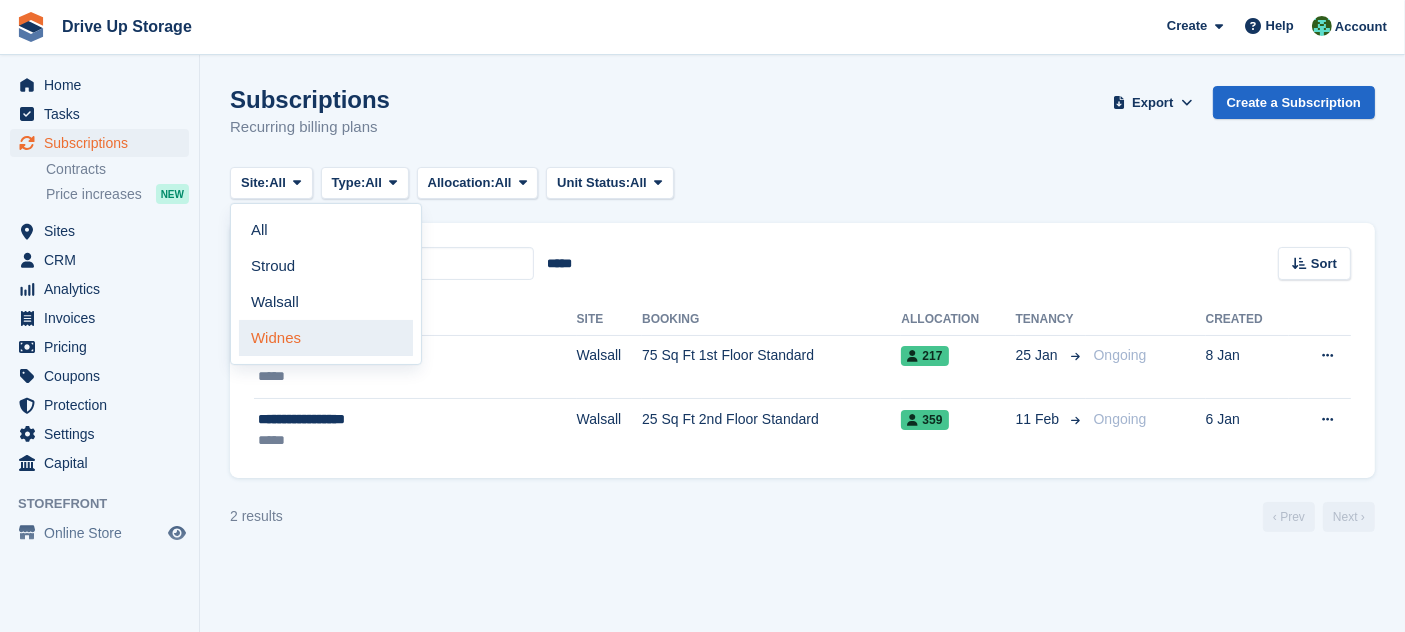click on "Widnes" at bounding box center (326, 338) 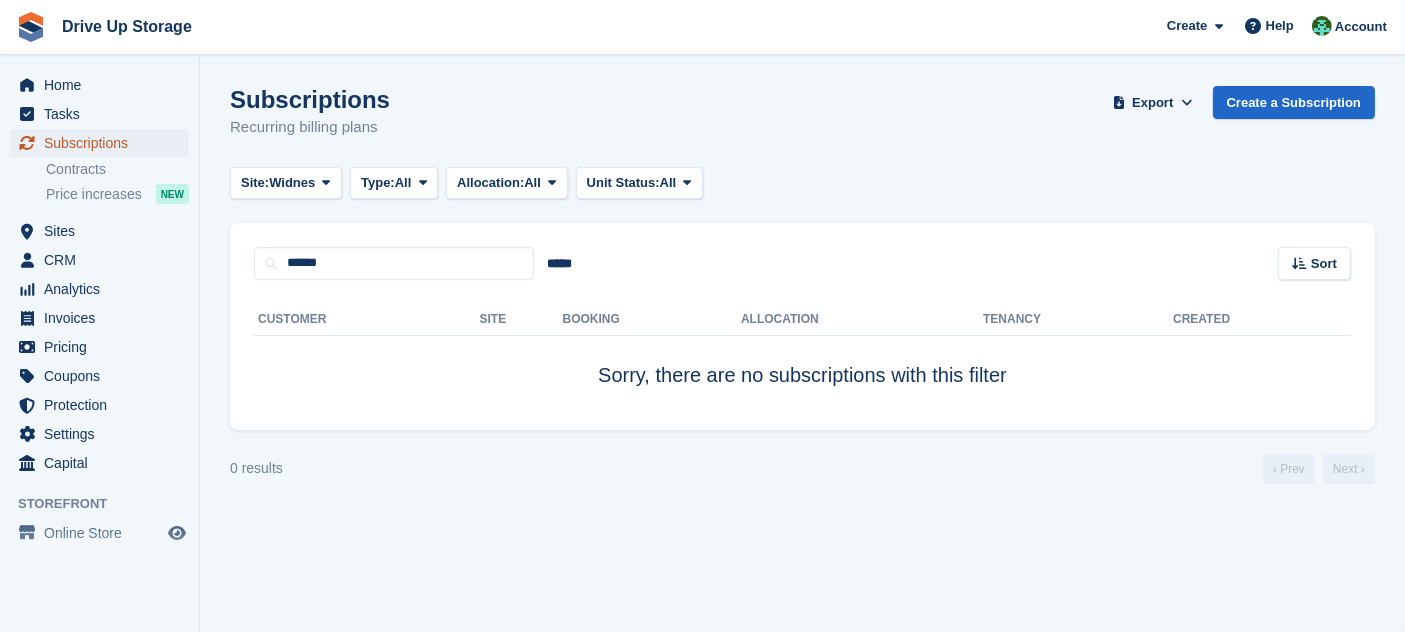 click on "Subscriptions" at bounding box center [104, 143] 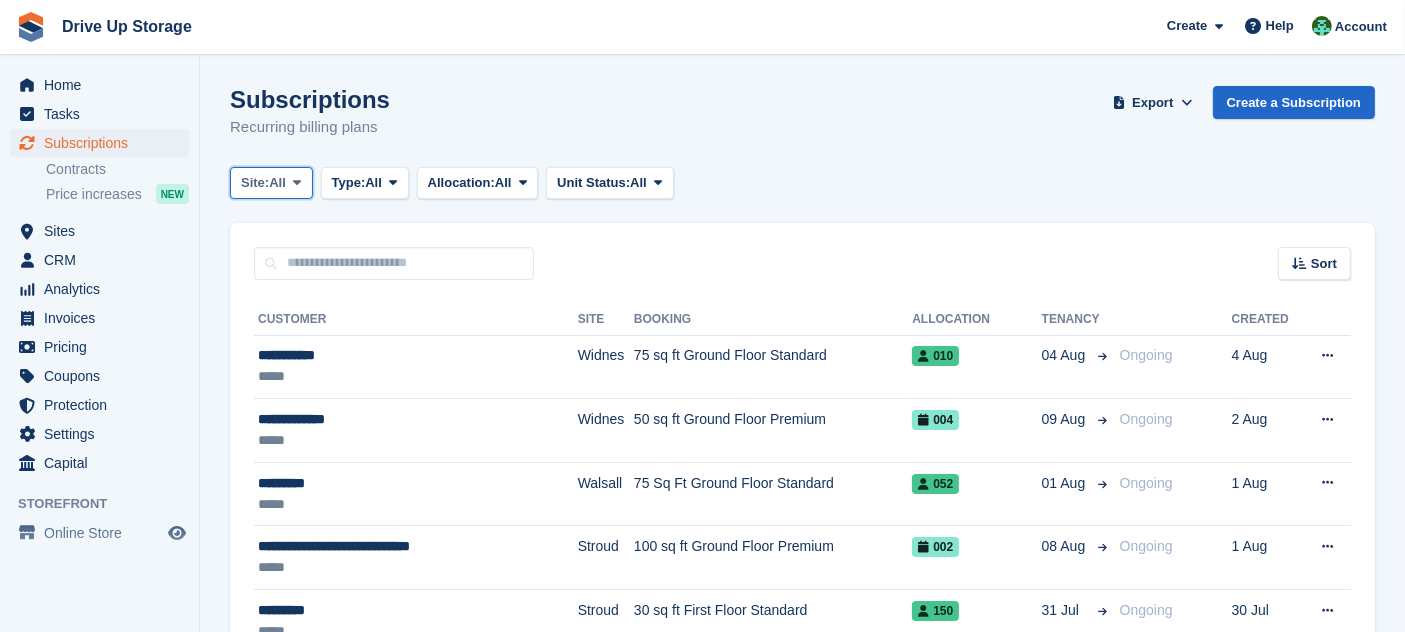 click on "Site:
All" at bounding box center (271, 183) 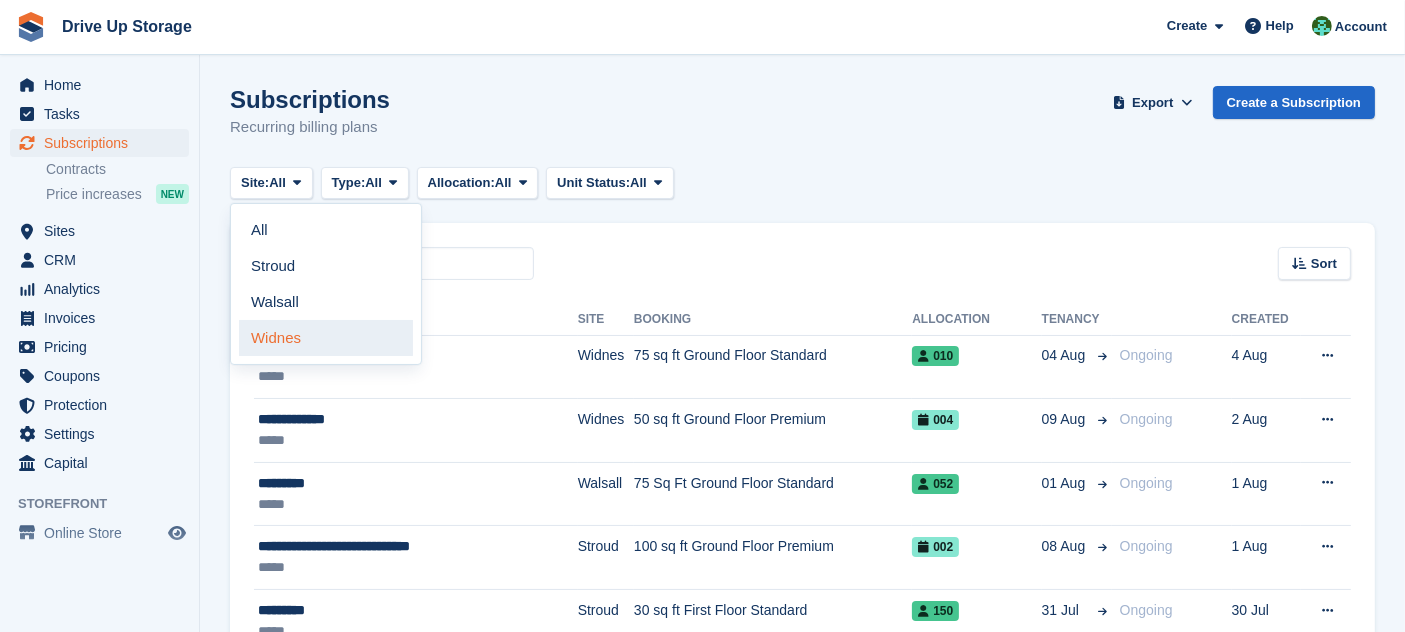 click on "Widnes" at bounding box center (326, 338) 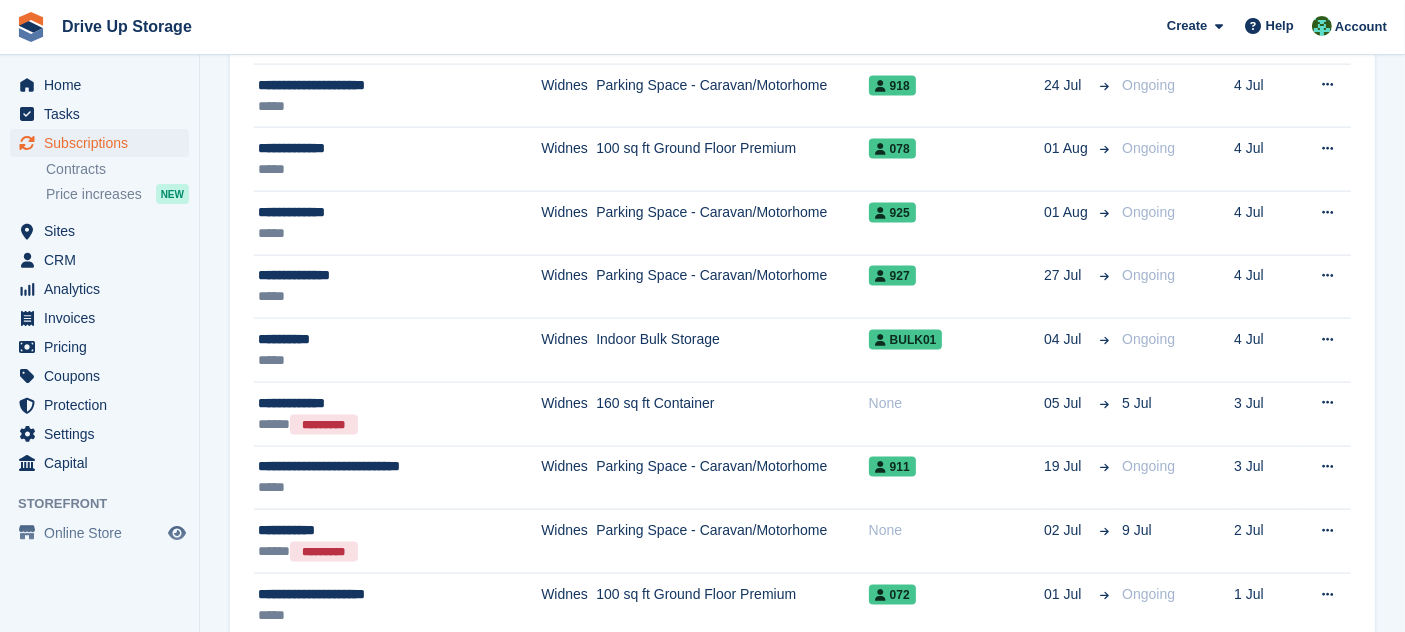 scroll, scrollTop: 2991, scrollLeft: 0, axis: vertical 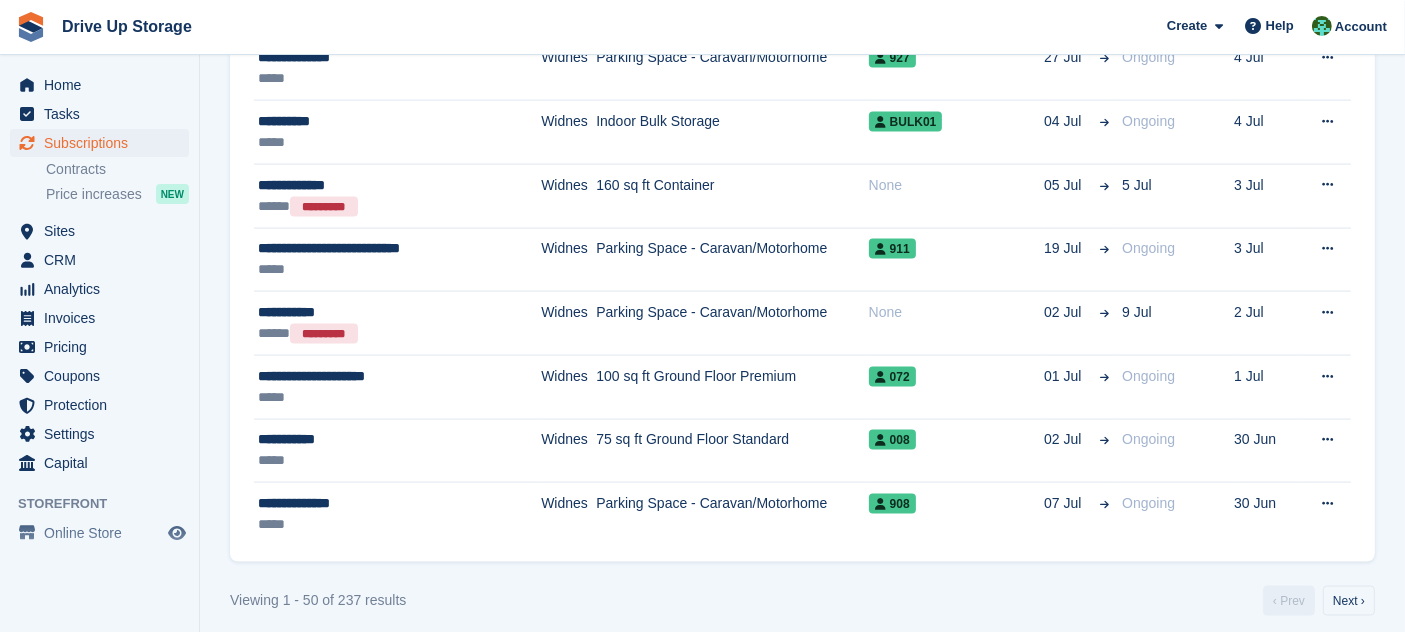 click on "Viewing 1 - 50 of 237 results ‹ Prev Next ›" at bounding box center [802, 601] 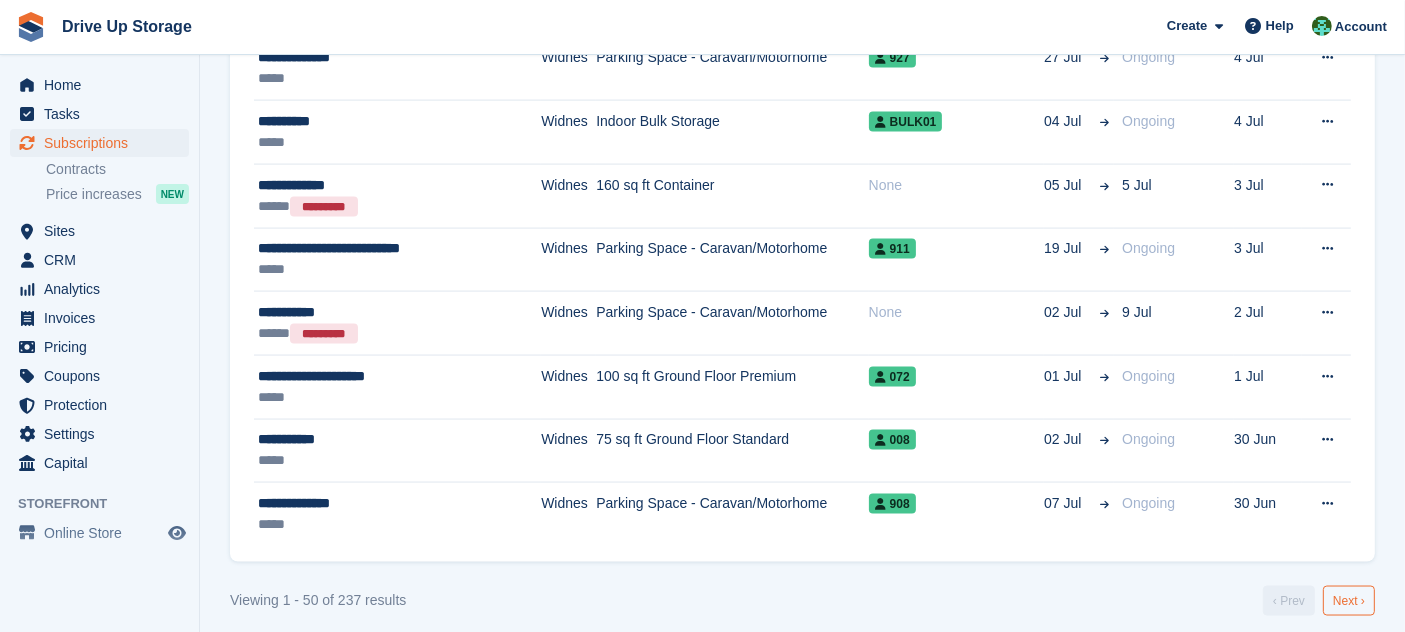 click on "Next ›" at bounding box center [1349, 601] 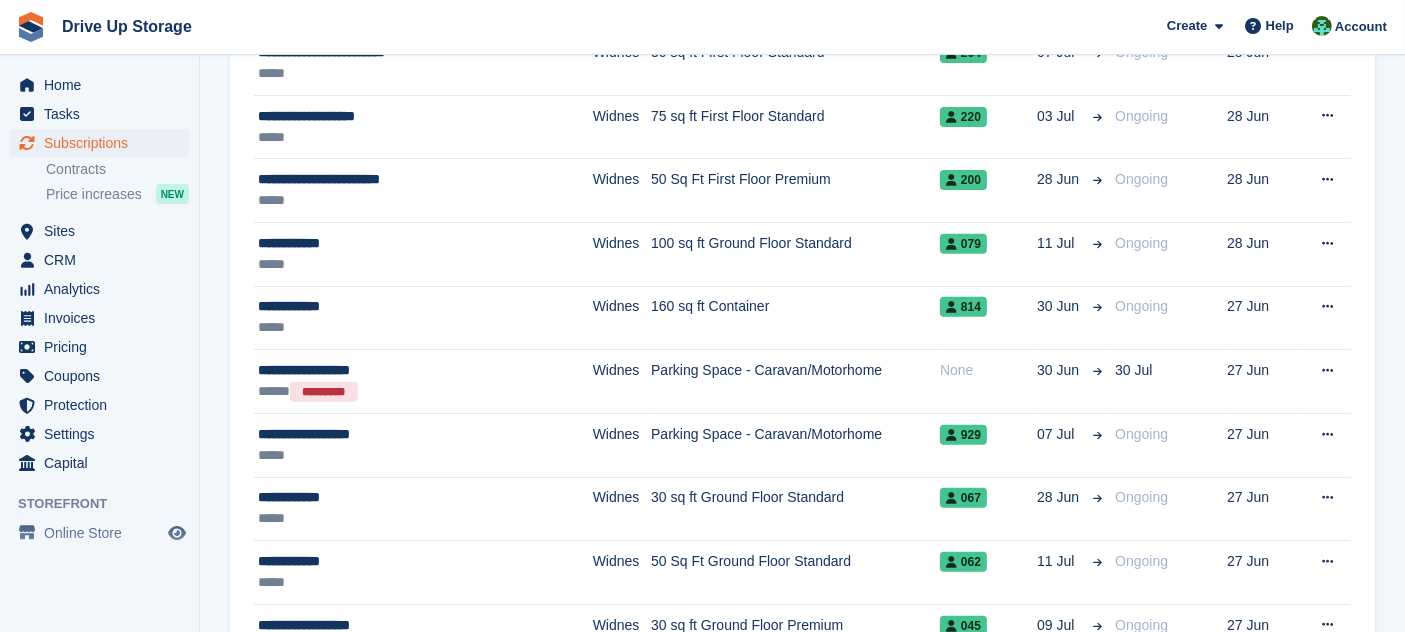scroll, scrollTop: 82, scrollLeft: 0, axis: vertical 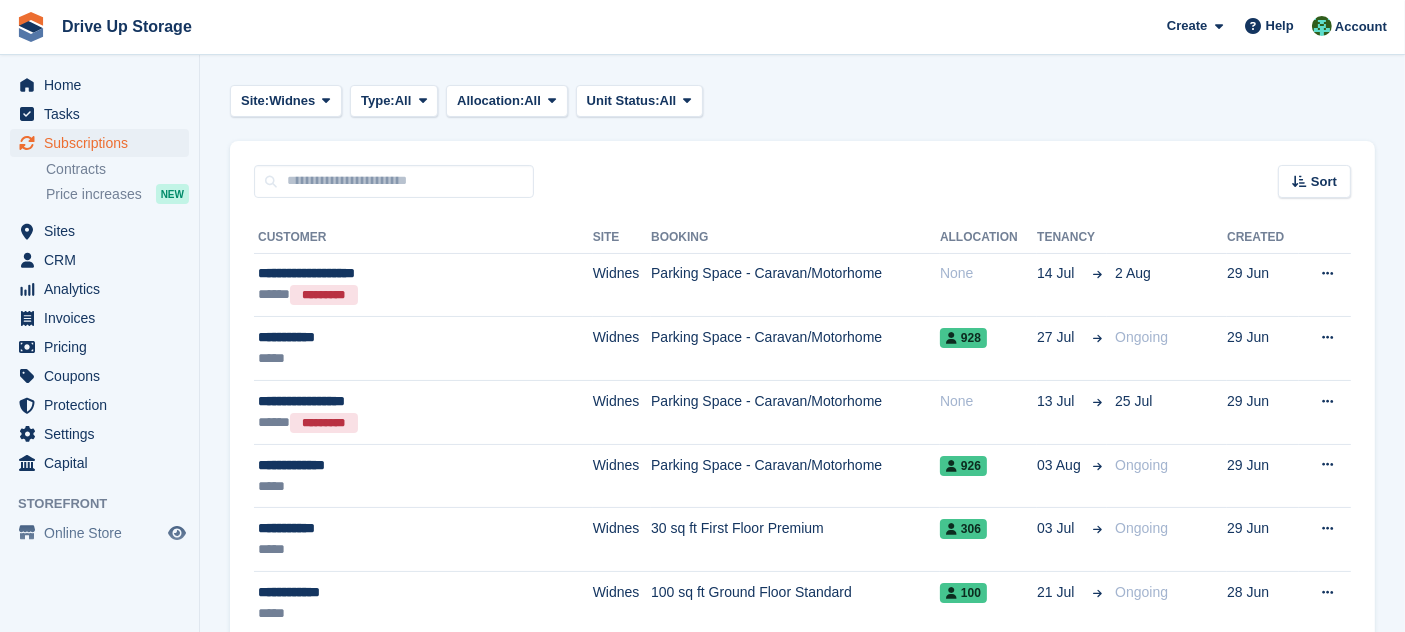 click on "**********" at bounding box center (802, 1825) 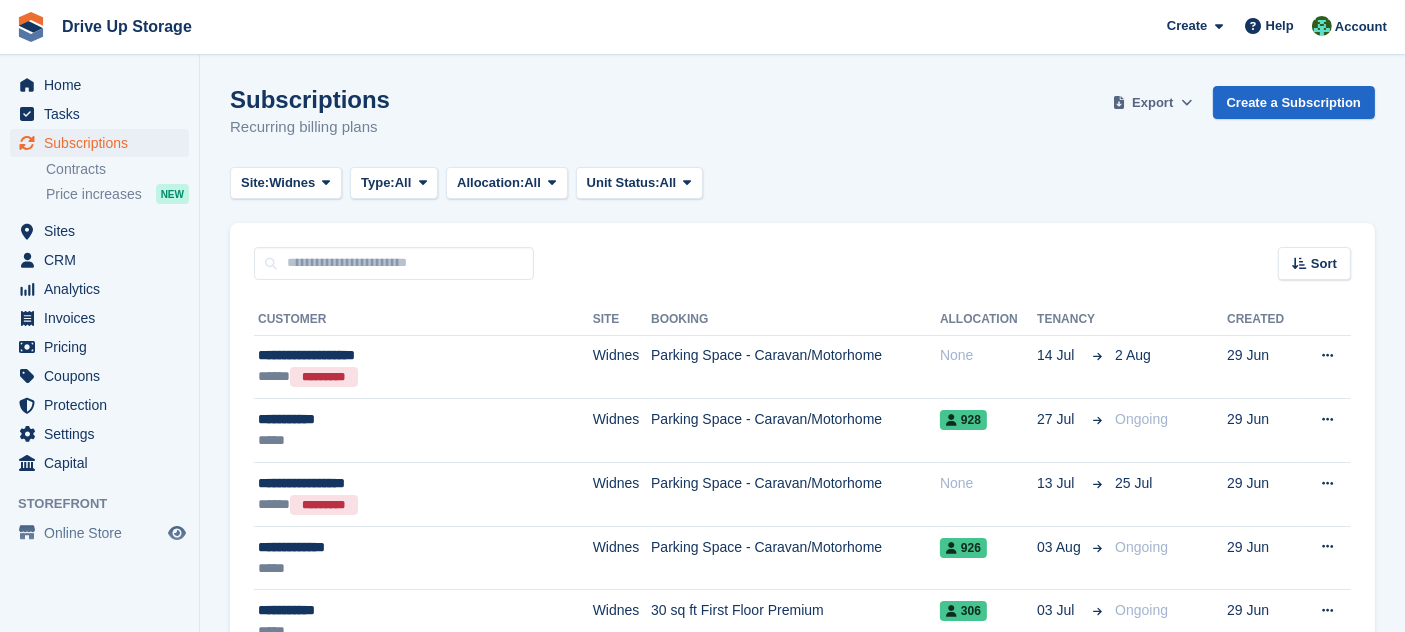 click on "Export" at bounding box center [1152, 103] 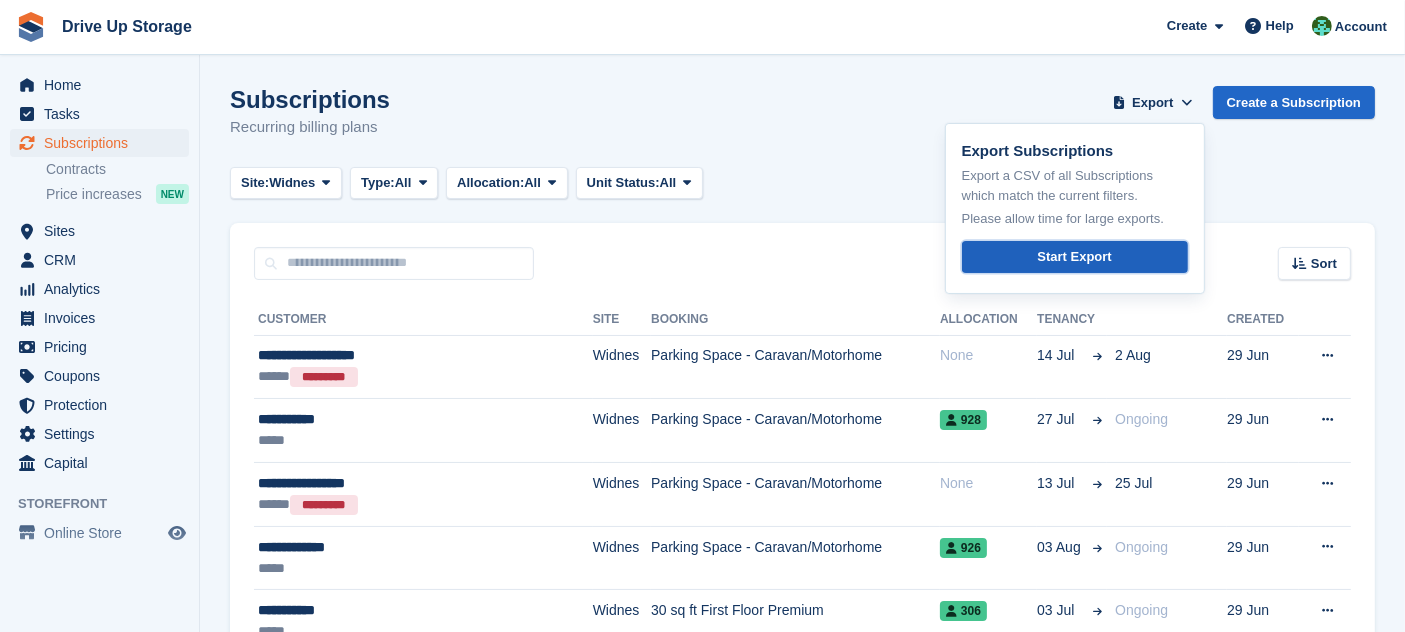 click on "Start Export" at bounding box center (1074, 257) 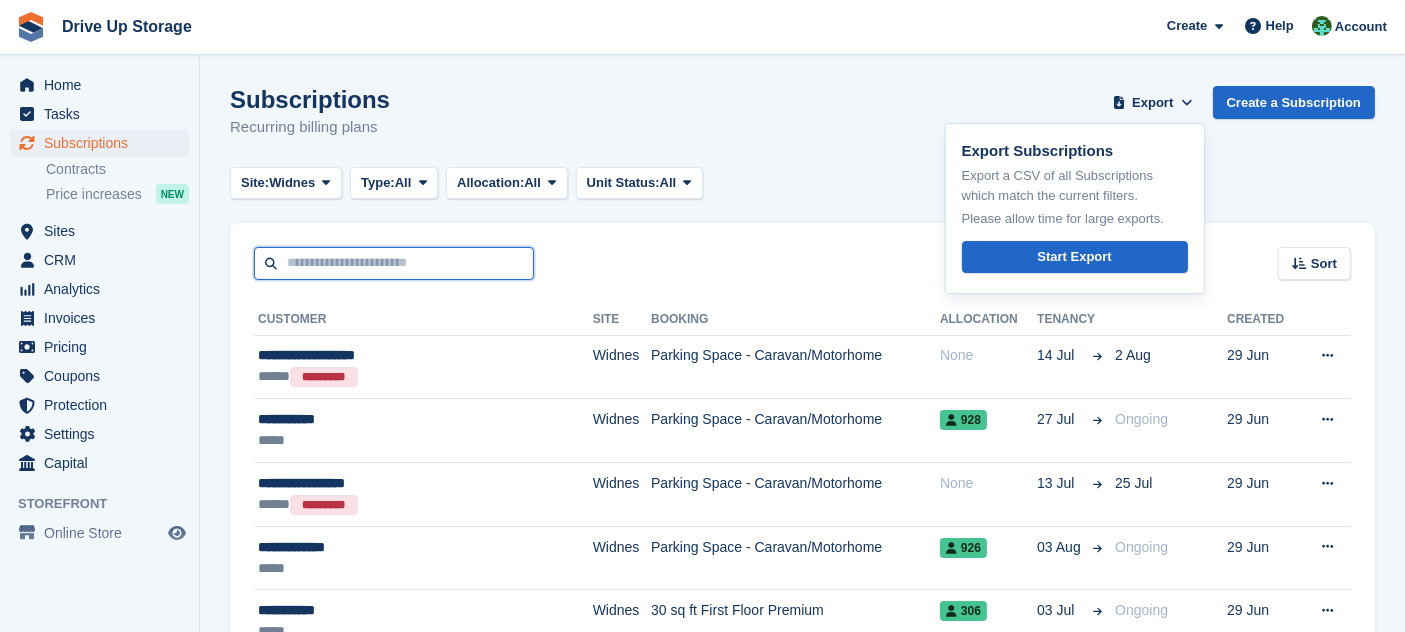 click at bounding box center (394, 263) 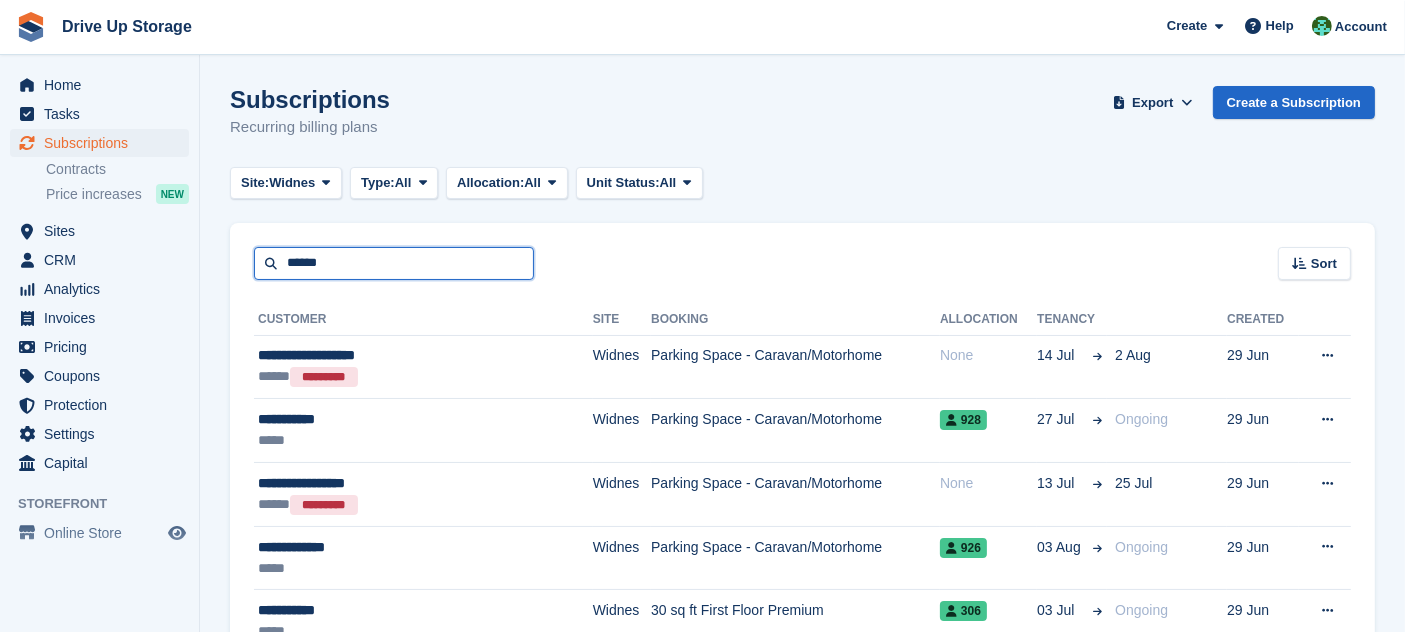 type on "******" 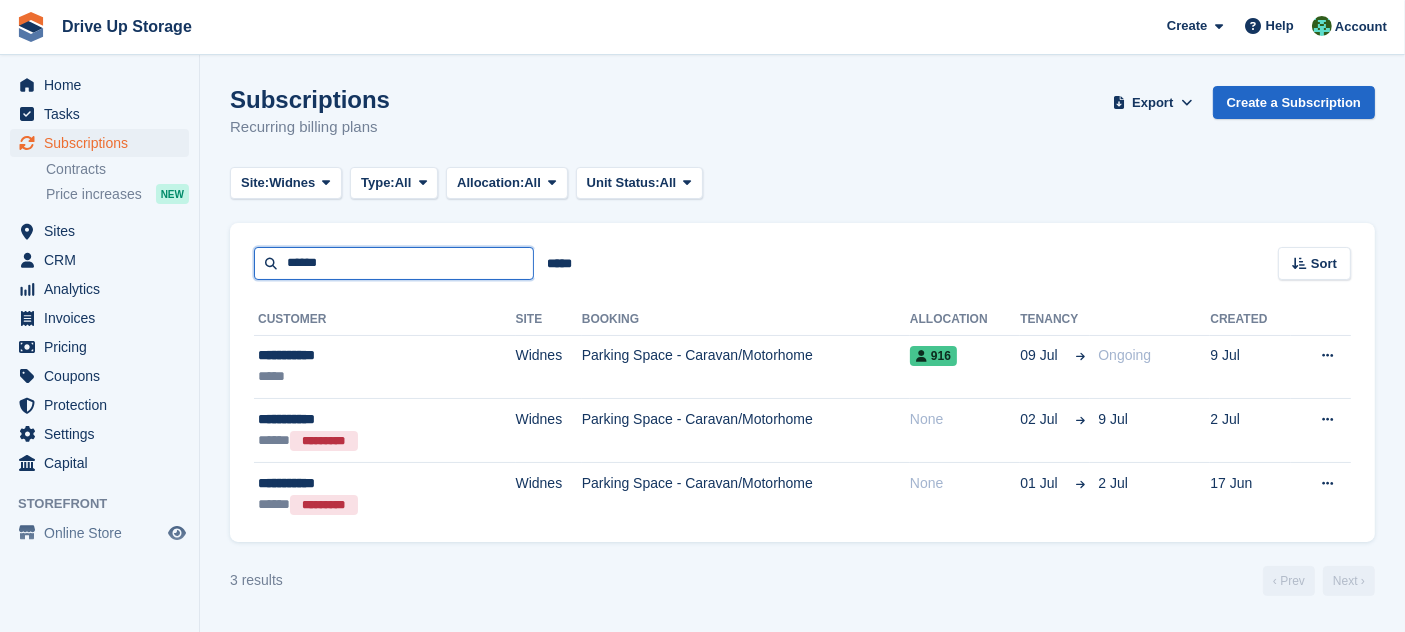 drag, startPoint x: 380, startPoint y: 272, endPoint x: 0, endPoint y: 125, distance: 407.44202 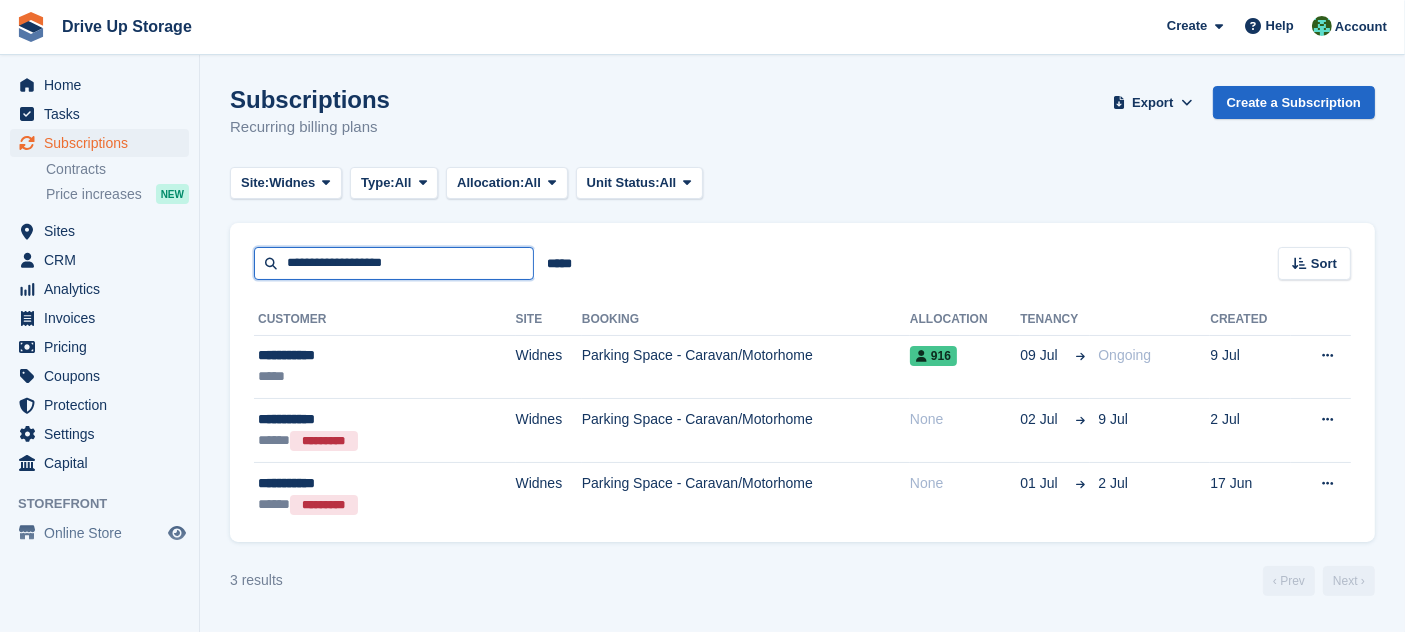 type on "**********" 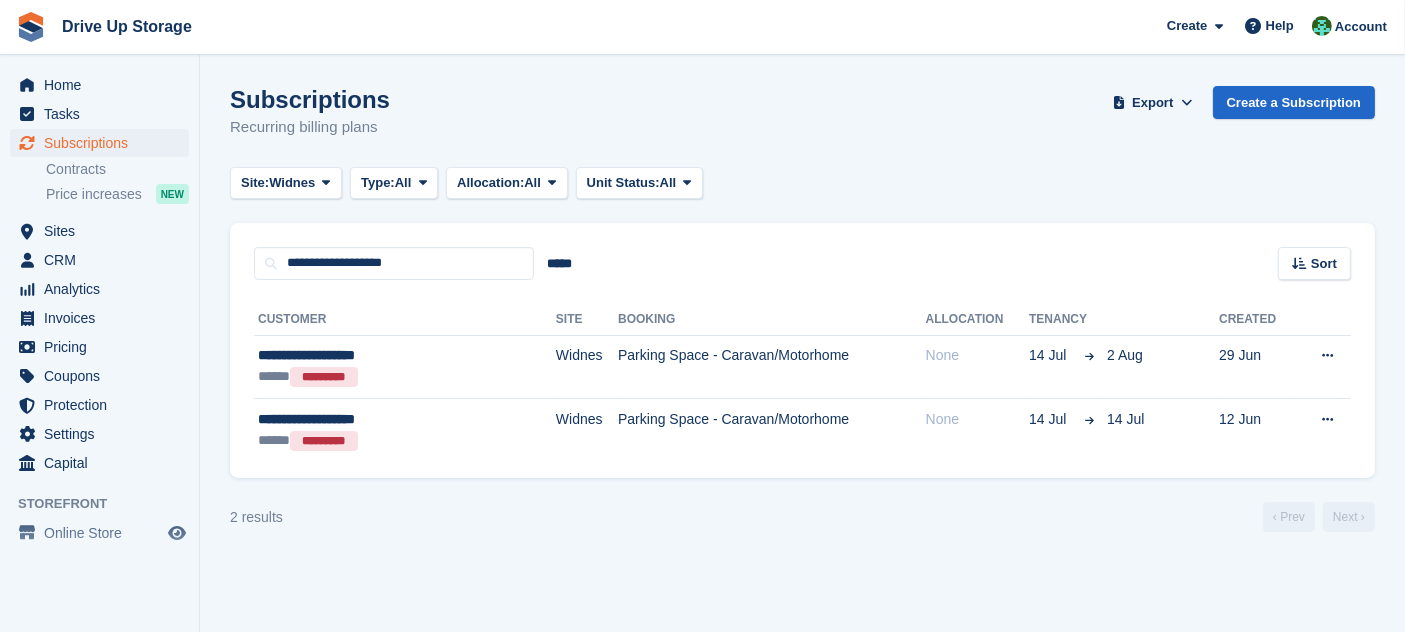 click on "2 results ‹ Prev Next ›" at bounding box center [802, 517] 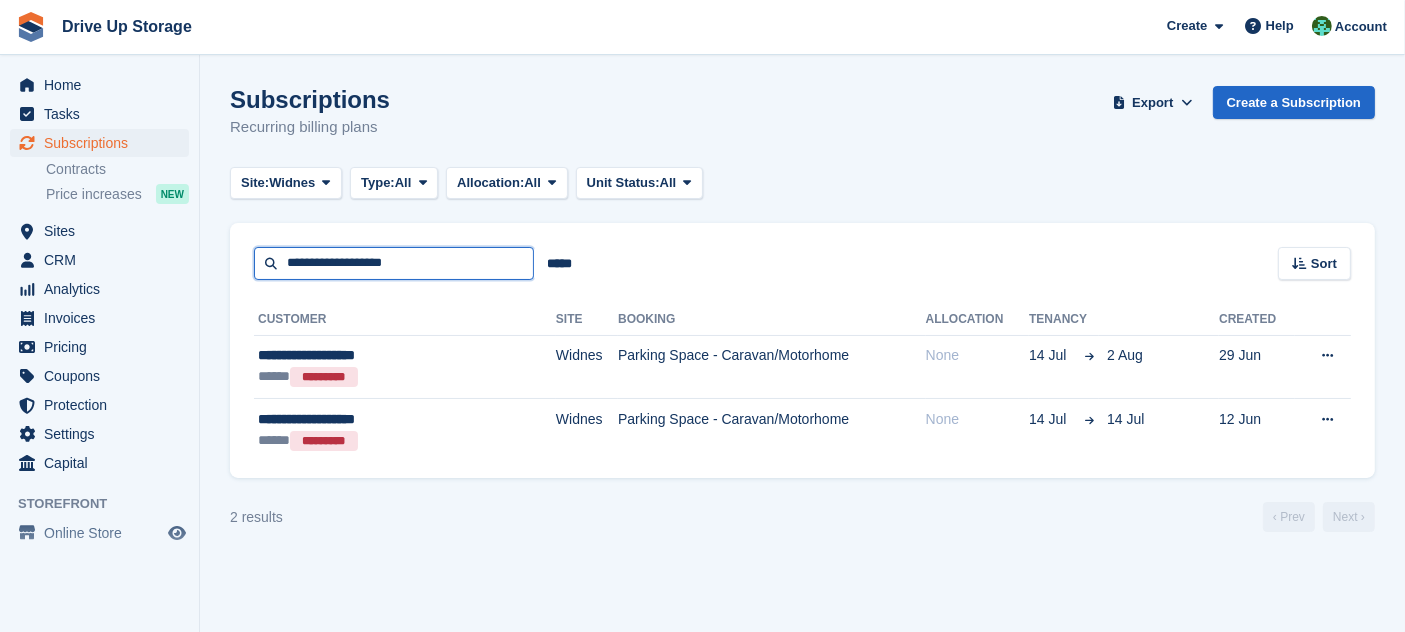 drag, startPoint x: 463, startPoint y: 272, endPoint x: 0, endPoint y: 264, distance: 463.06912 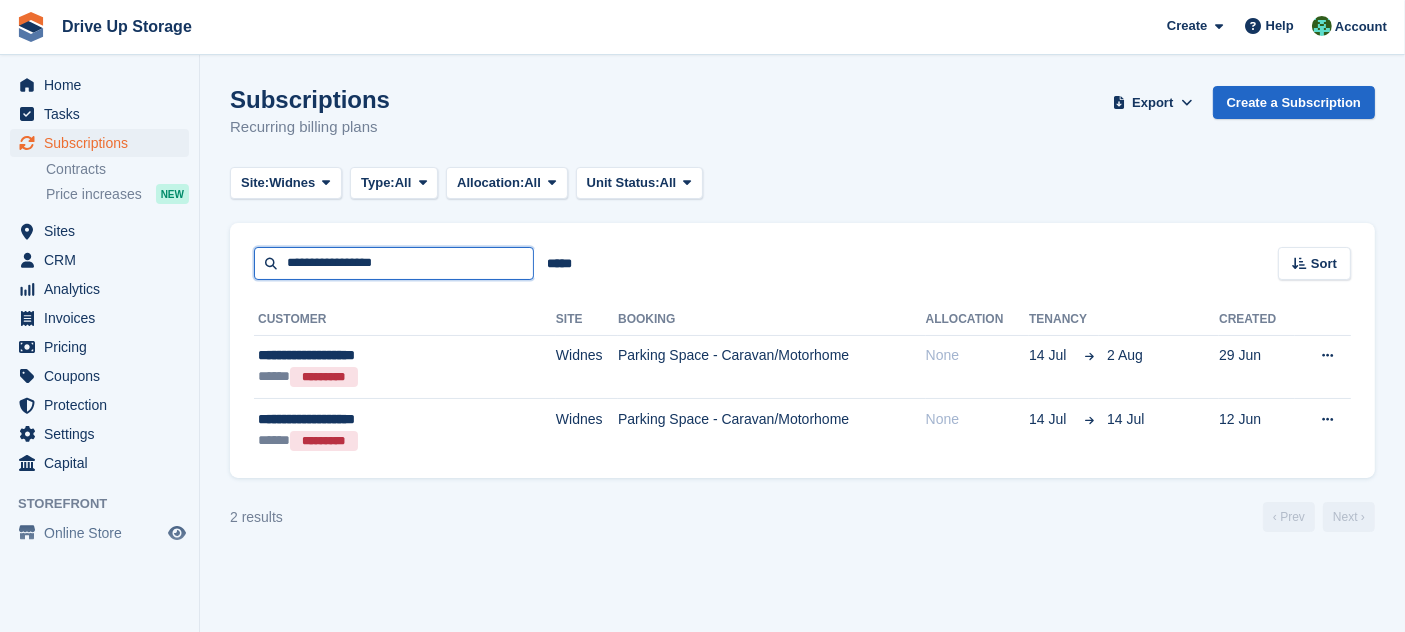 type on "**********" 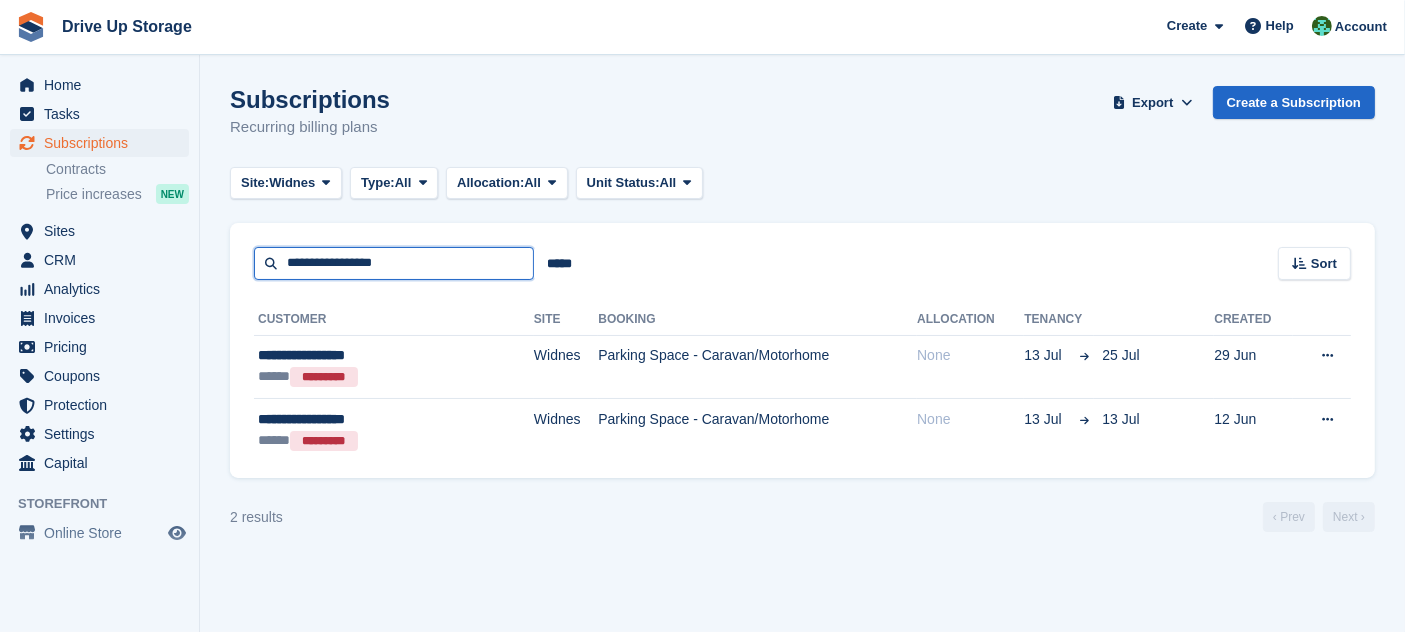 drag, startPoint x: 48, startPoint y: 170, endPoint x: 0, endPoint y: 12, distance: 165.13025 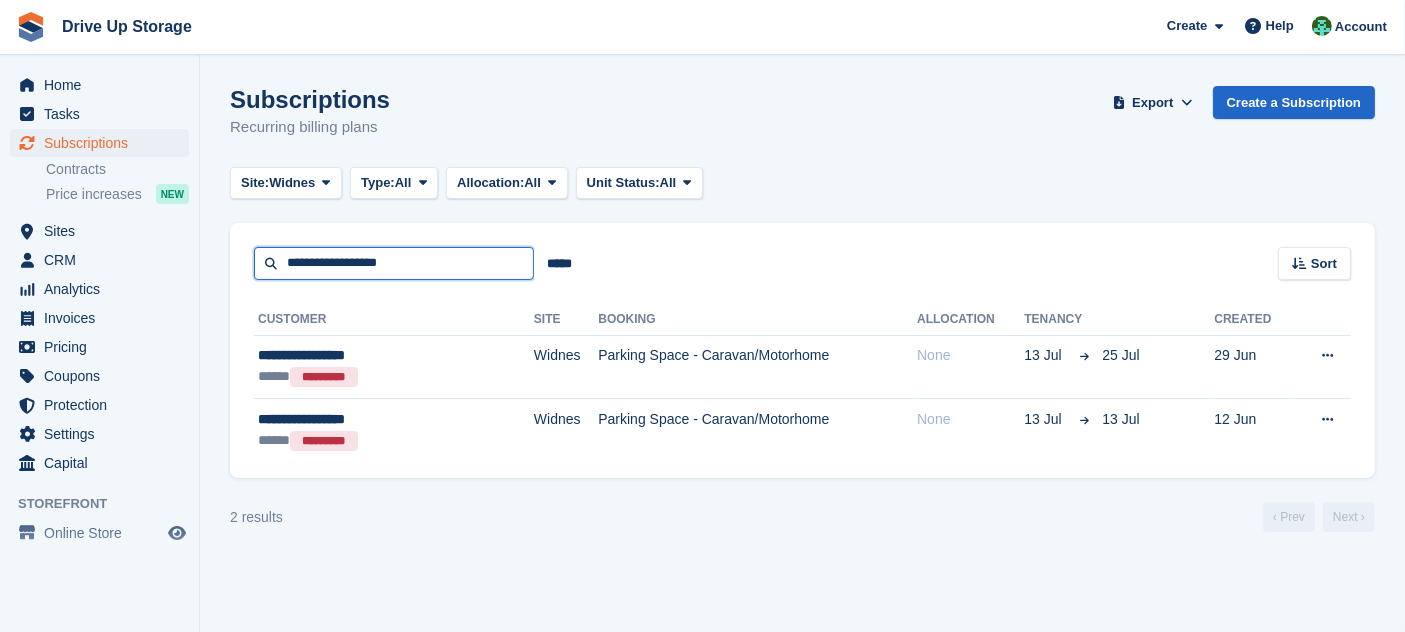 type on "**********" 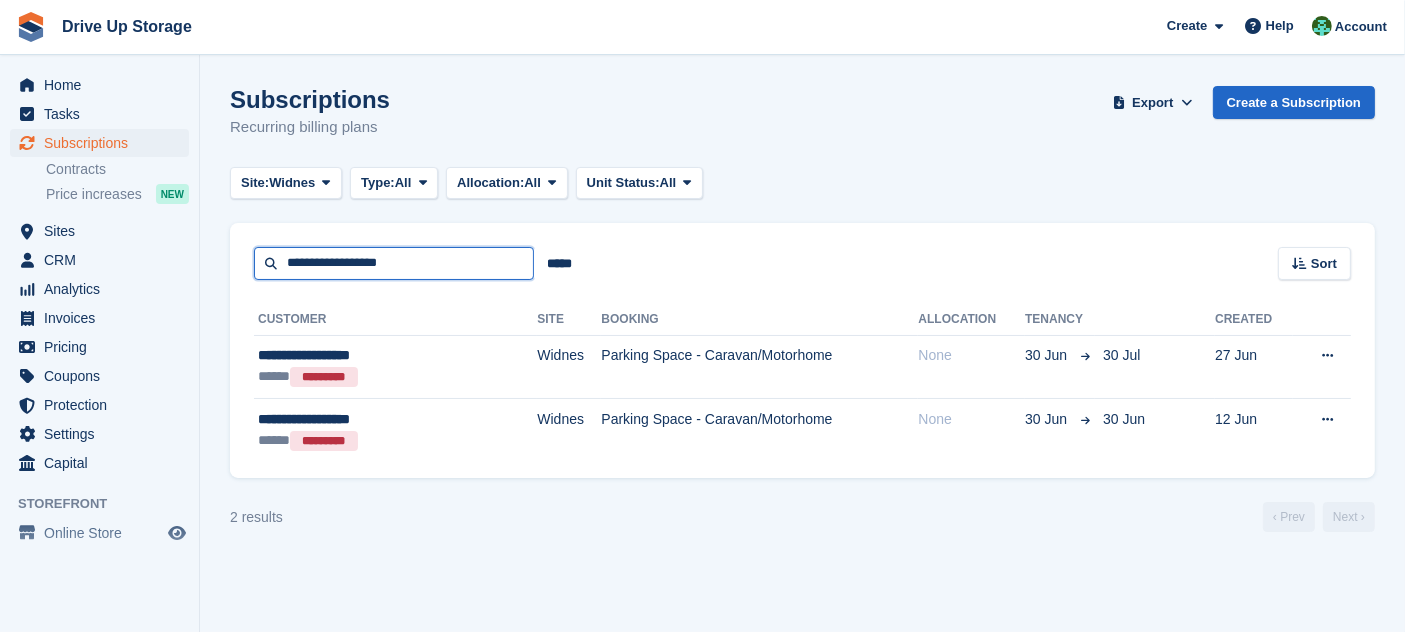click on "**********" at bounding box center [394, 263] 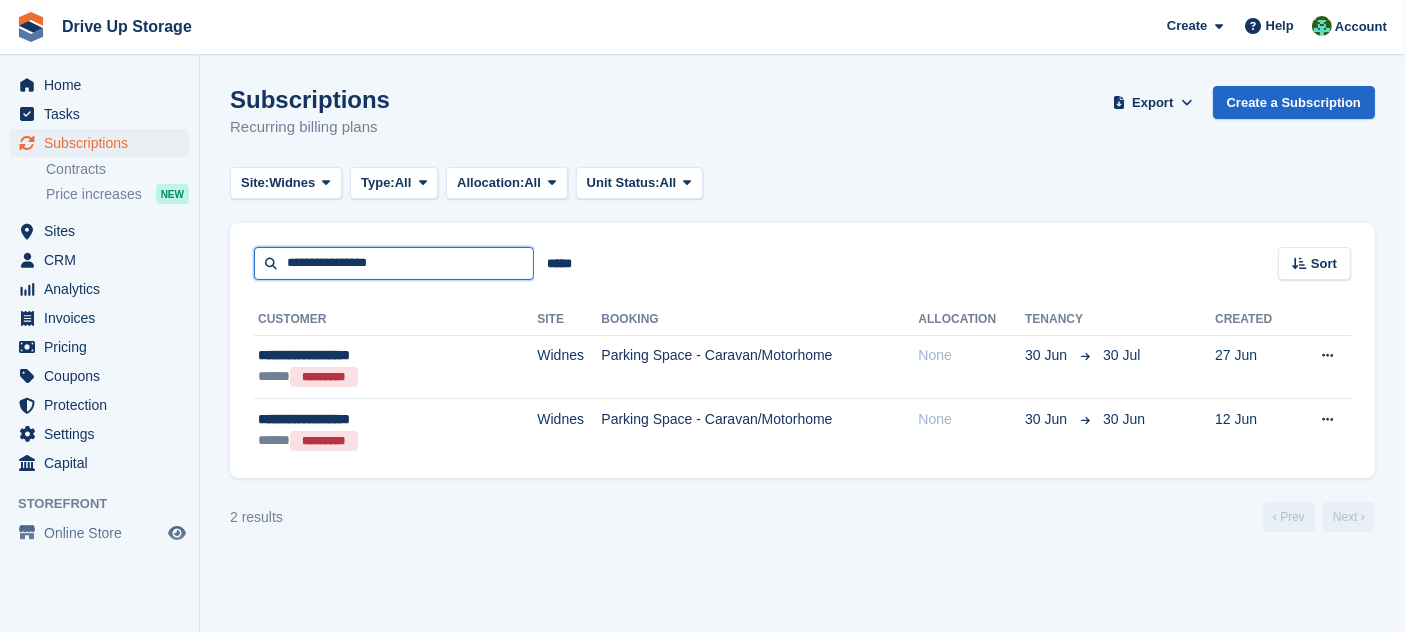 type on "**********" 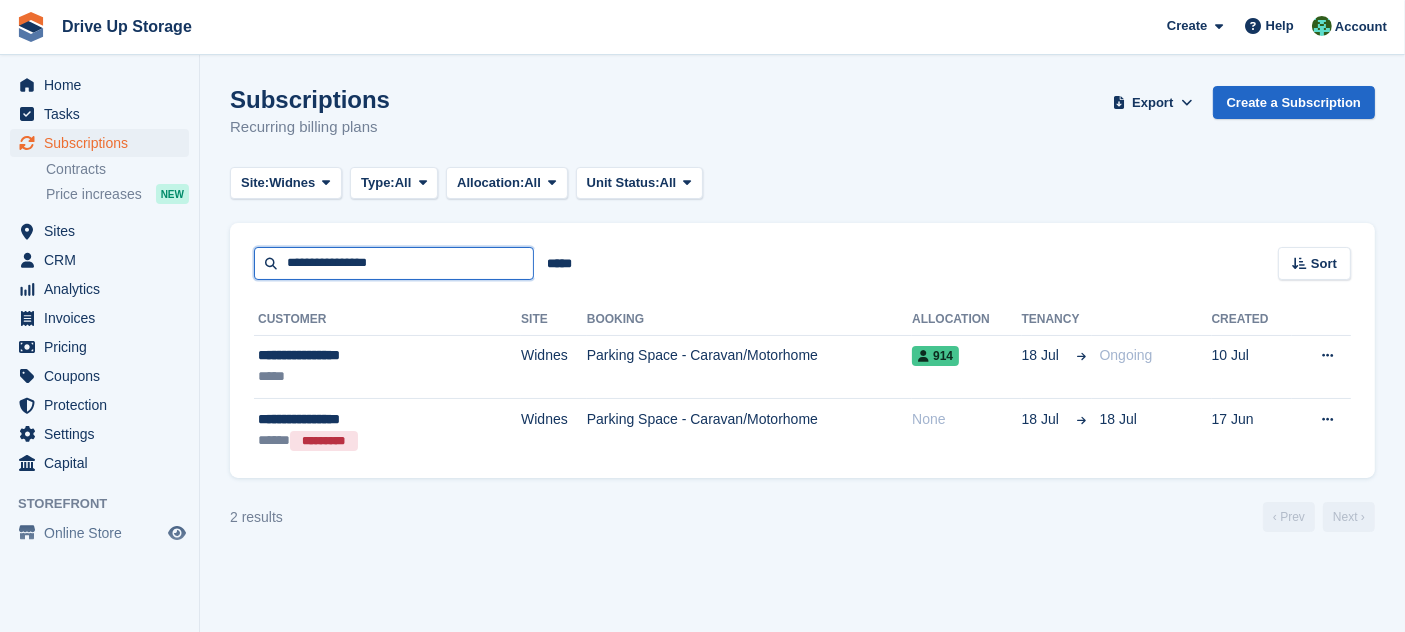 drag, startPoint x: 454, startPoint y: 268, endPoint x: 0, endPoint y: 173, distance: 463.83295 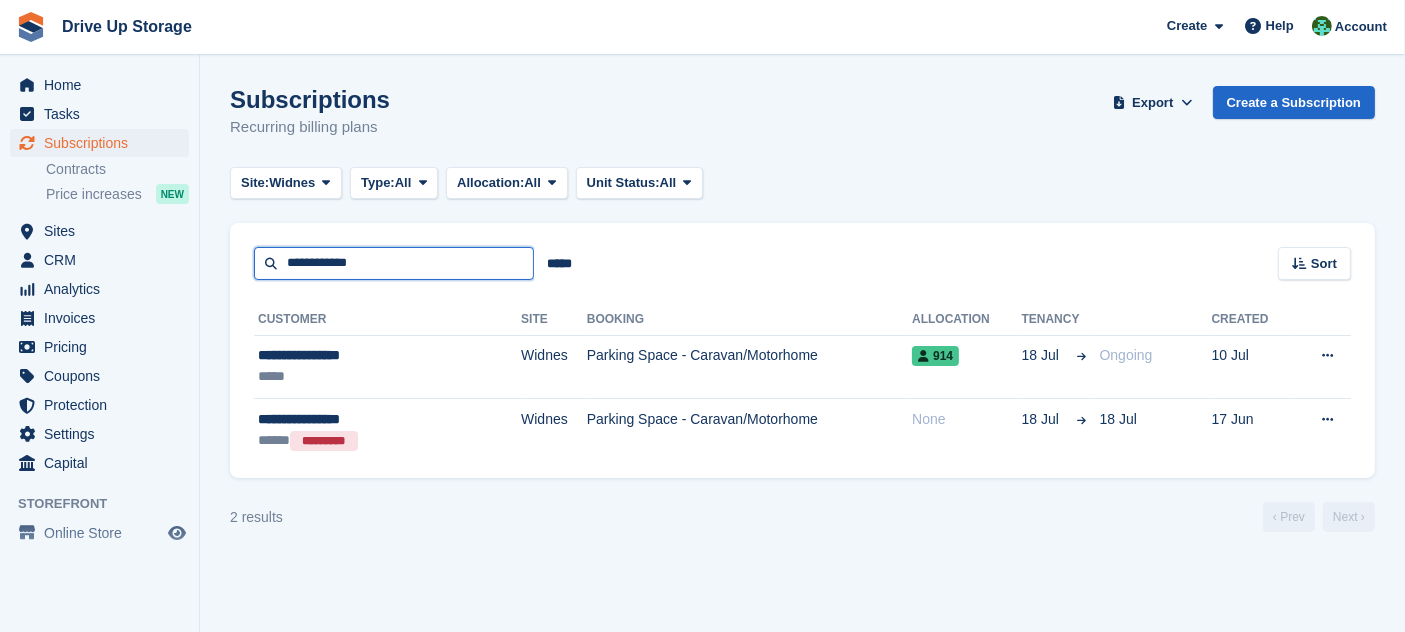 type on "**********" 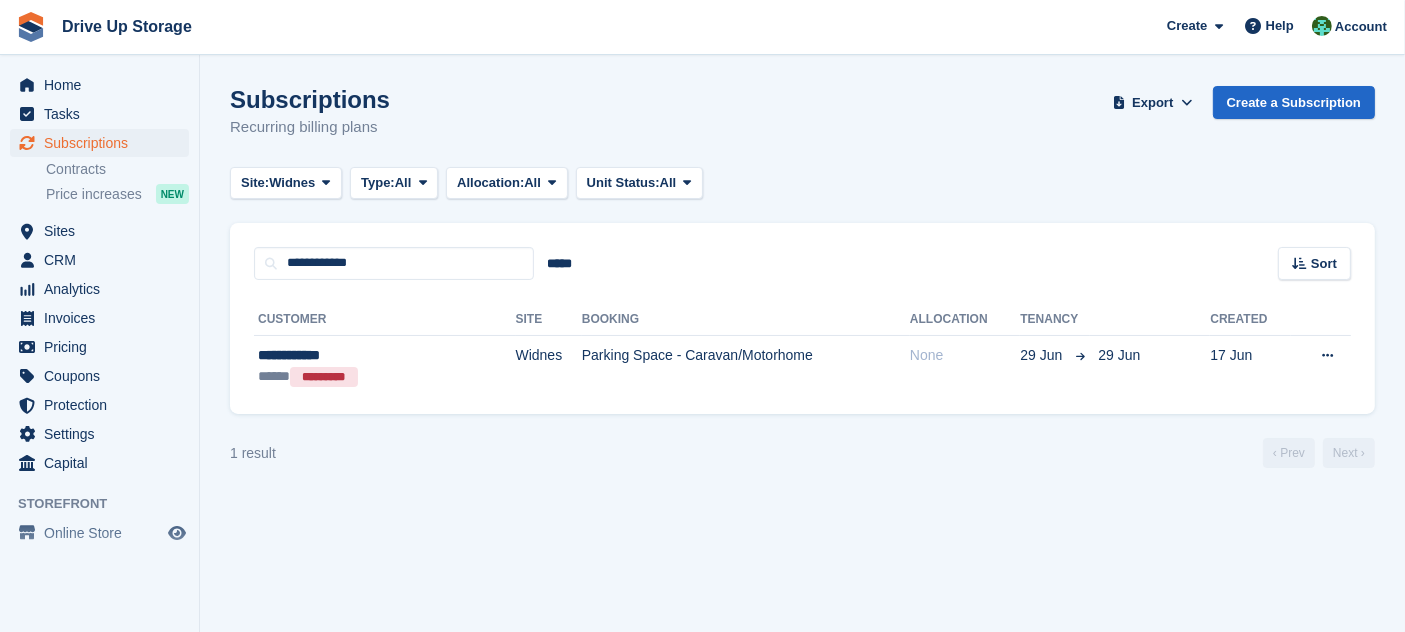 click on "Subscriptions
Recurring billing plans
Export
Export Subscriptions
Export a CSV of all Subscriptions which match the current filters.
Please allow time for large exports.
Start Export
Create a Subscription
Site:
Widnes
All
Stroud
Walsall
Widnes
Type:
All
All
Upcoming
Previous
Active
Ending" at bounding box center (802, 316) 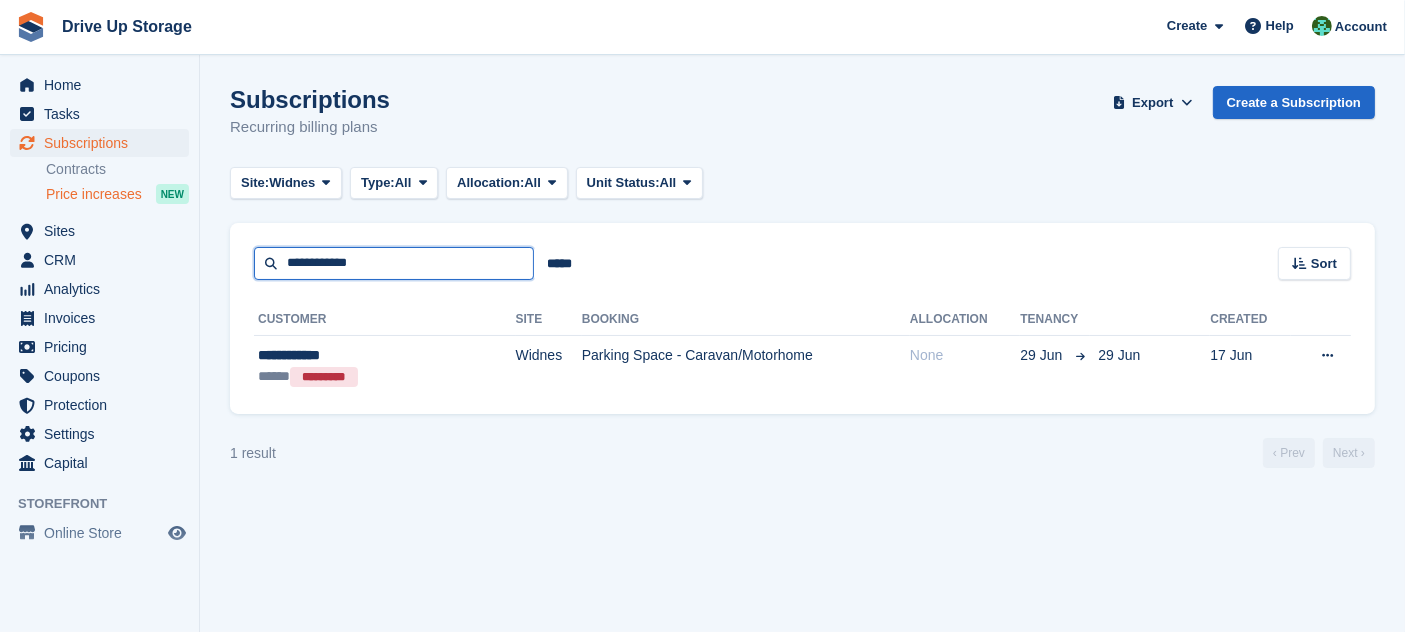 drag, startPoint x: 411, startPoint y: 264, endPoint x: 112, endPoint y: 196, distance: 306.63495 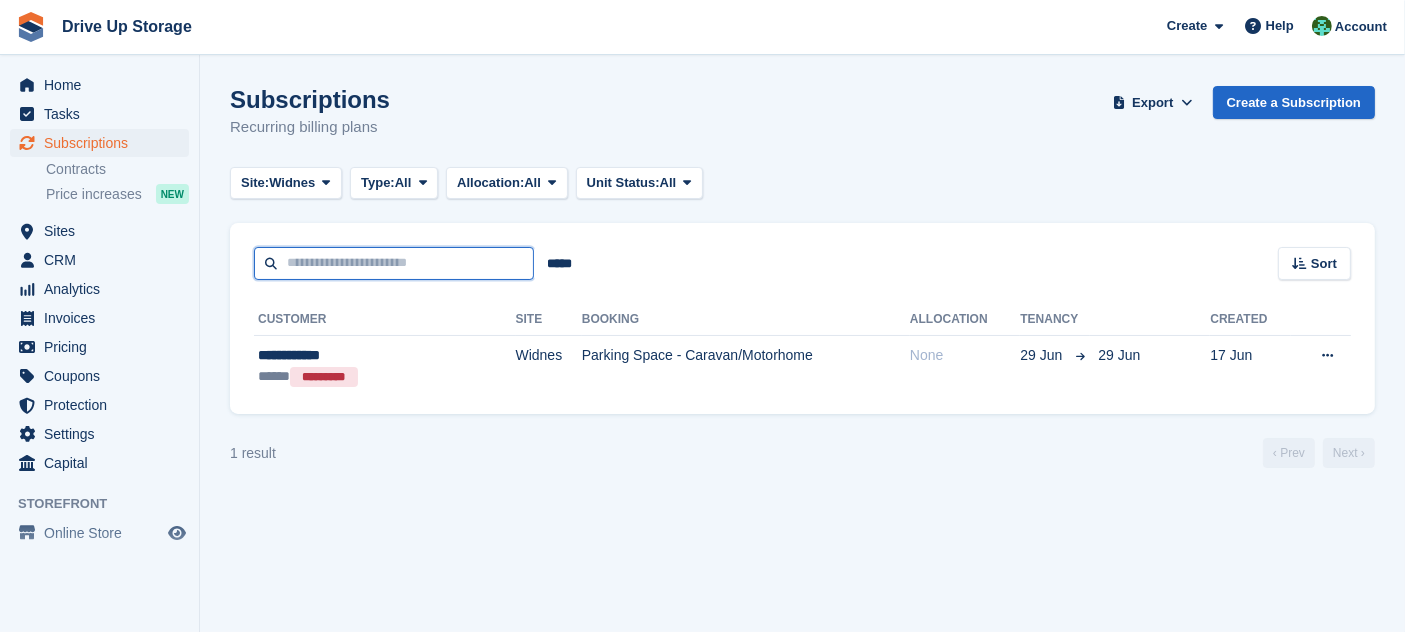 type 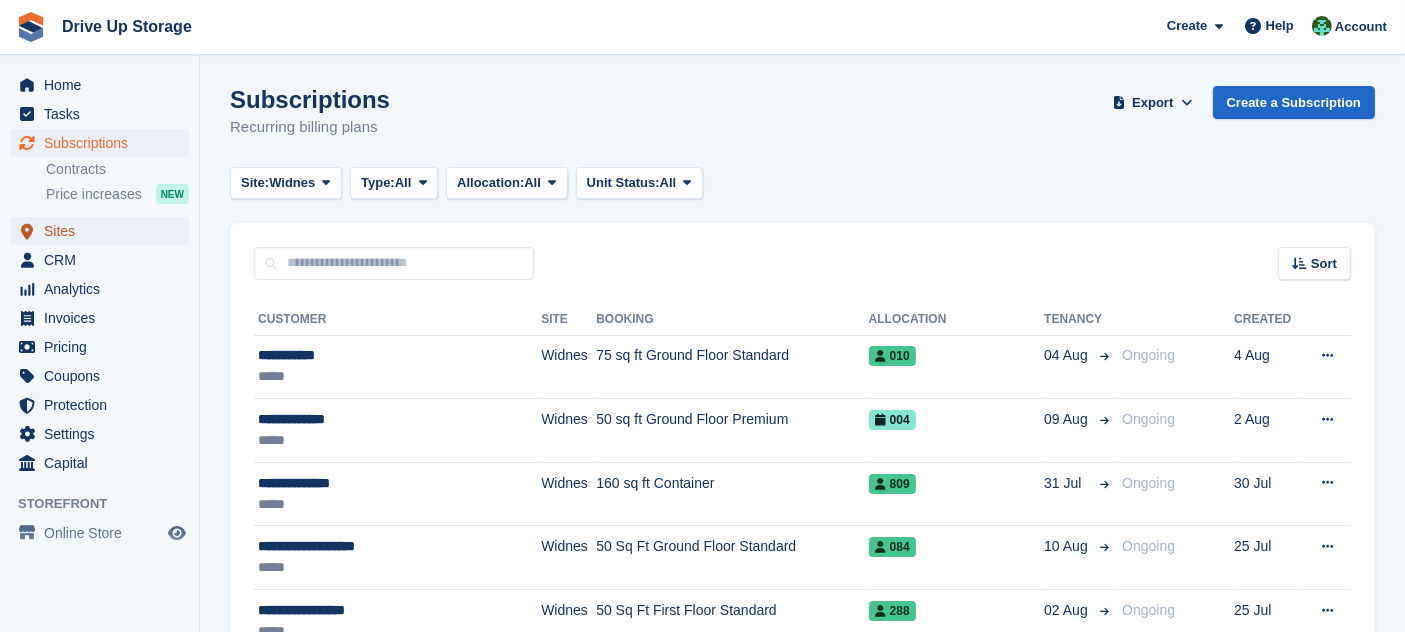 click on "Sites" at bounding box center [104, 231] 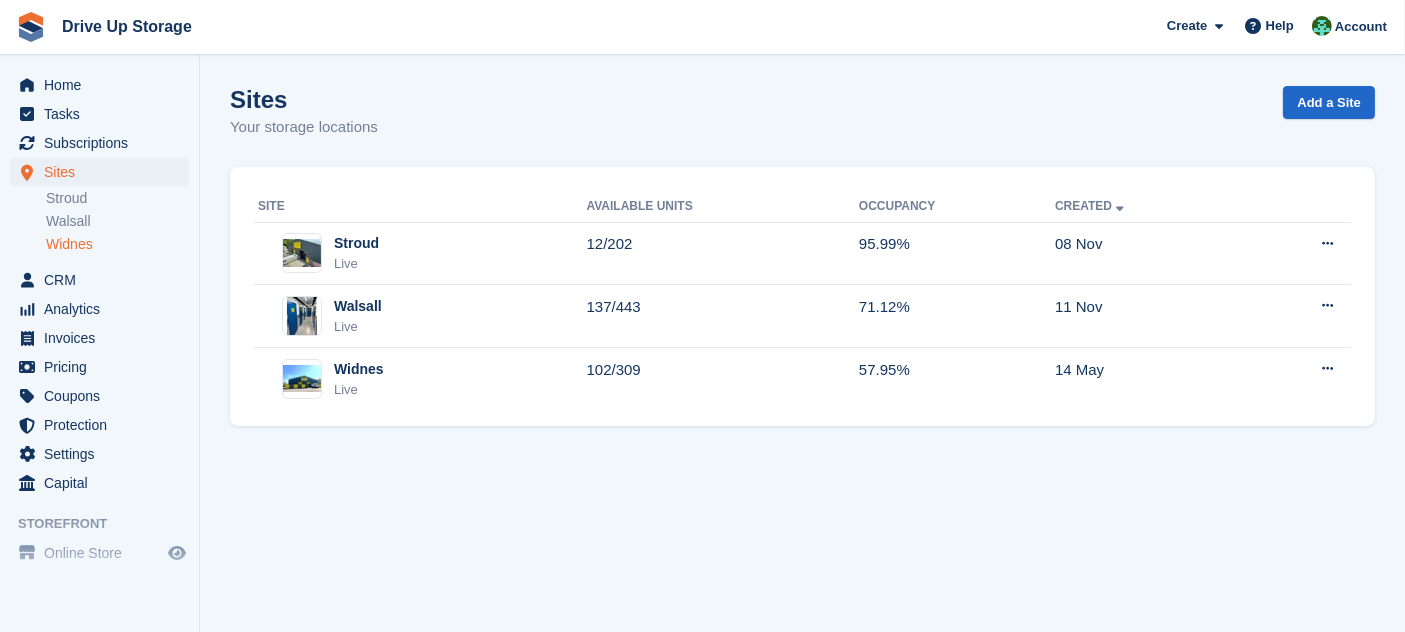 click on "Widnes" at bounding box center [117, 244] 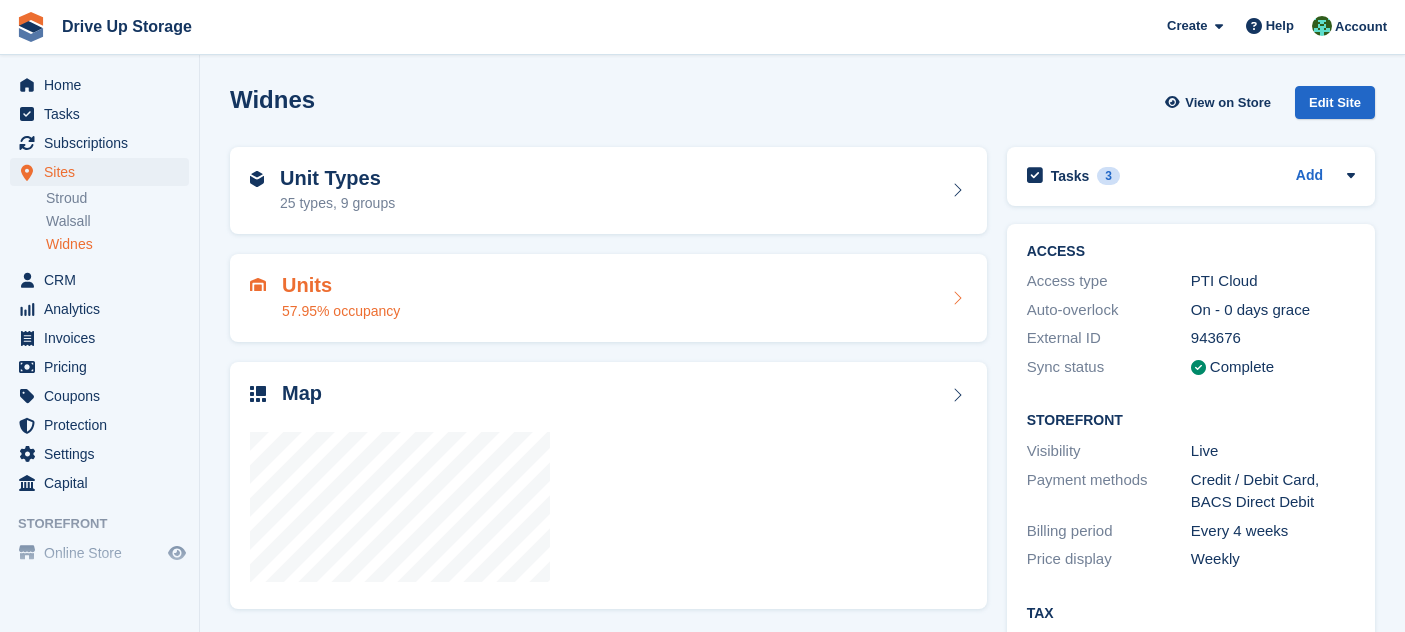 scroll, scrollTop: 0, scrollLeft: 0, axis: both 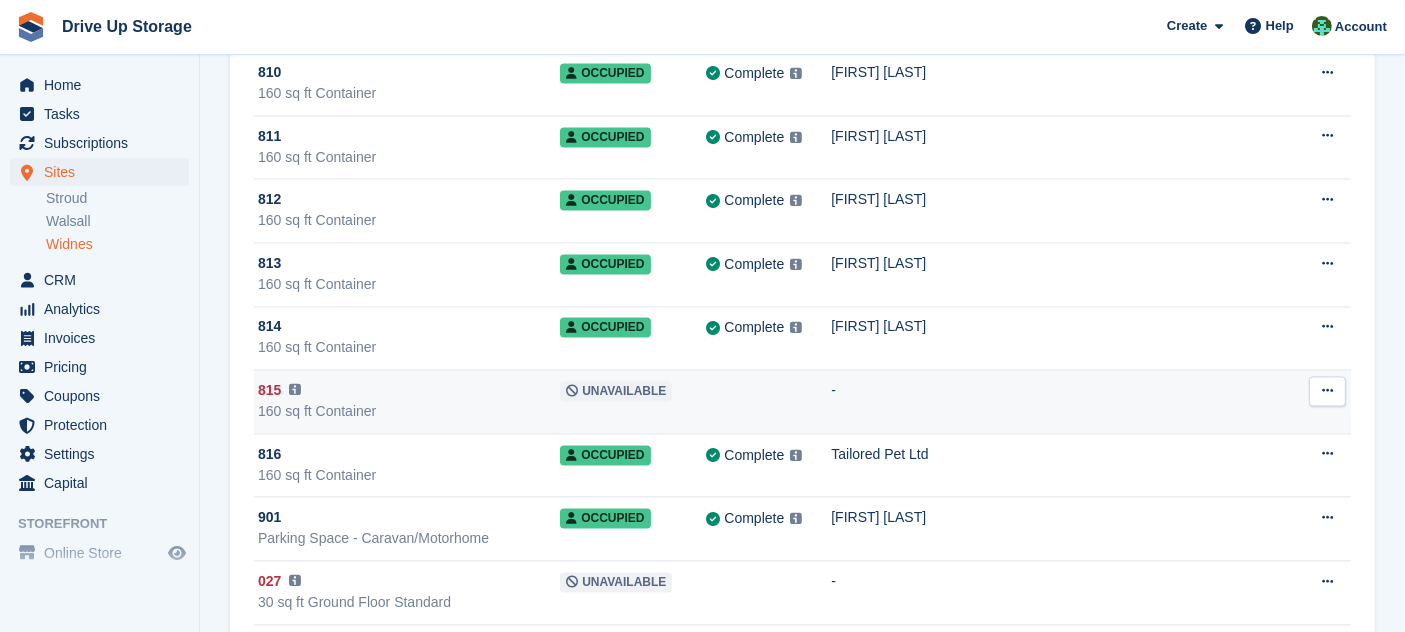 click at bounding box center (768, 402) 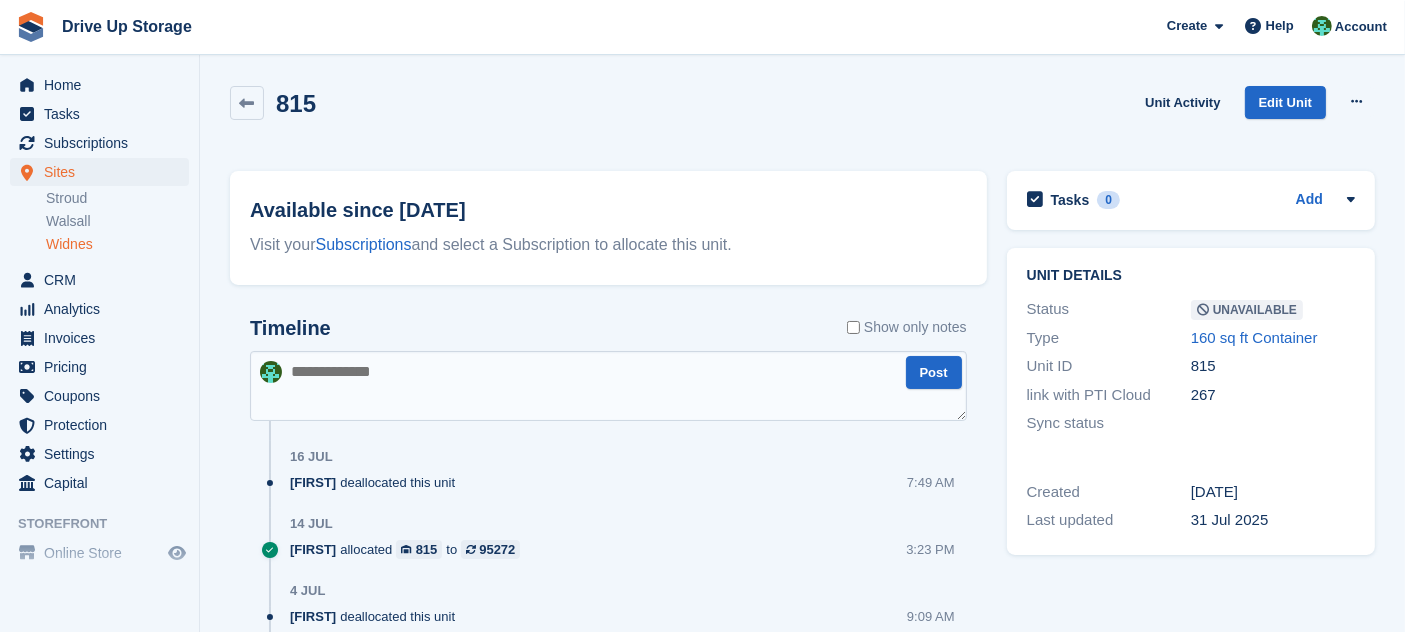 scroll, scrollTop: 214, scrollLeft: 0, axis: vertical 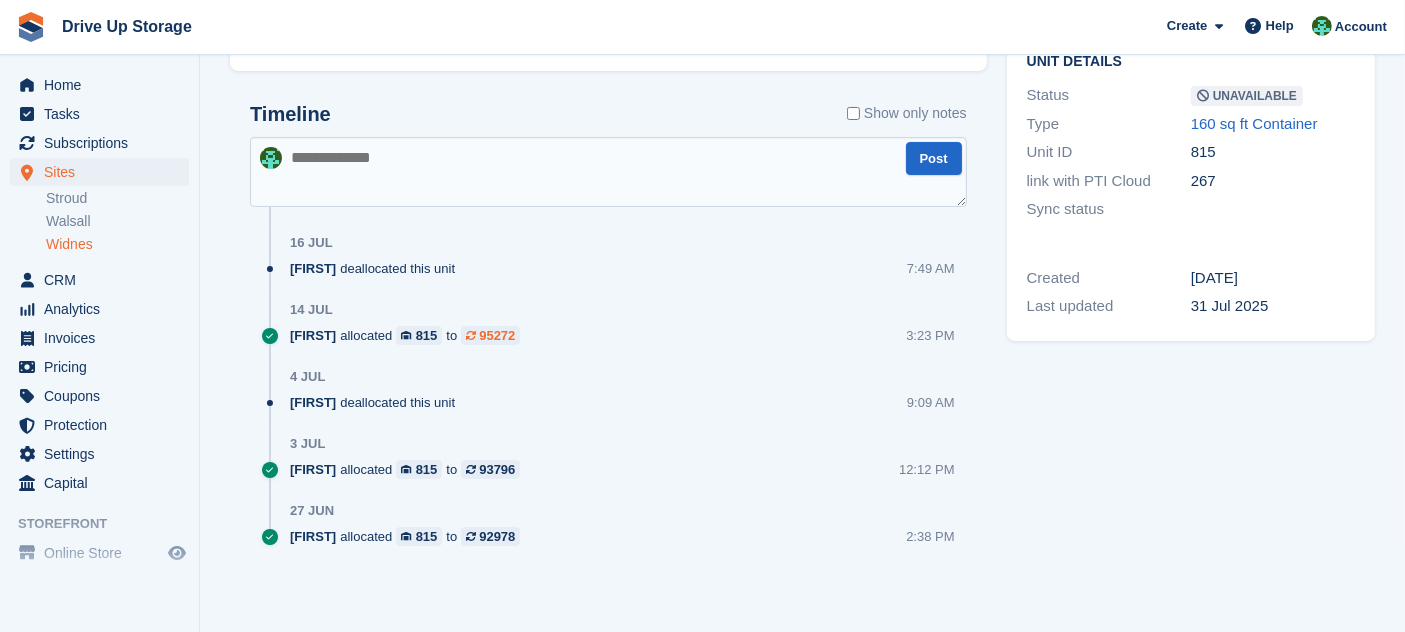 click on "95272" at bounding box center (497, 335) 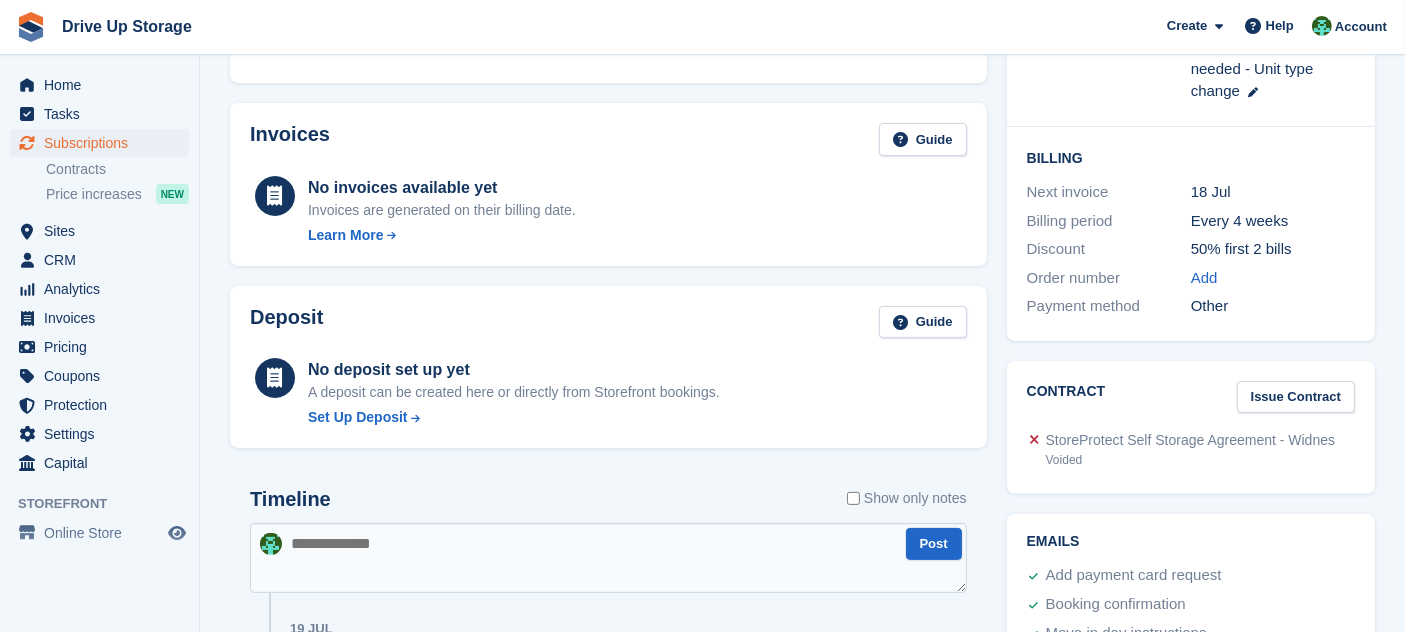 scroll, scrollTop: 56, scrollLeft: 0, axis: vertical 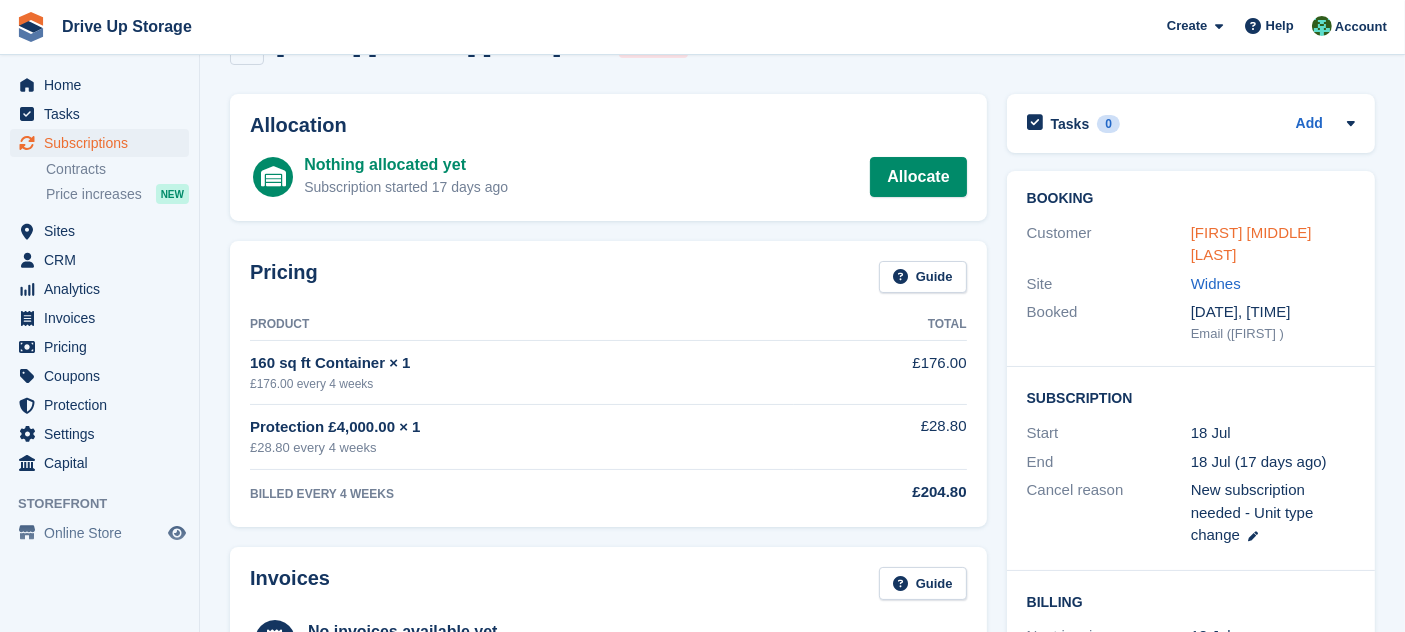 click on "[FIRST] [MIDDLE] [LAST]" at bounding box center (1251, 244) 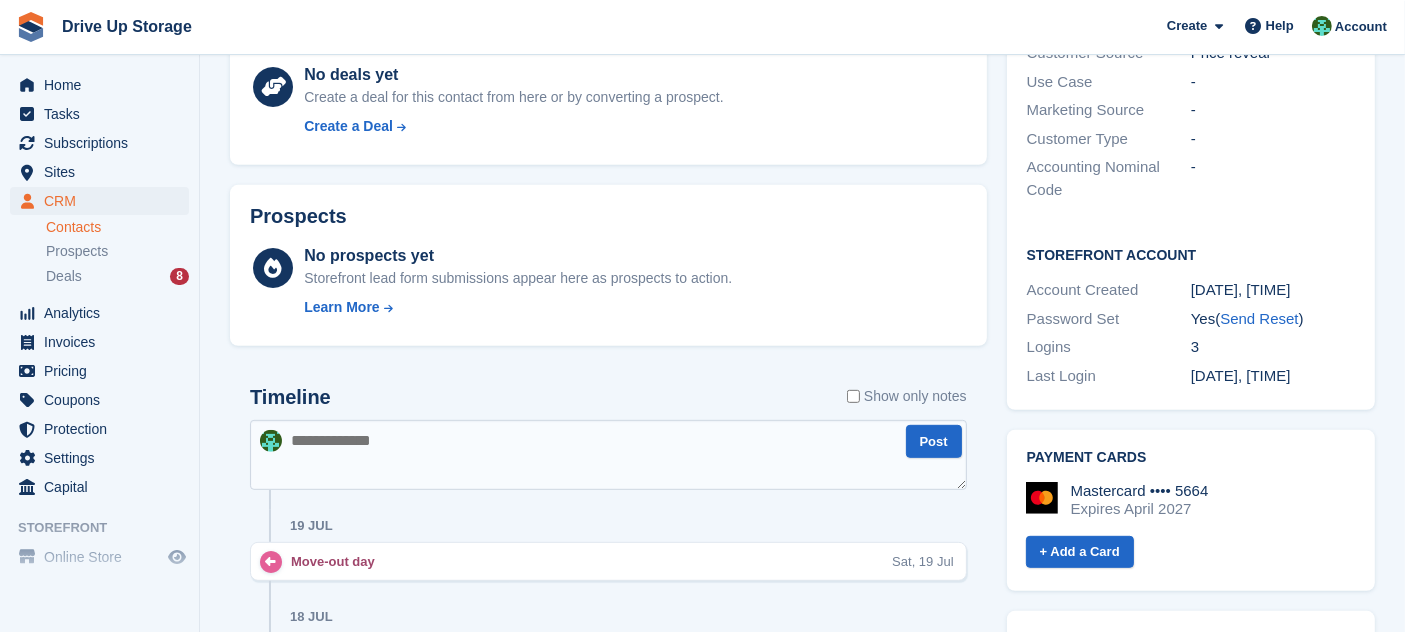 scroll, scrollTop: 0, scrollLeft: 0, axis: both 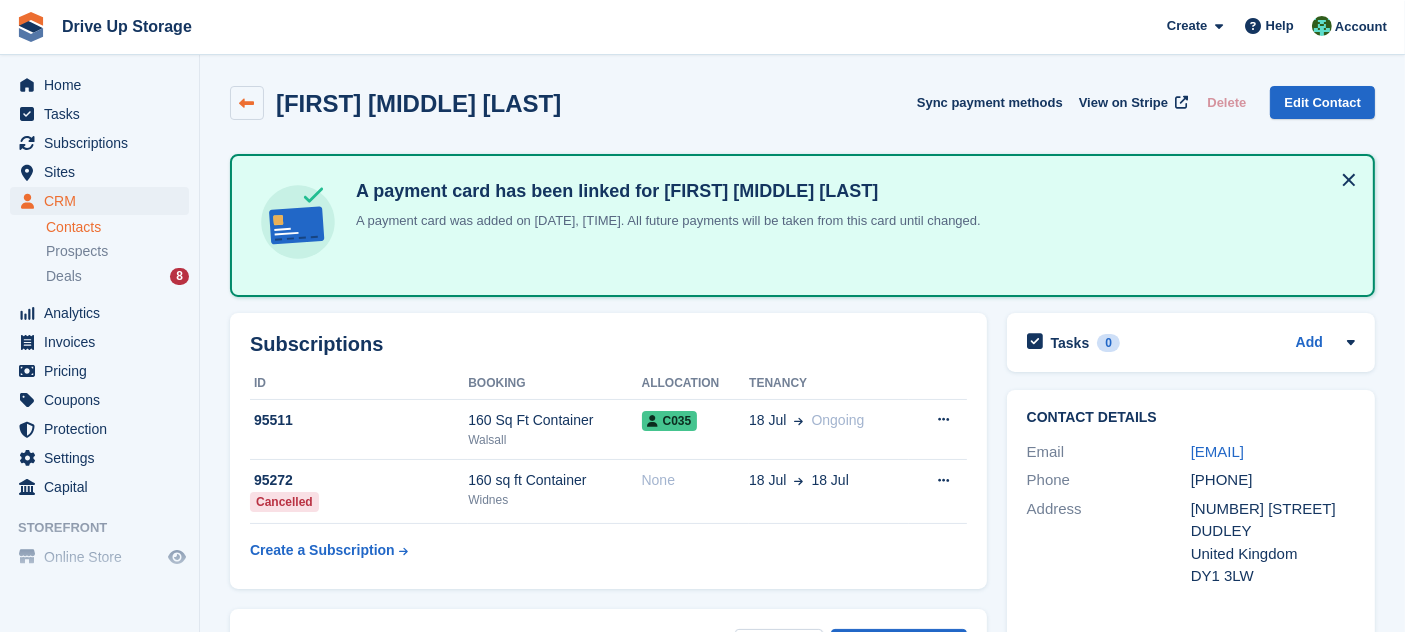 click at bounding box center [247, 103] 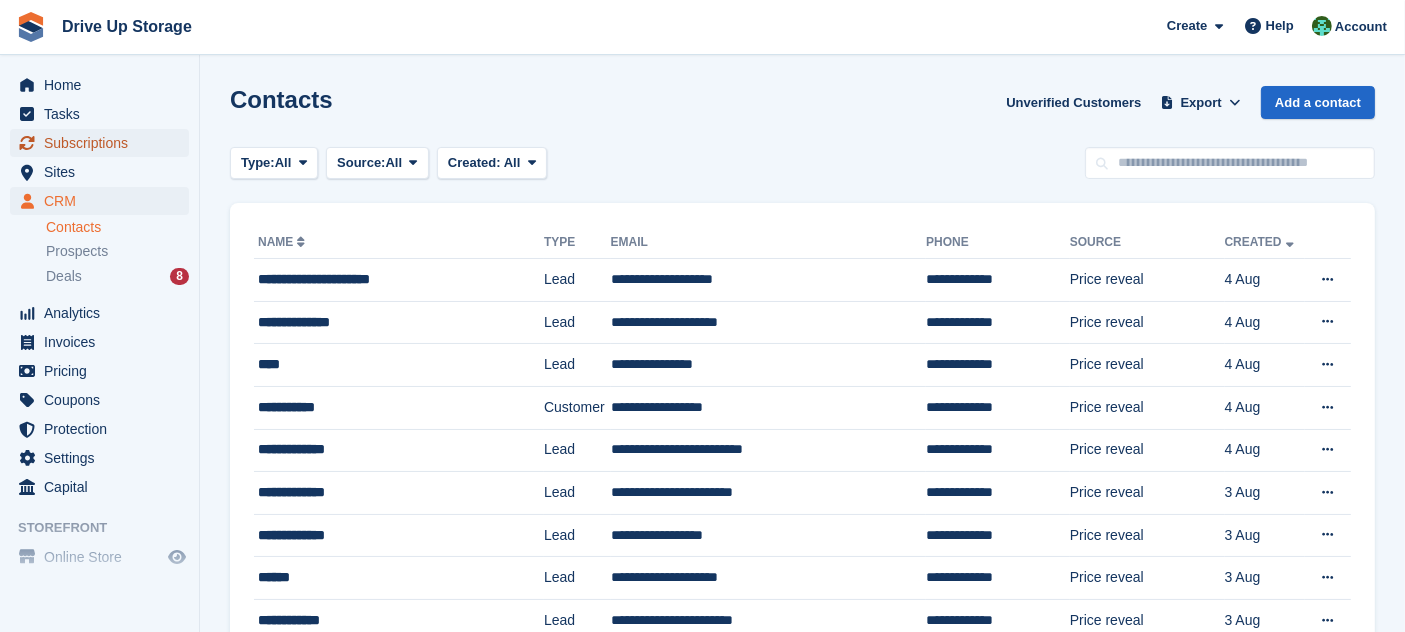click on "Subscriptions" at bounding box center (104, 143) 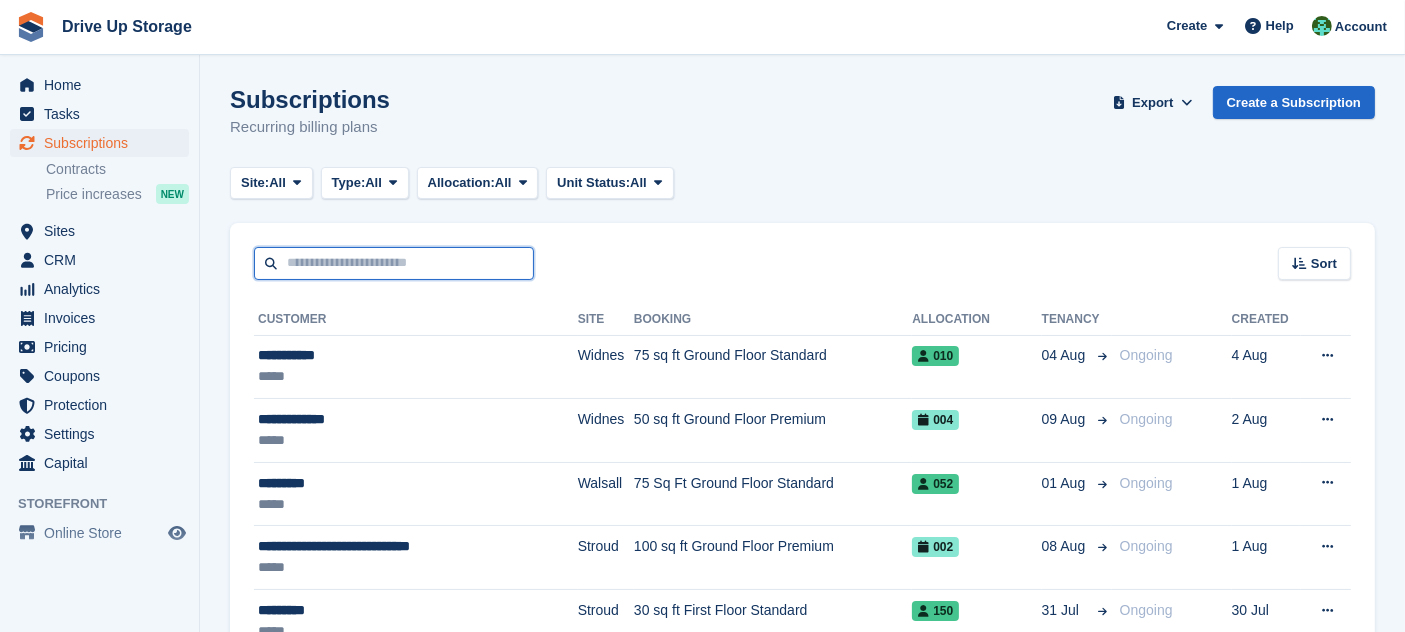 click at bounding box center (394, 263) 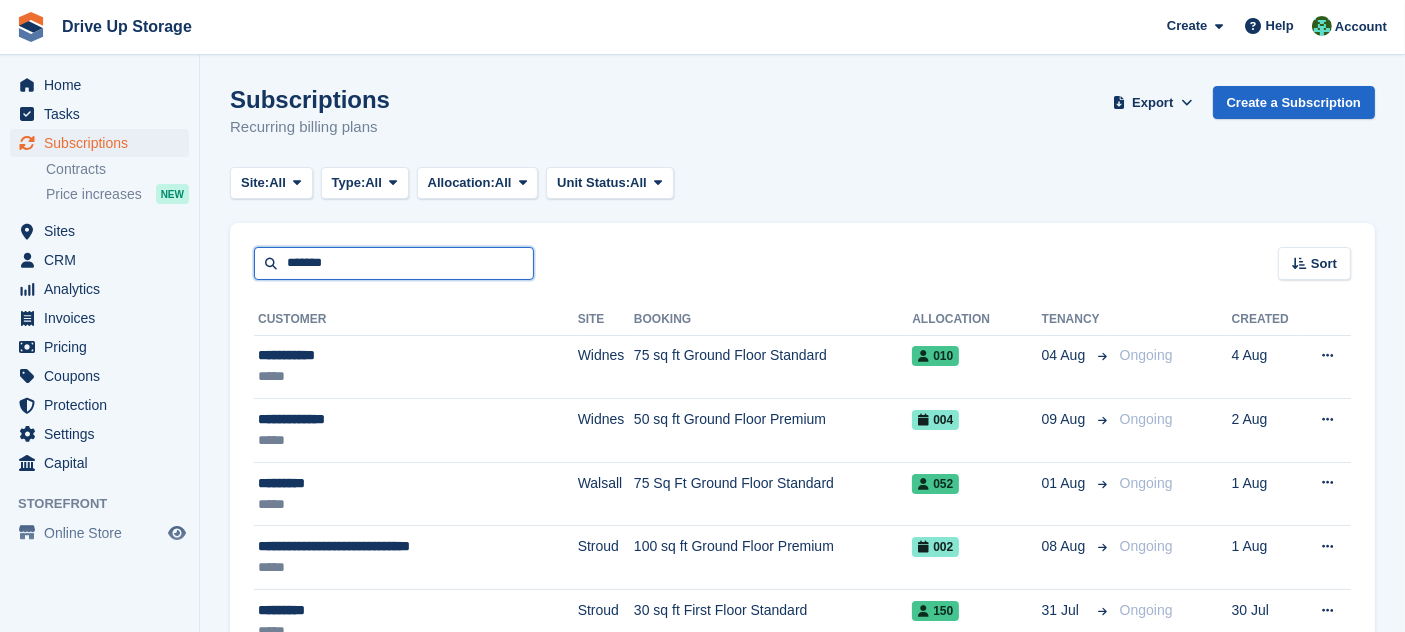 type on "*******" 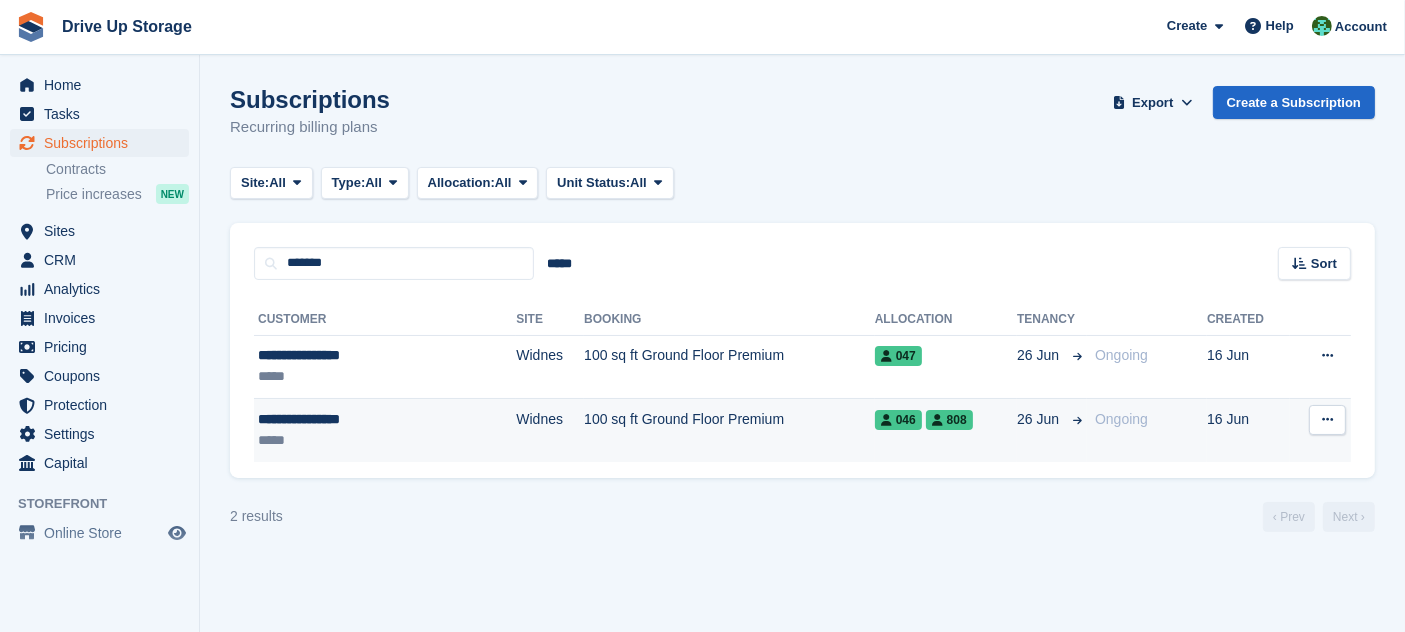 click on "100 sq ft Ground Floor Premium" at bounding box center [729, 430] 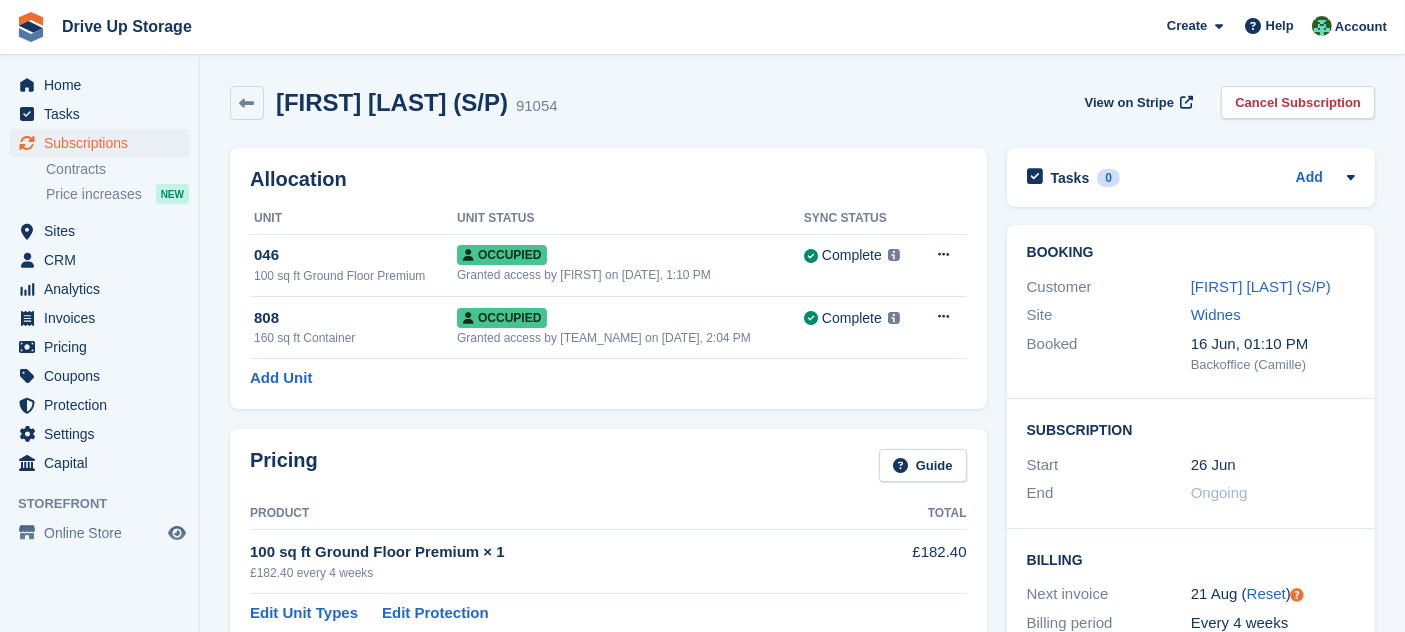 scroll, scrollTop: 222, scrollLeft: 0, axis: vertical 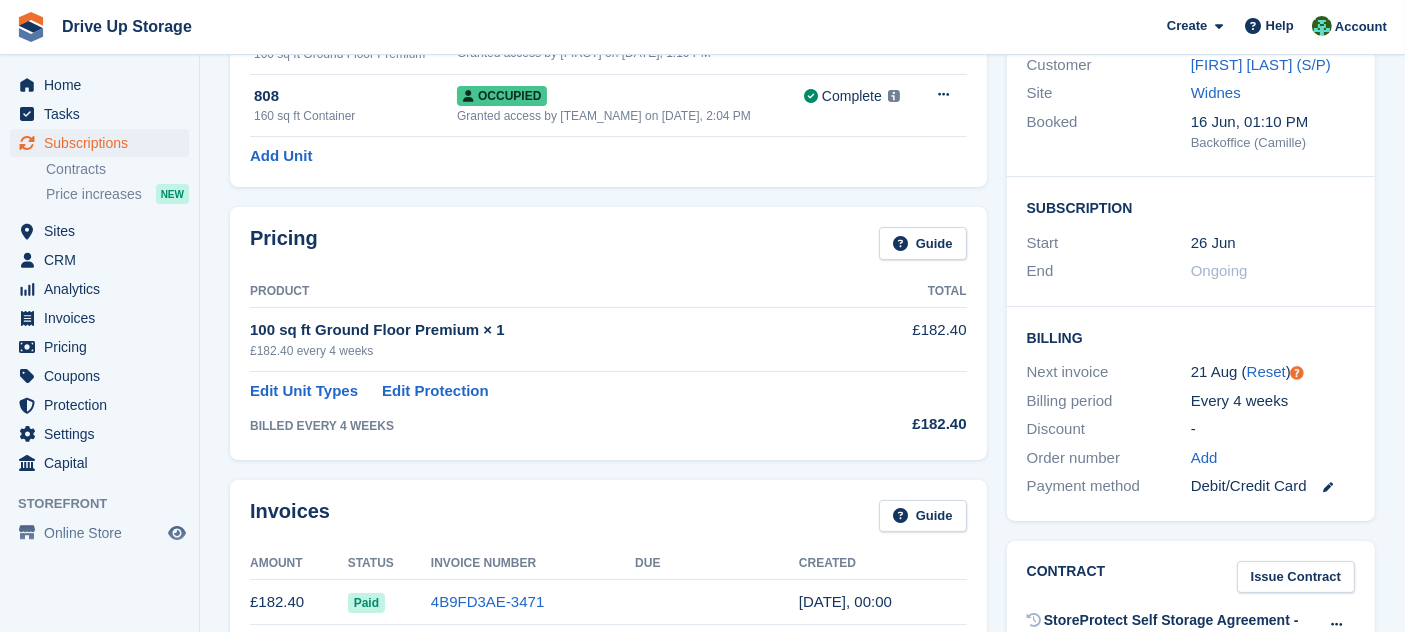 click on "[FIRST] [LAST] (S/P)
[POSTAL_CODE]
View on Stripe
Cancel Subscription
Allocation
Unit
Unit Status
Sync Status
046
100 sq ft Ground Floor Premium
Occupied
Granted access by [FIRST] on [DATE],   1:10 PM
Complete
Last synced at [DATE],  11:21 AM" at bounding box center [802, 838] 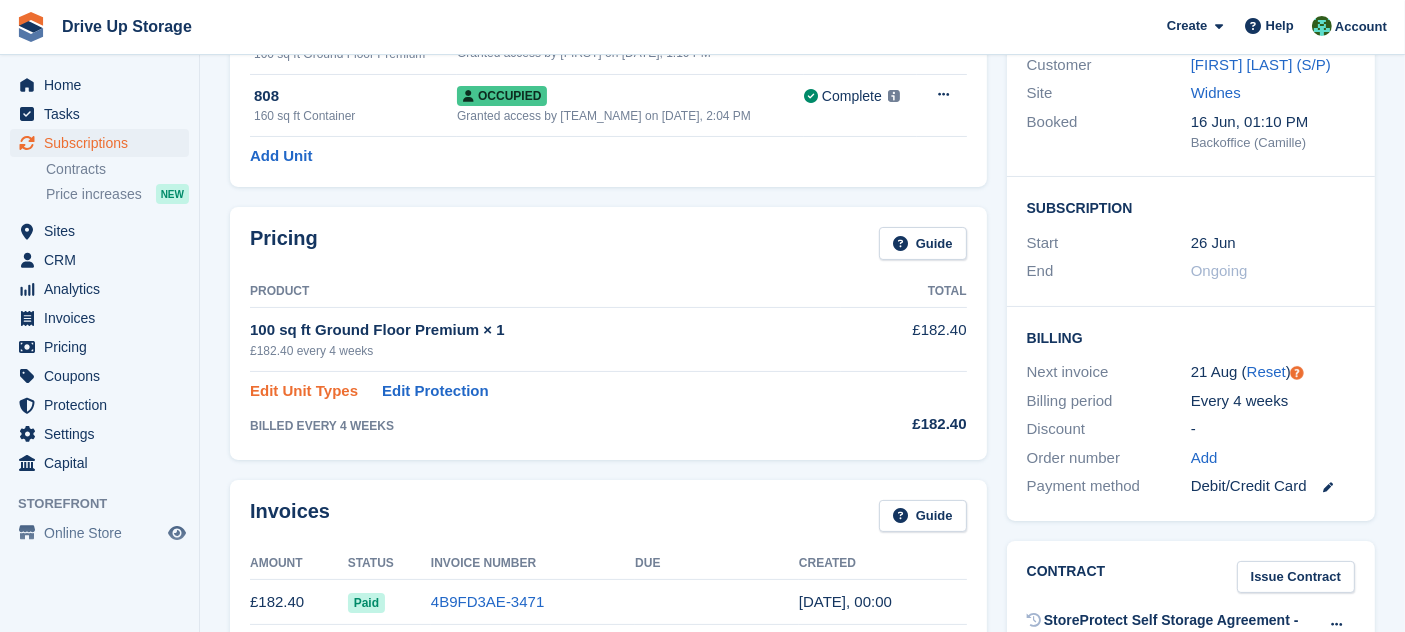 click on "Edit Unit Types" at bounding box center [304, 391] 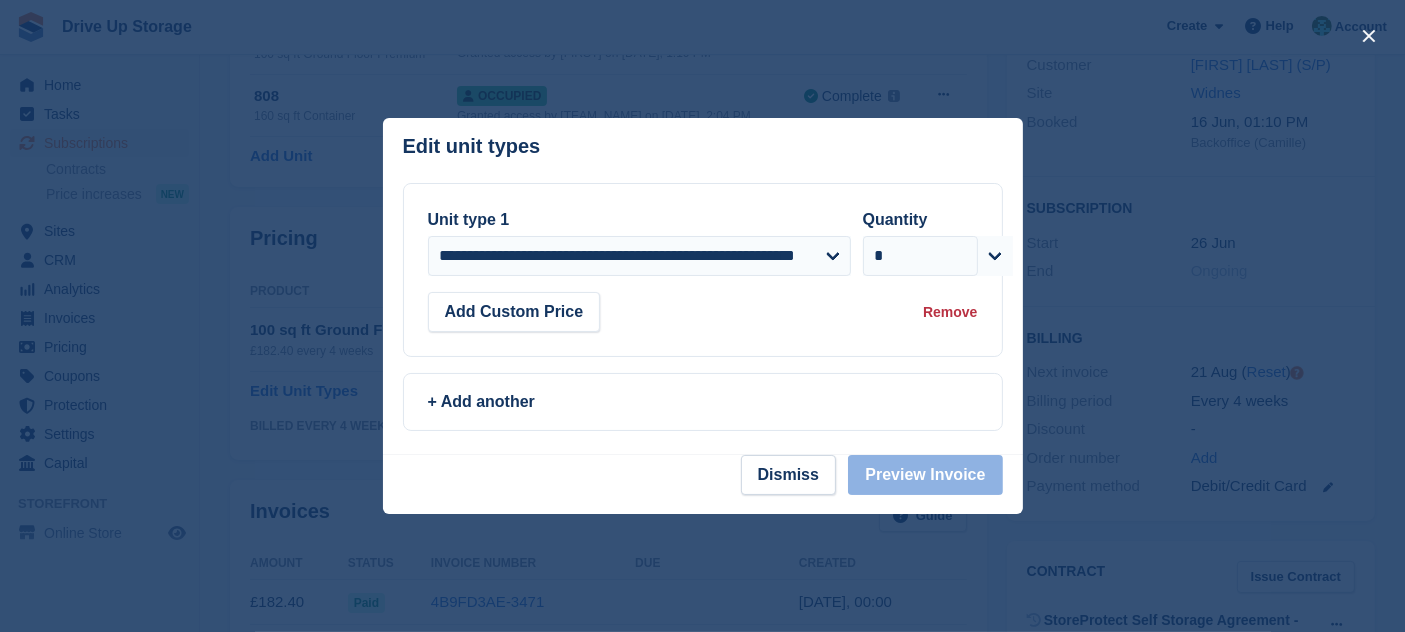 click at bounding box center (702, 316) 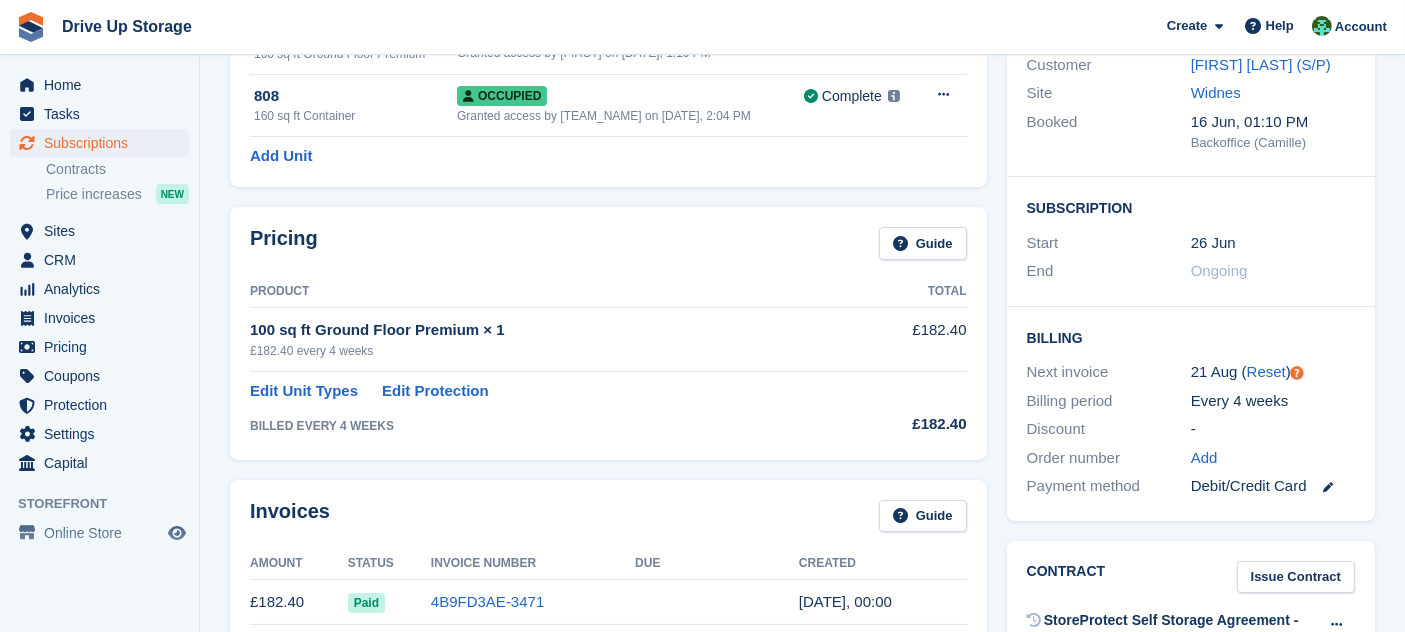 scroll, scrollTop: 0, scrollLeft: 0, axis: both 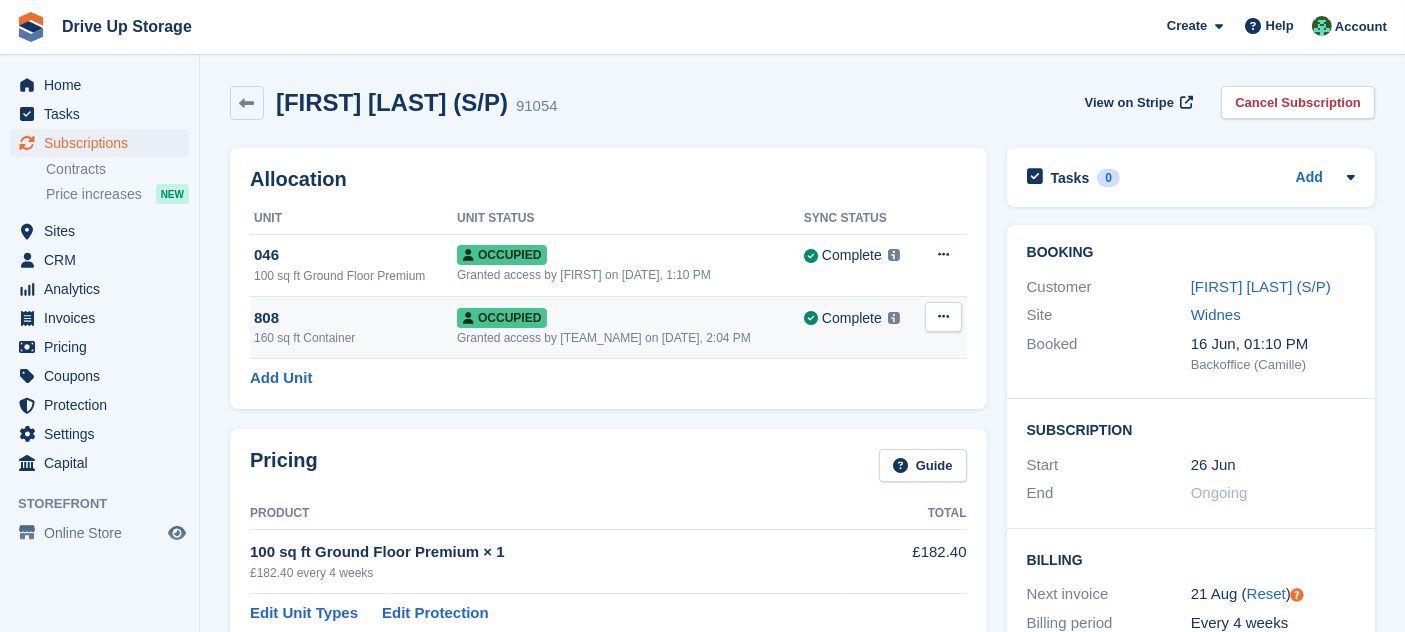 click on "Occupied
Granted access by Widnes Team on 4th Aug,   2:04 PM" at bounding box center [630, 327] 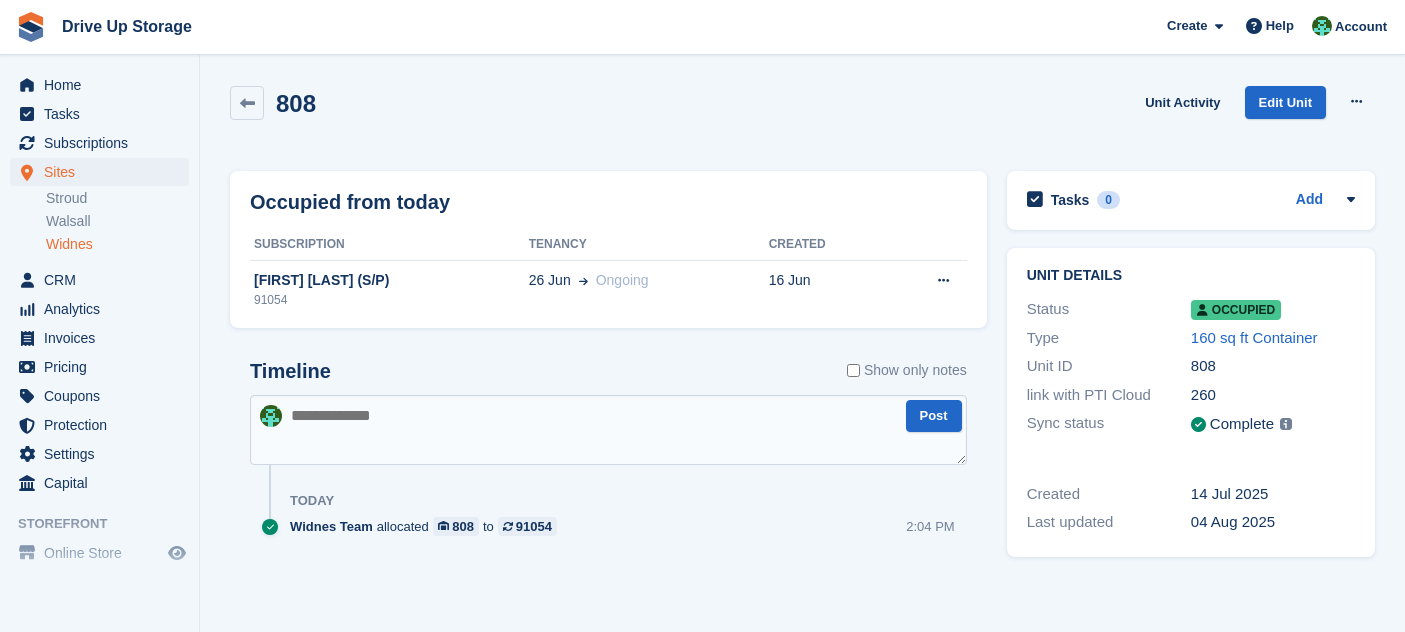 scroll, scrollTop: 0, scrollLeft: 0, axis: both 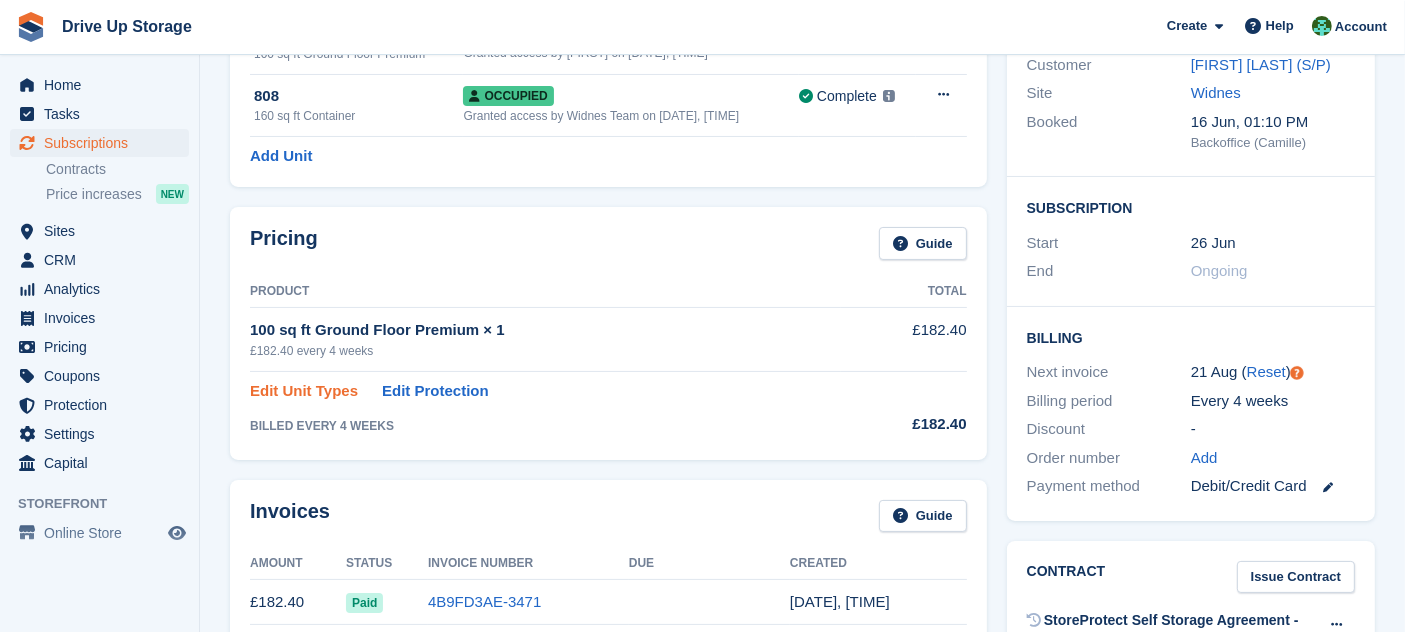 click on "Edit Unit Types" at bounding box center [304, 391] 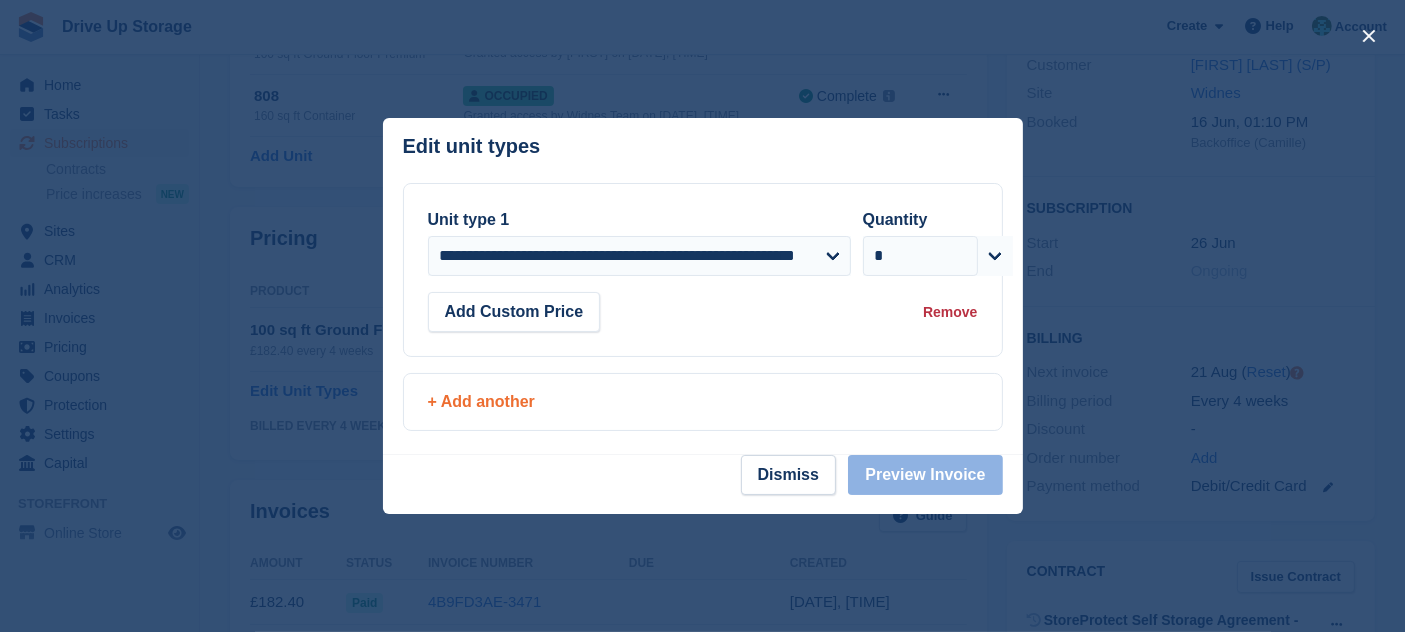 click on "+ Add another" at bounding box center (703, 402) 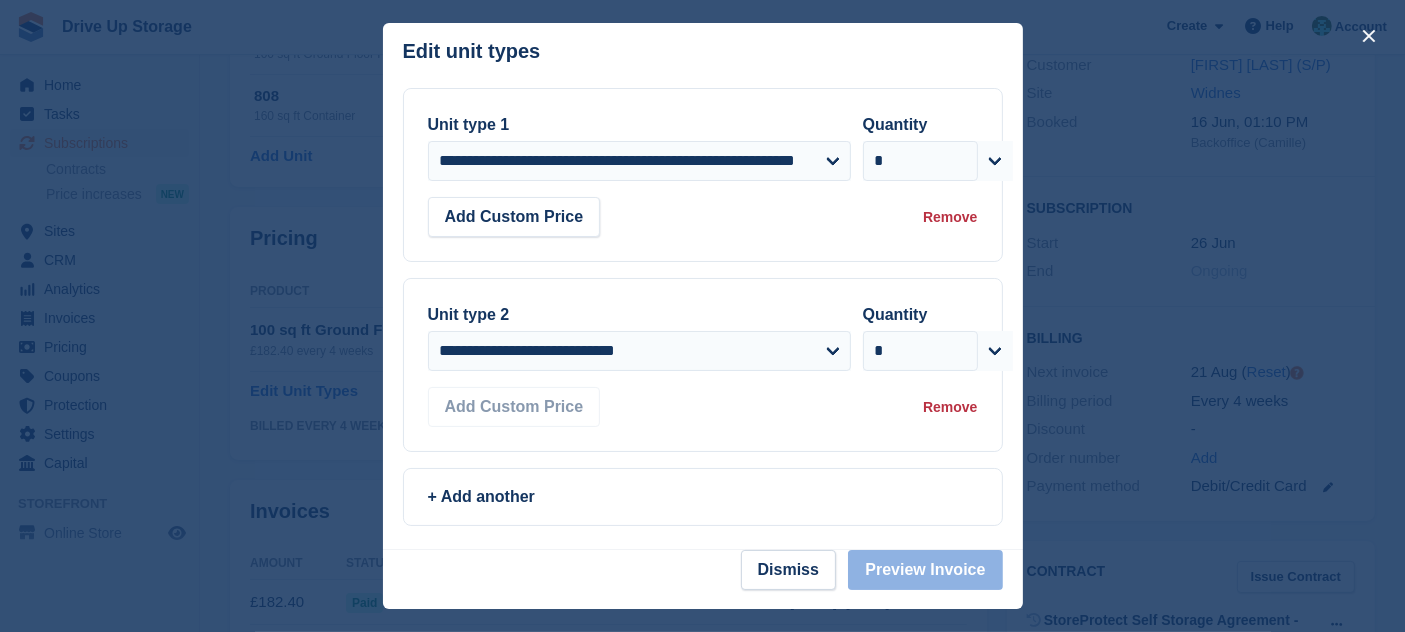 click at bounding box center (702, 316) 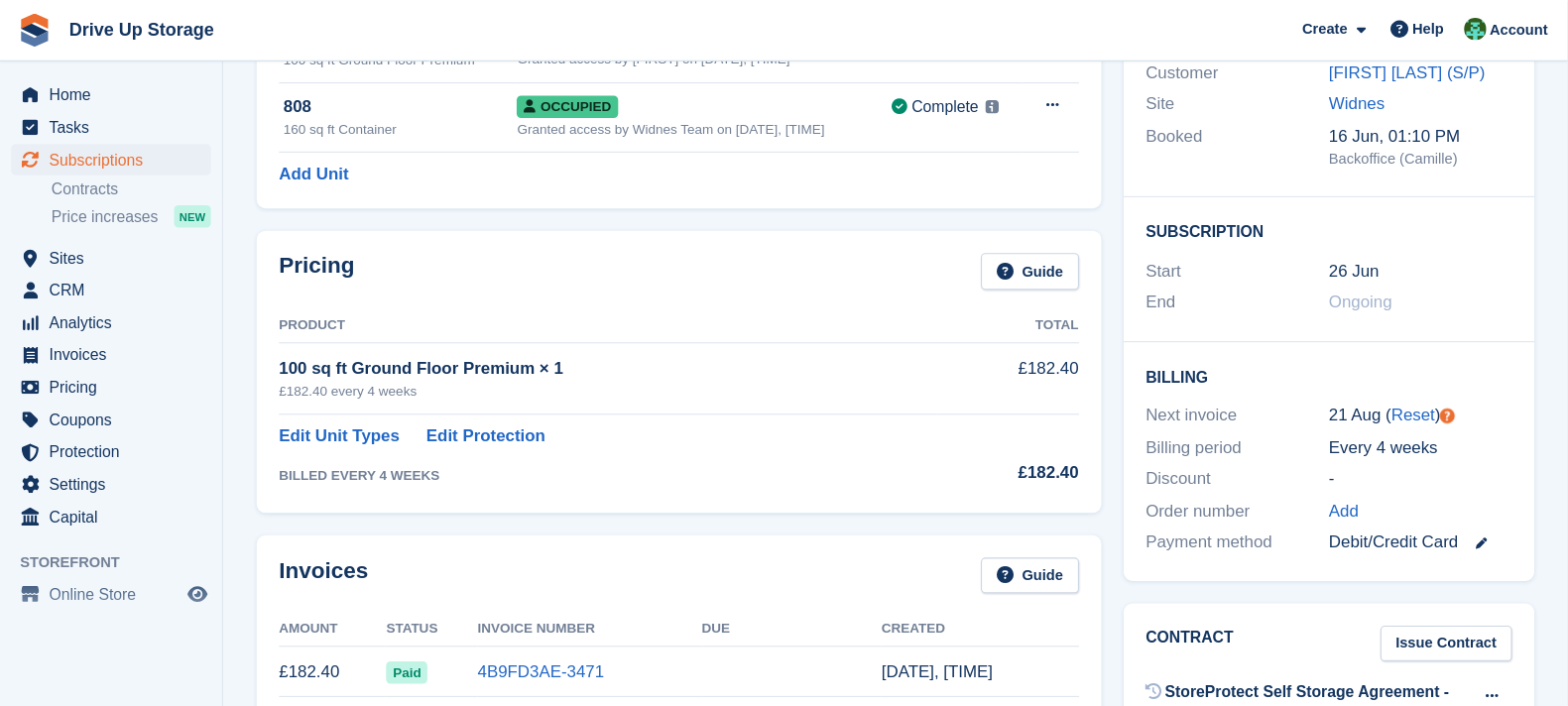 scroll, scrollTop: 0, scrollLeft: 0, axis: both 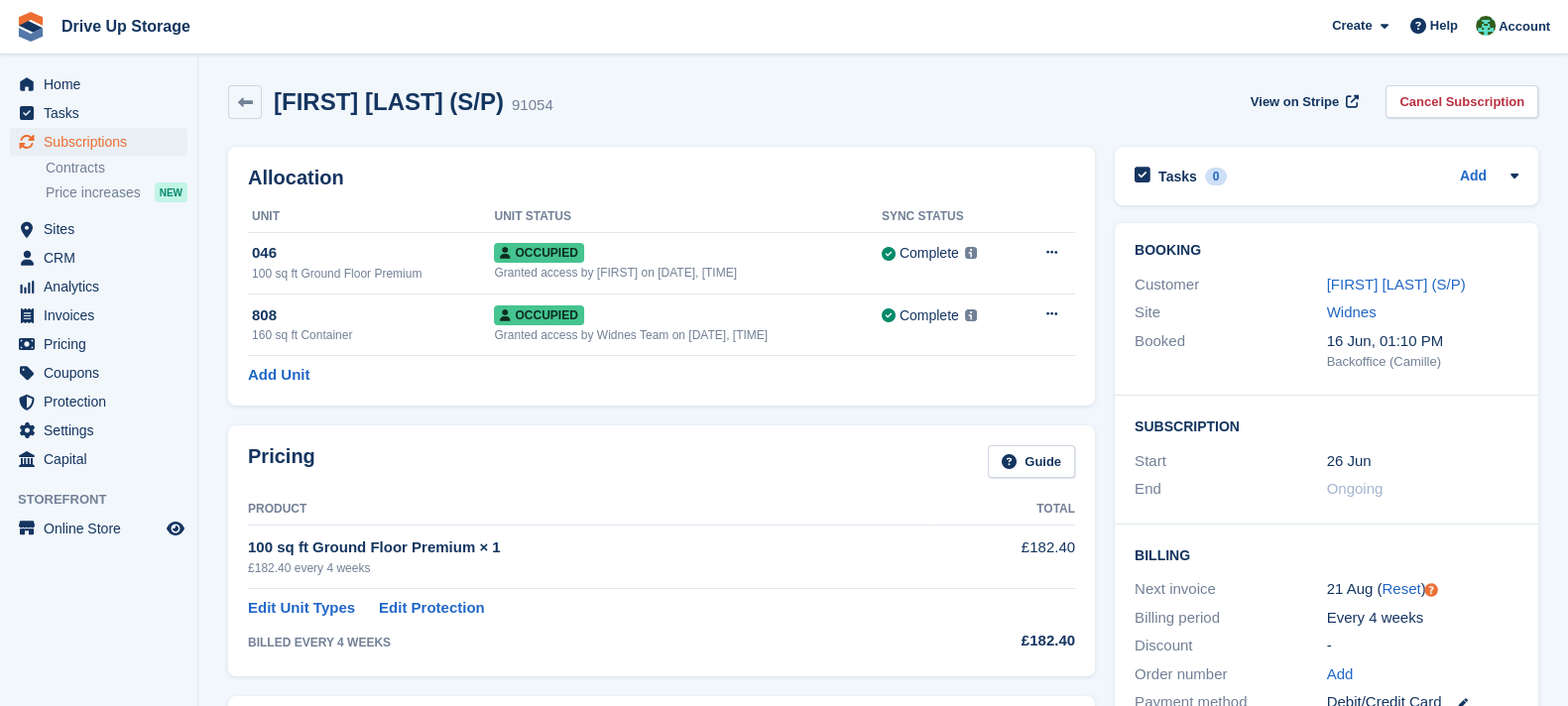click on "Katie Shaw (S/P)
91054
View on Stripe
Cancel Subscription" at bounding box center [883, 102] 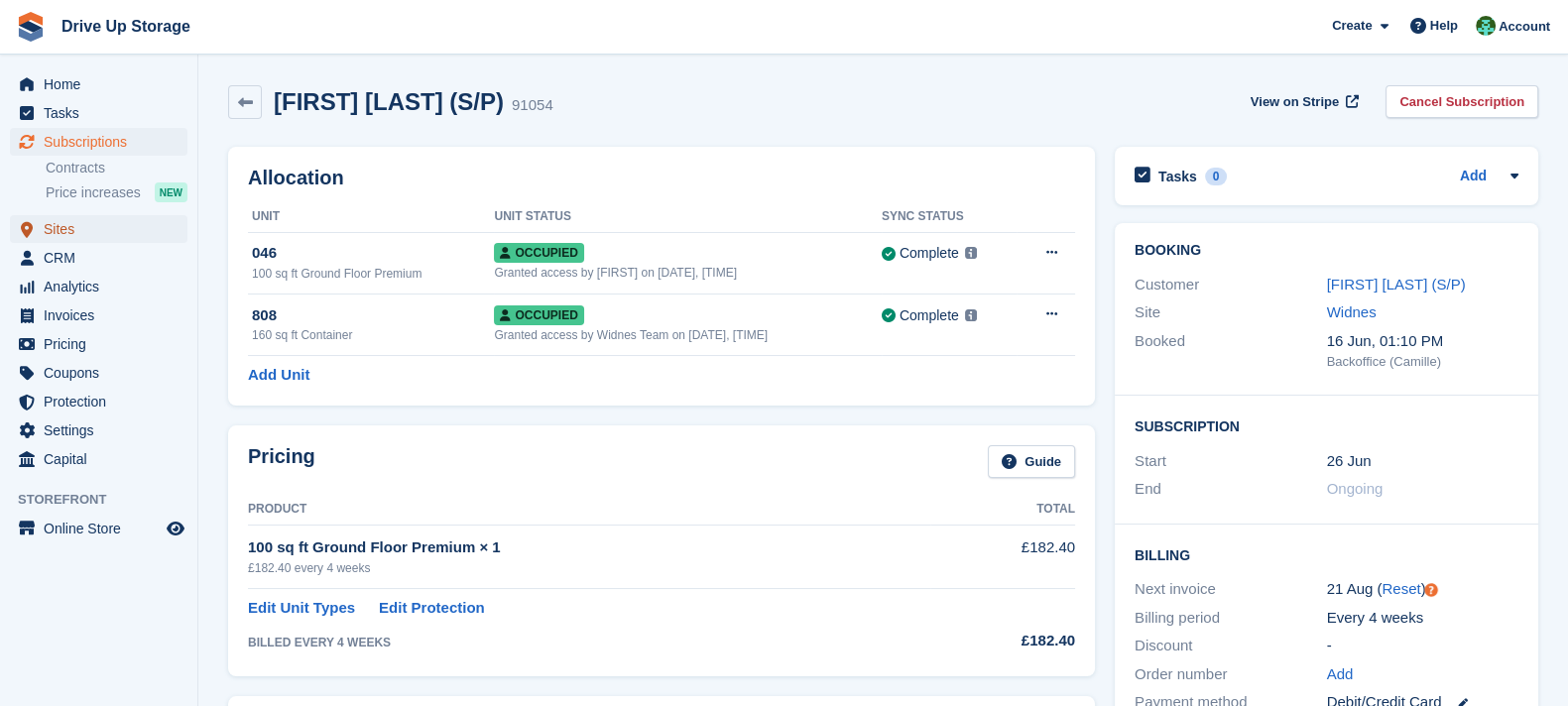 click on "Sites" at bounding box center [103, 229] 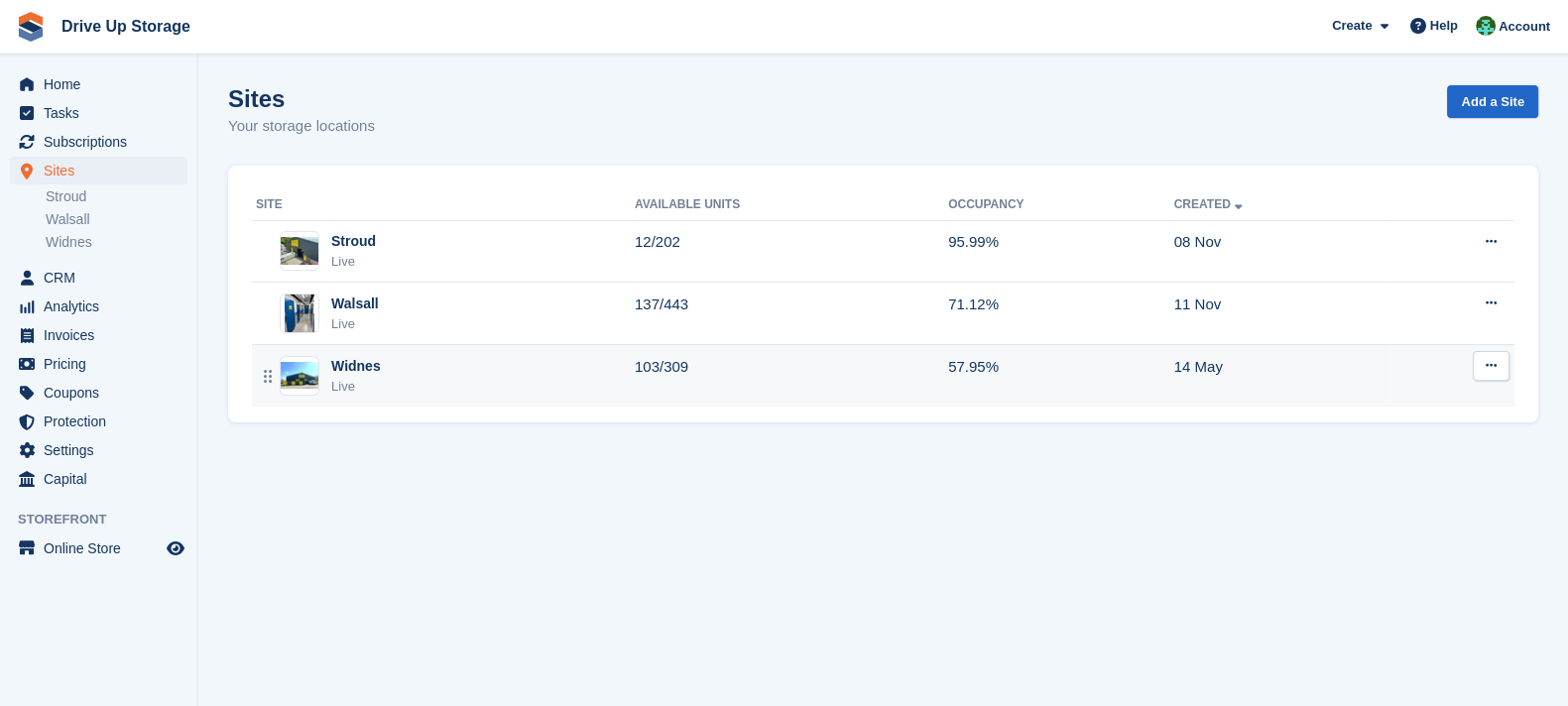 click on "103/309" at bounding box center [791, 376] 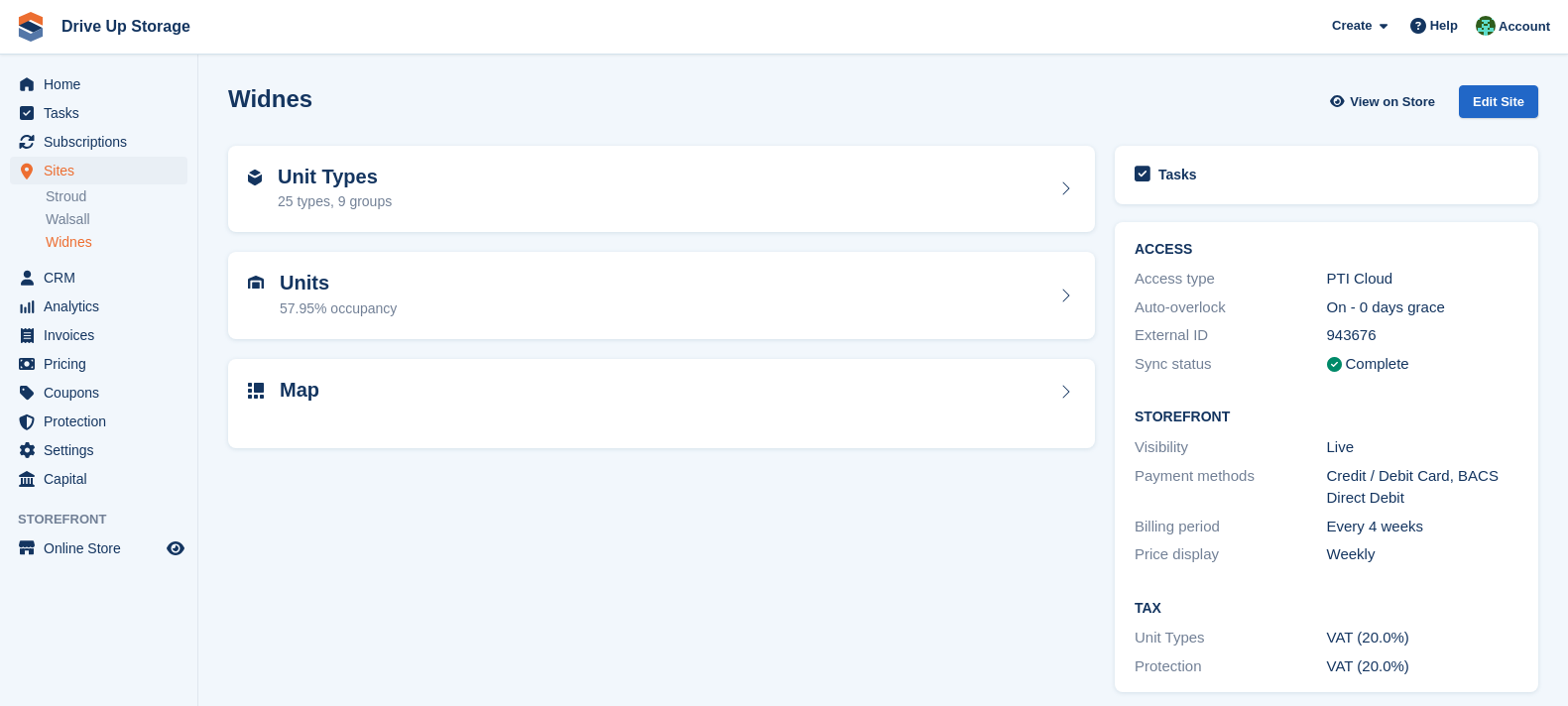 scroll, scrollTop: 0, scrollLeft: 0, axis: both 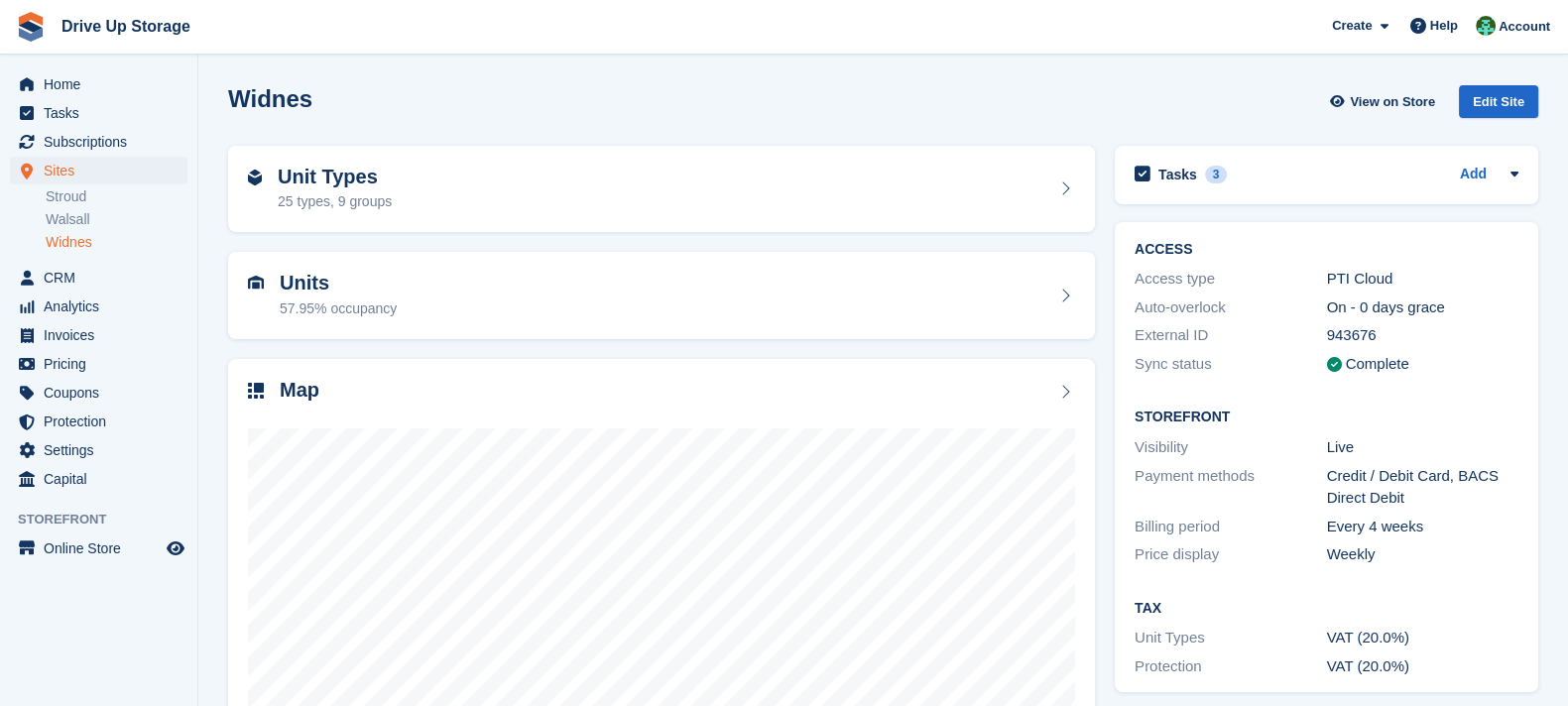 click on "Units
57.95% occupancy" at bounding box center (662, 295) 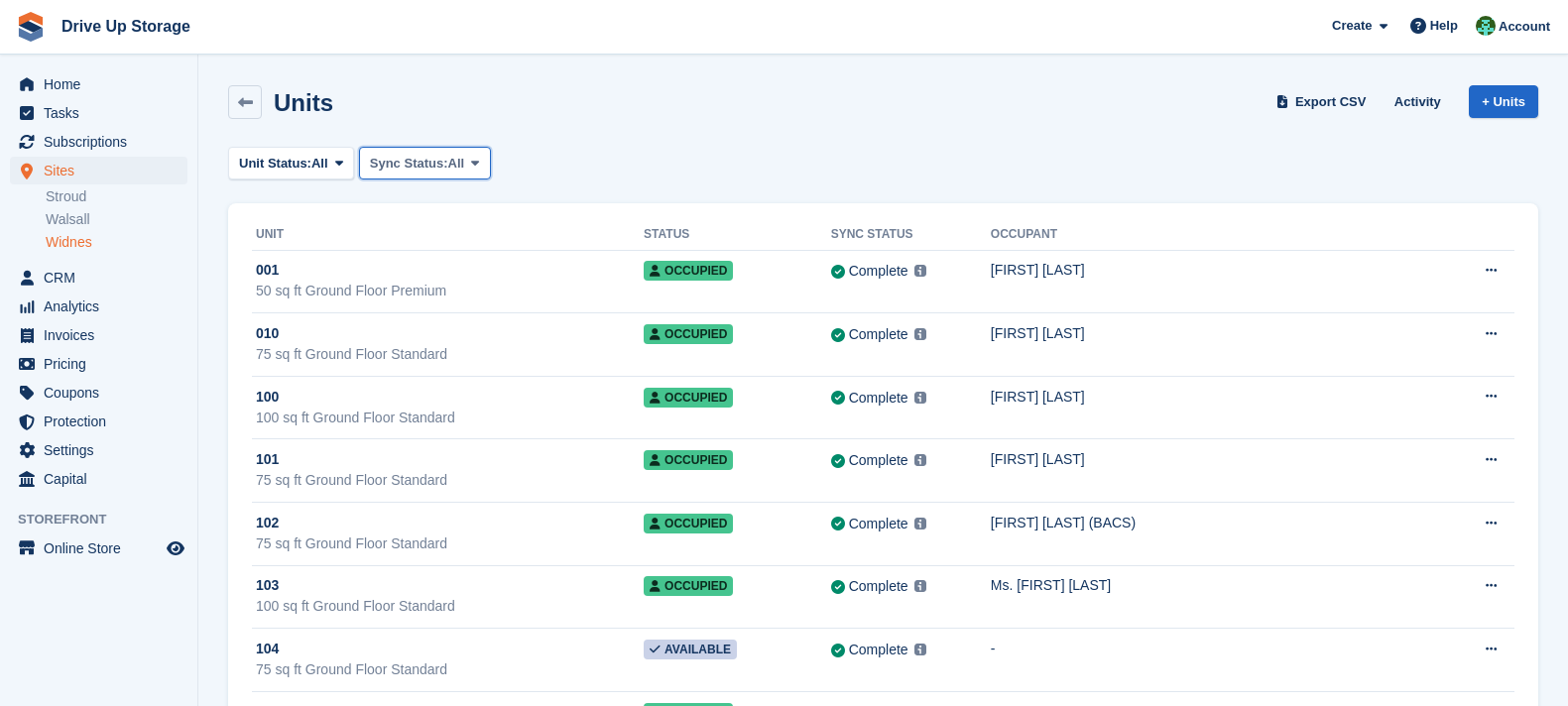 click at bounding box center (475, 163) 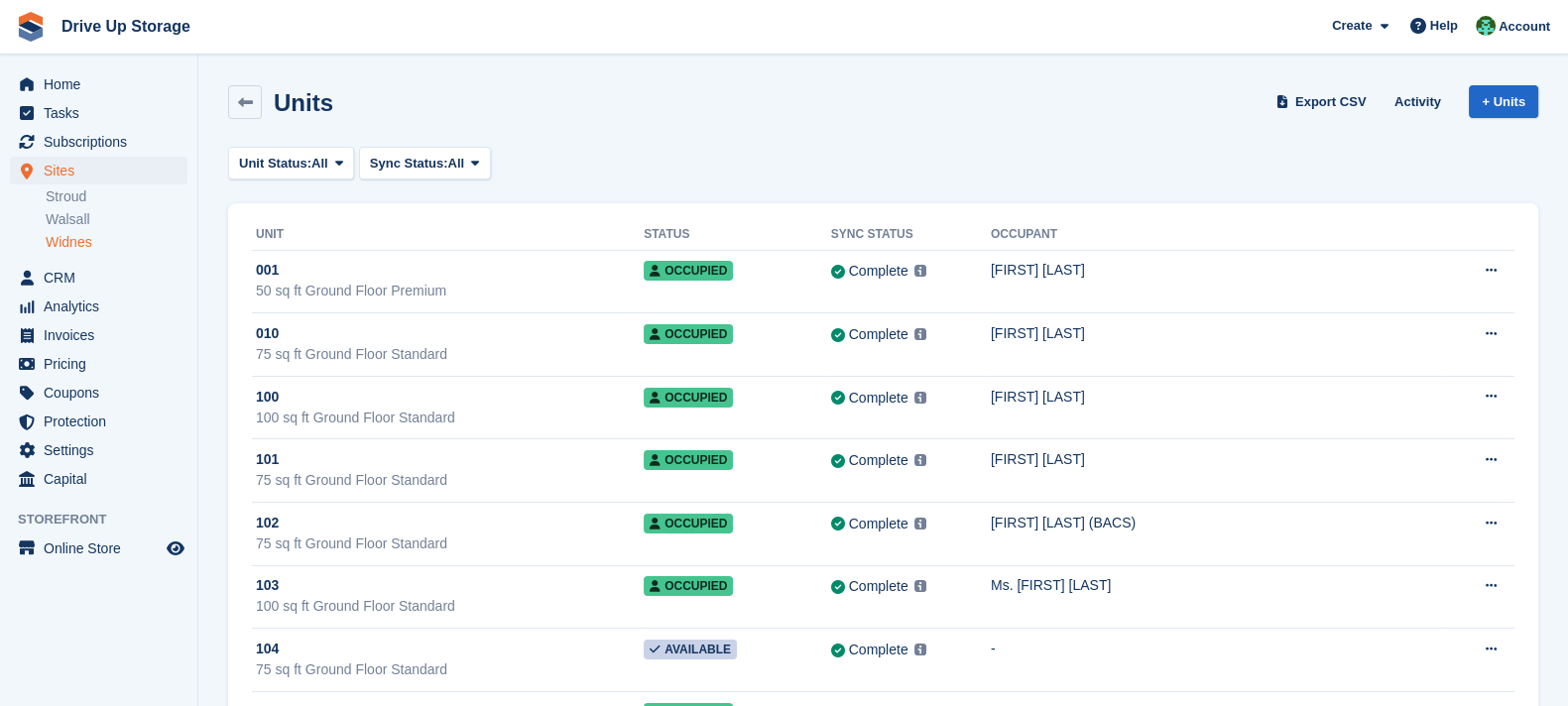 click on "Units
Export CSV
Activity
+ Units" at bounding box center [883, 106] 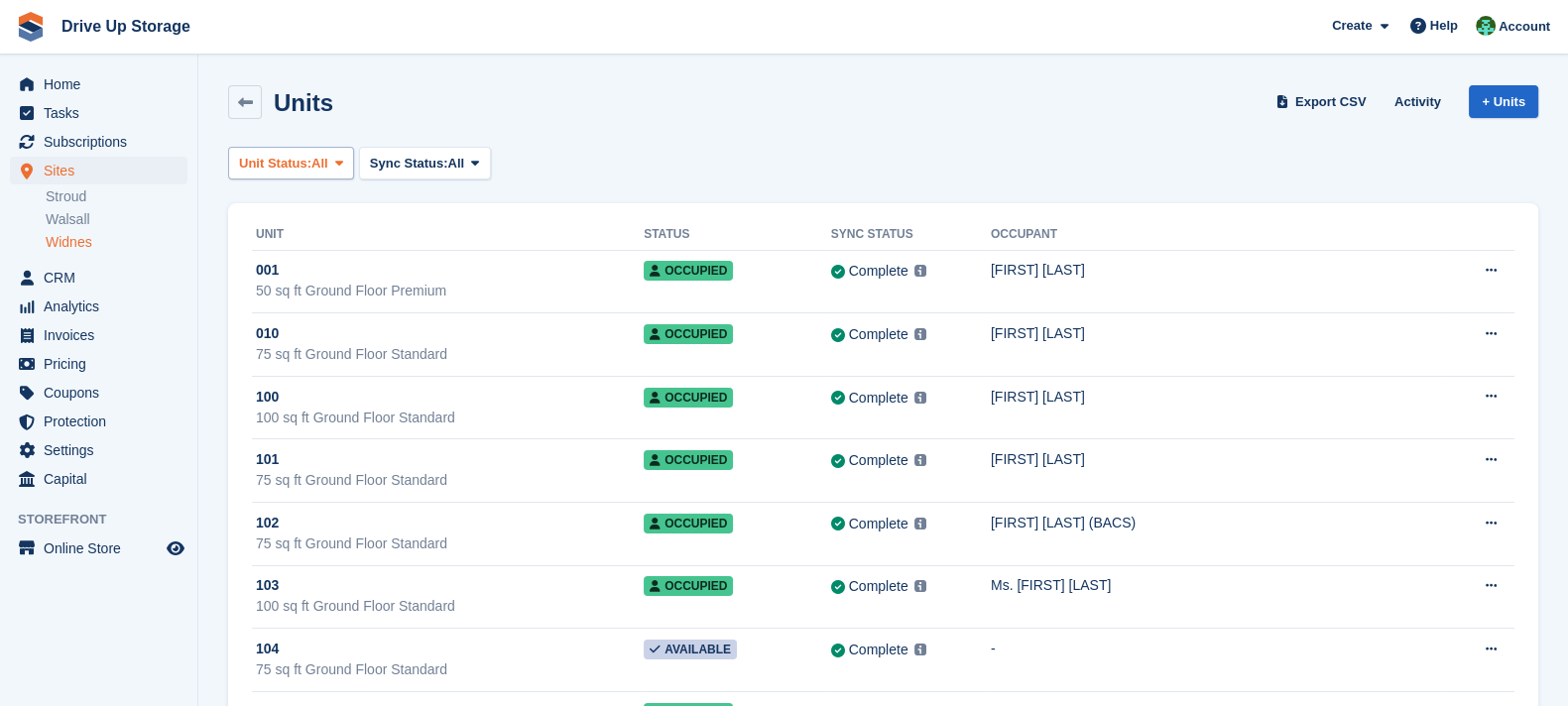 drag, startPoint x: 303, startPoint y: 146, endPoint x: 310, endPoint y: 162, distance: 17.464249 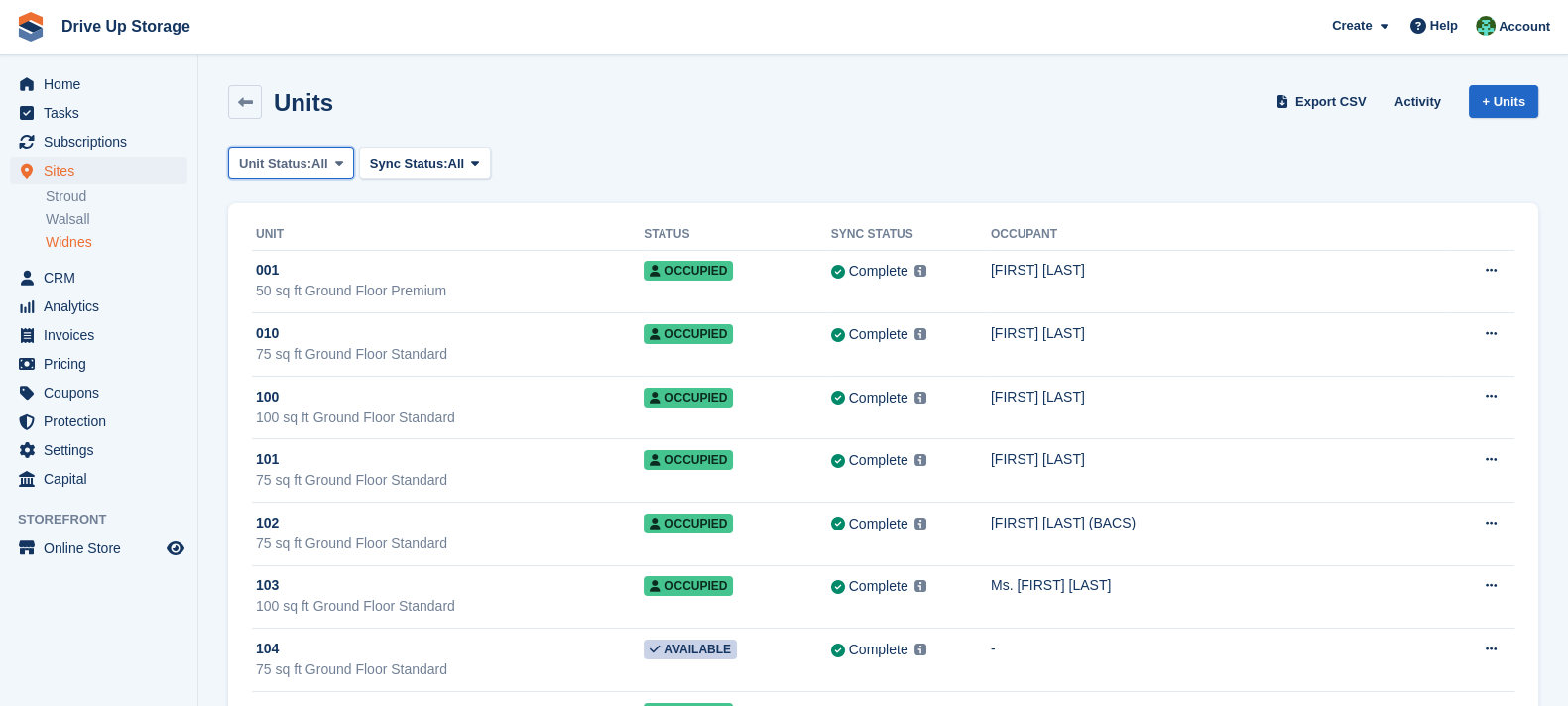 click on "Unit Status:" at bounding box center (275, 164) 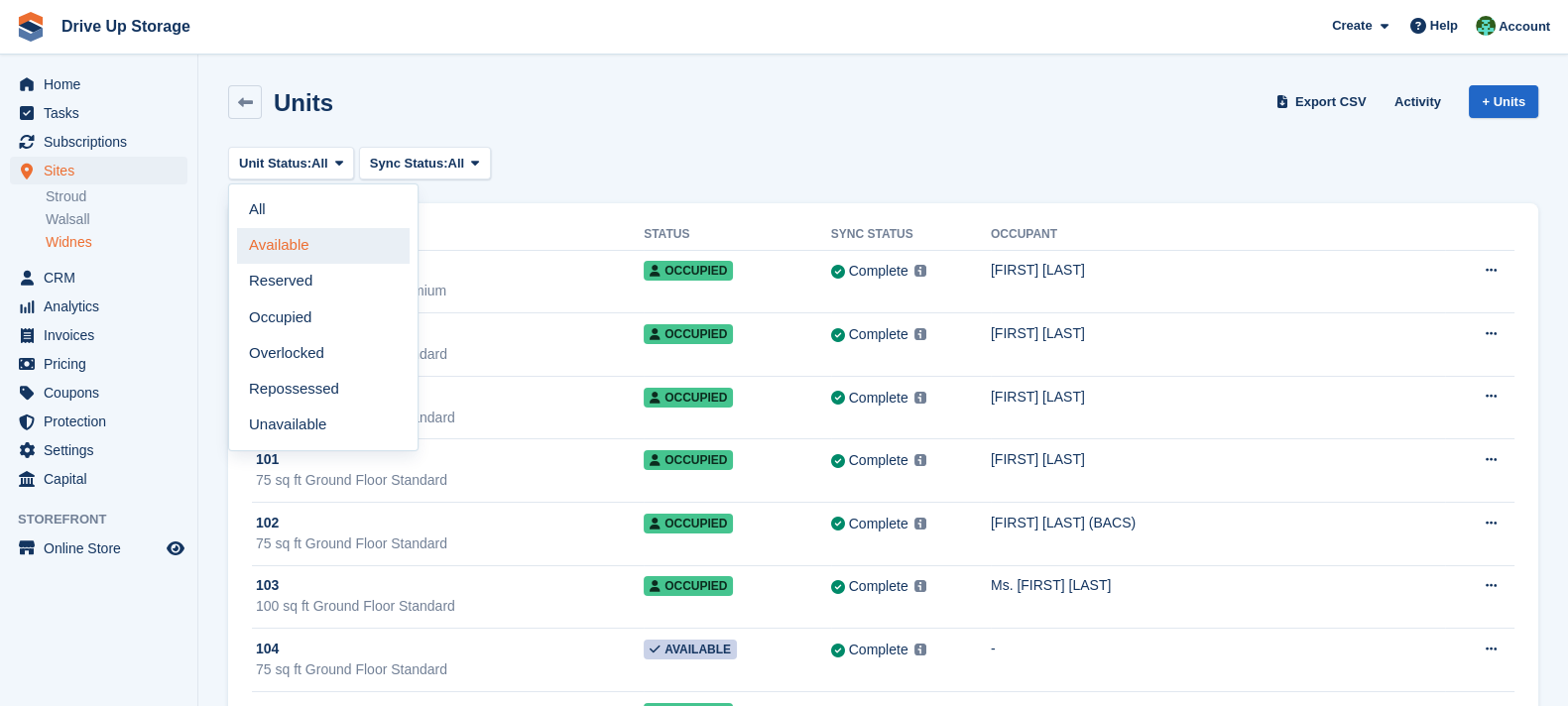 click on "Available" at bounding box center (323, 246) 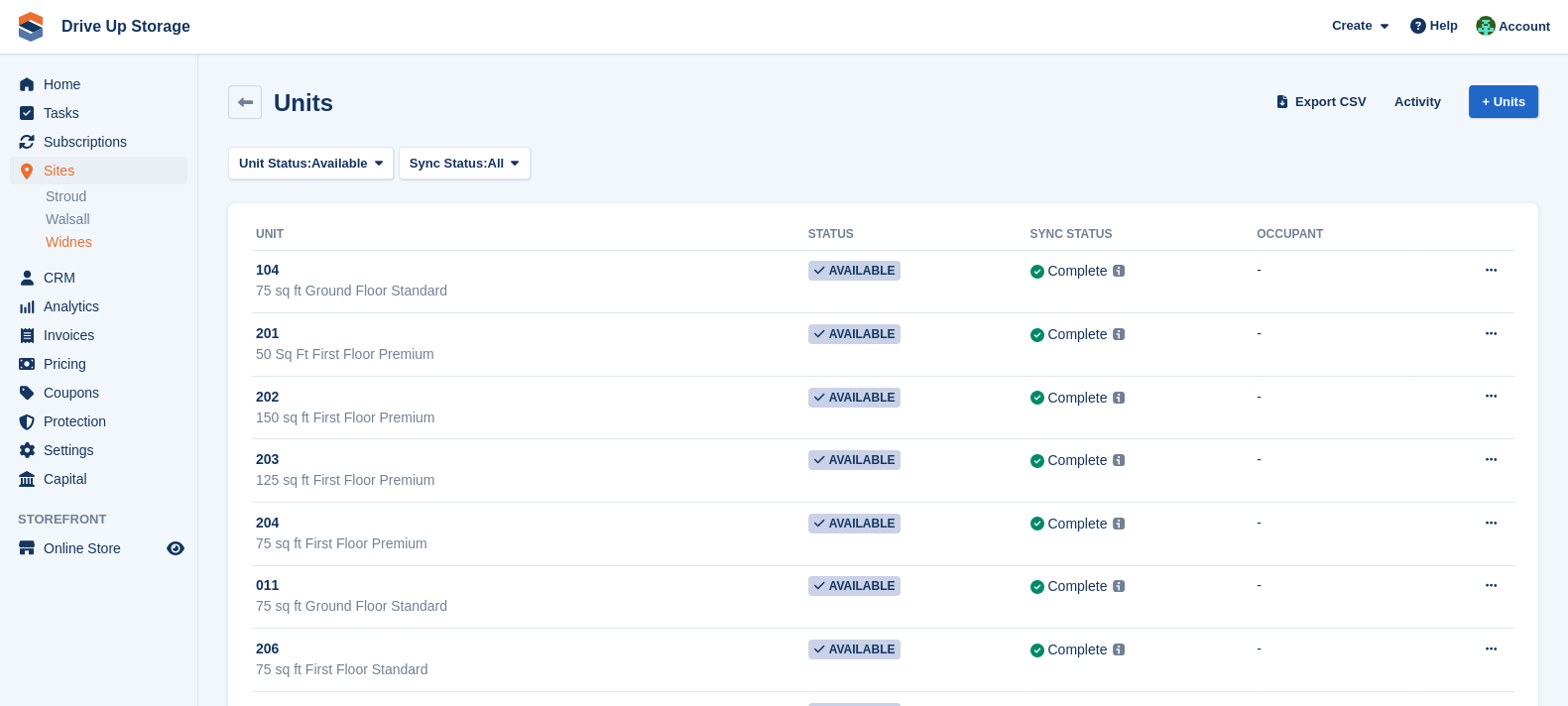 scroll, scrollTop: 4731, scrollLeft: 0, axis: vertical 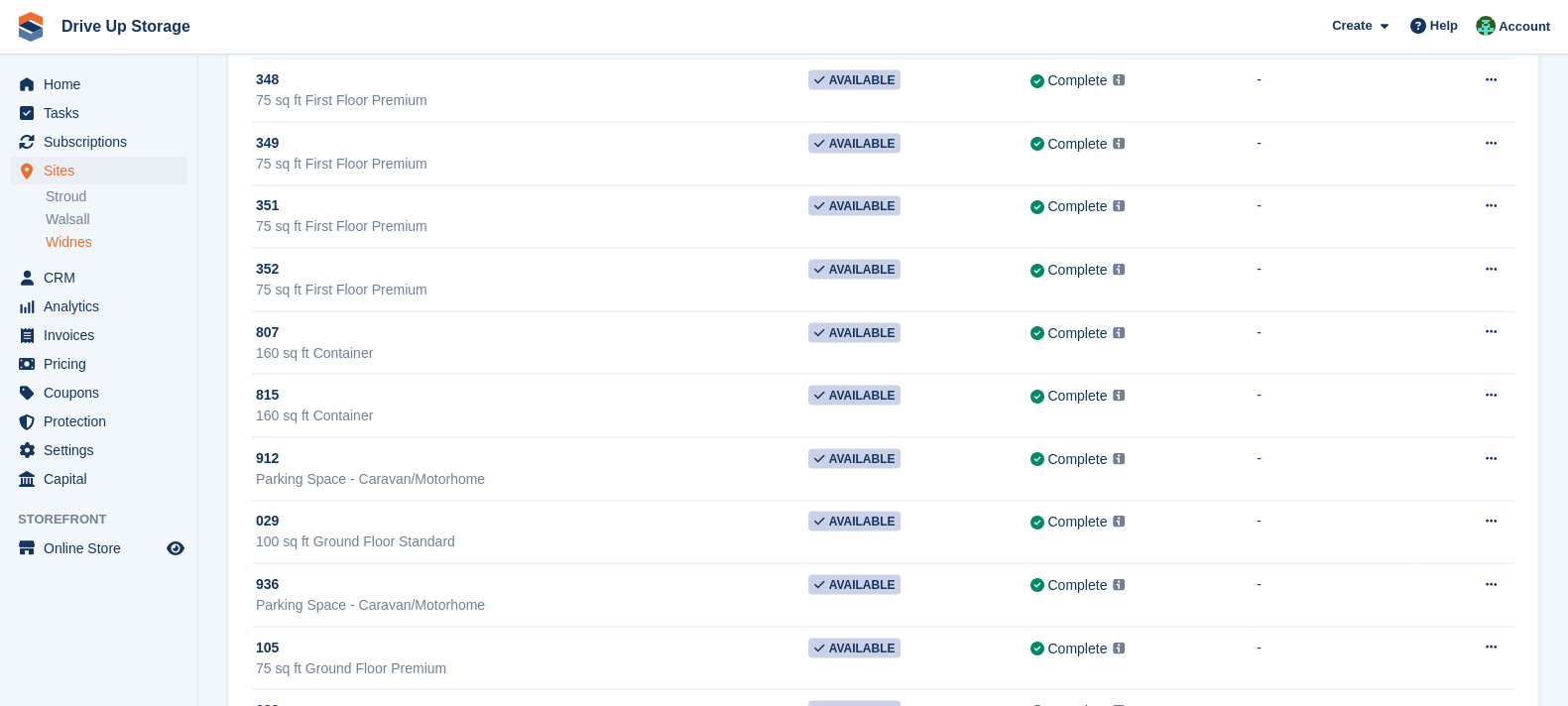 click on "Units
Export CSV
Activity
+ Units
Unit Status:
Available
All
Available
Reserved
Occupied
Overlocked
Repossessed
Unavailable
Sync Status:
All
All
Pending
Failed
Complete
Unit
Status
Sync Status
Occupant
104" at bounding box center (883, -1336) 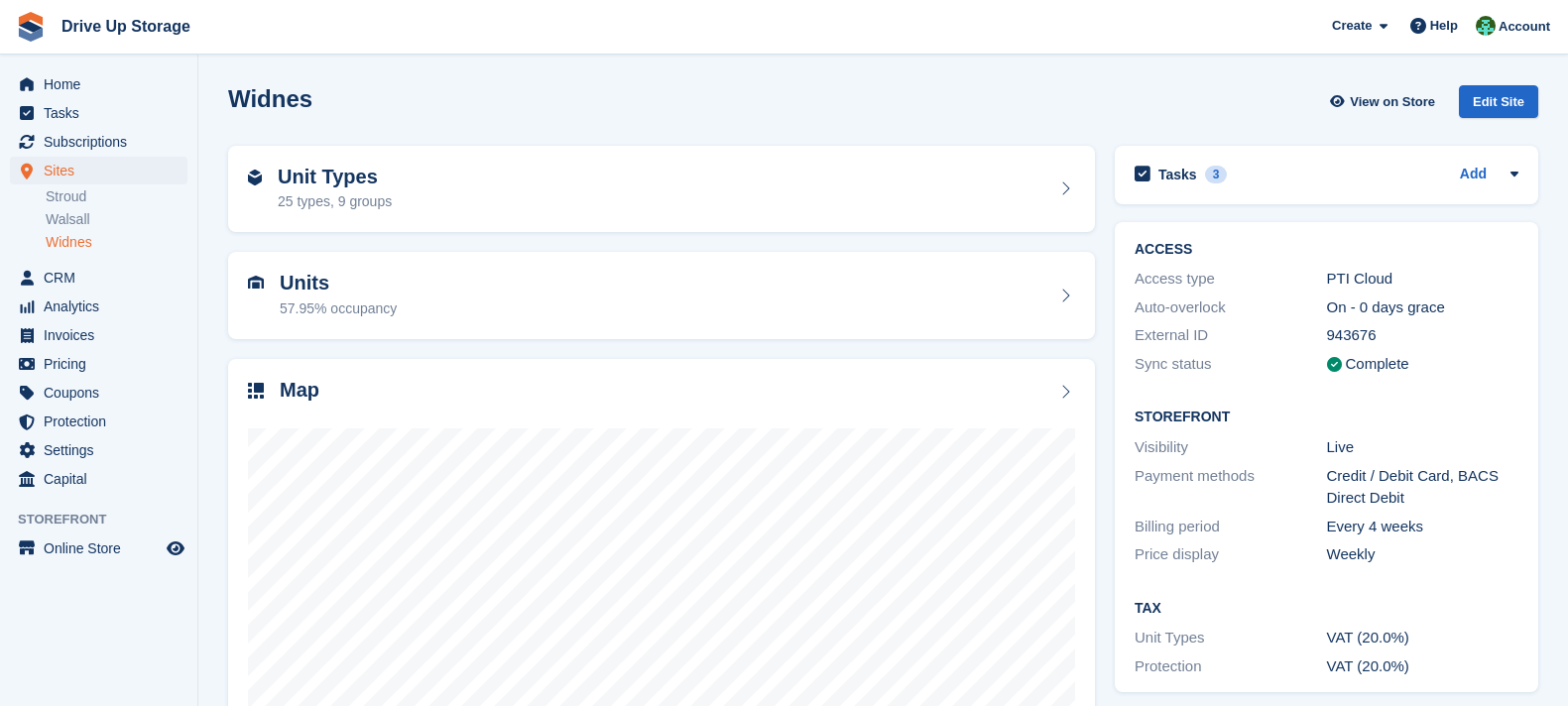 scroll, scrollTop: 0, scrollLeft: 0, axis: both 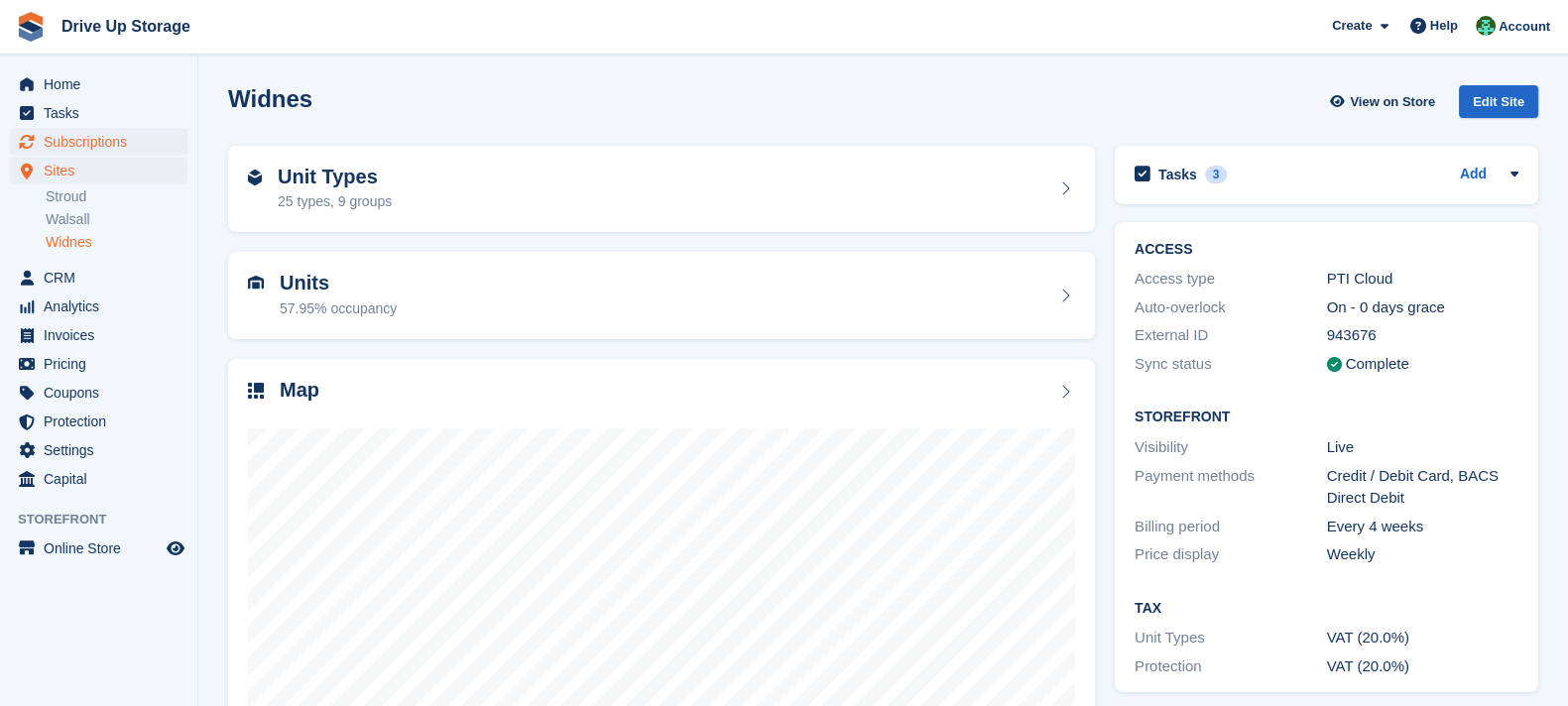 click on "[CITY]
View on Store
Edit Site" at bounding box center (883, 105) 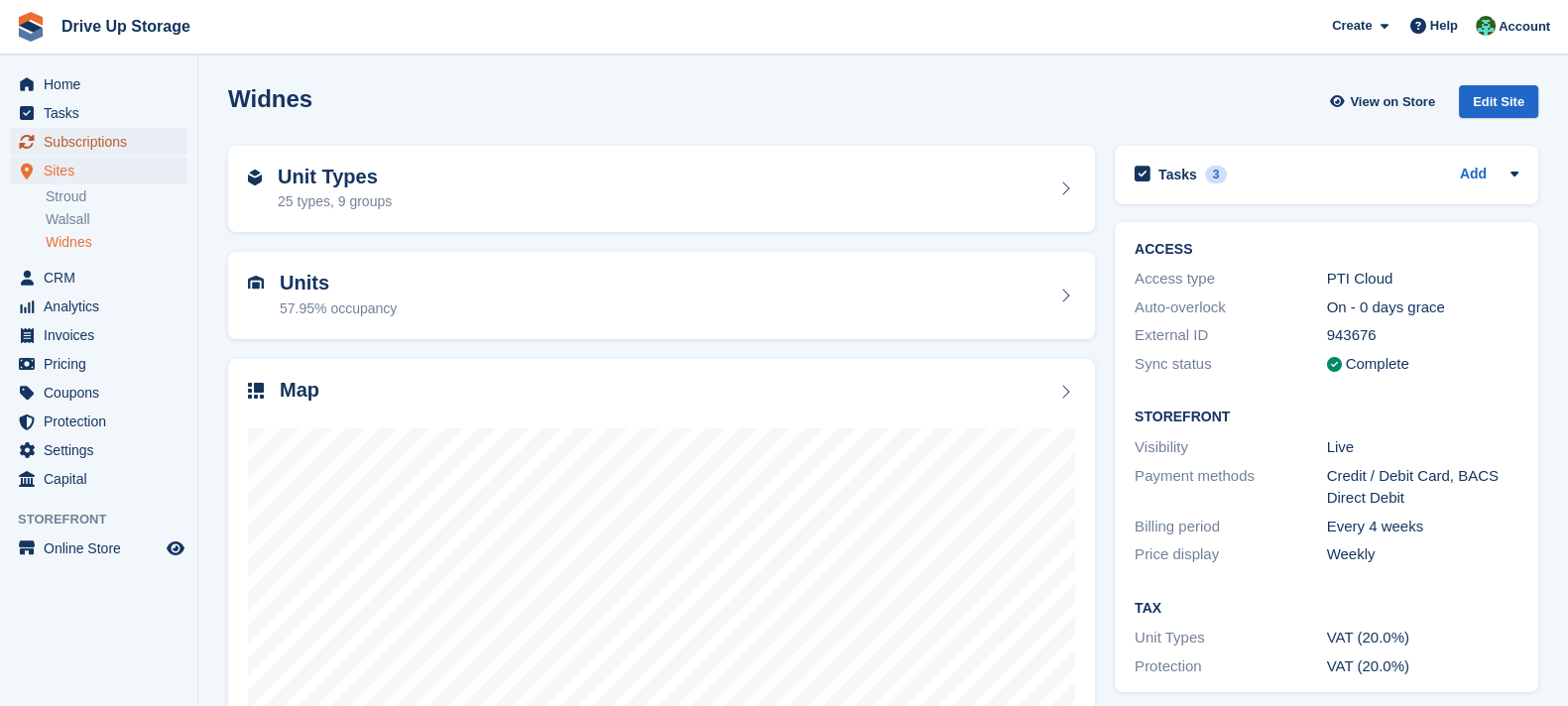 click at bounding box center (27, 142) 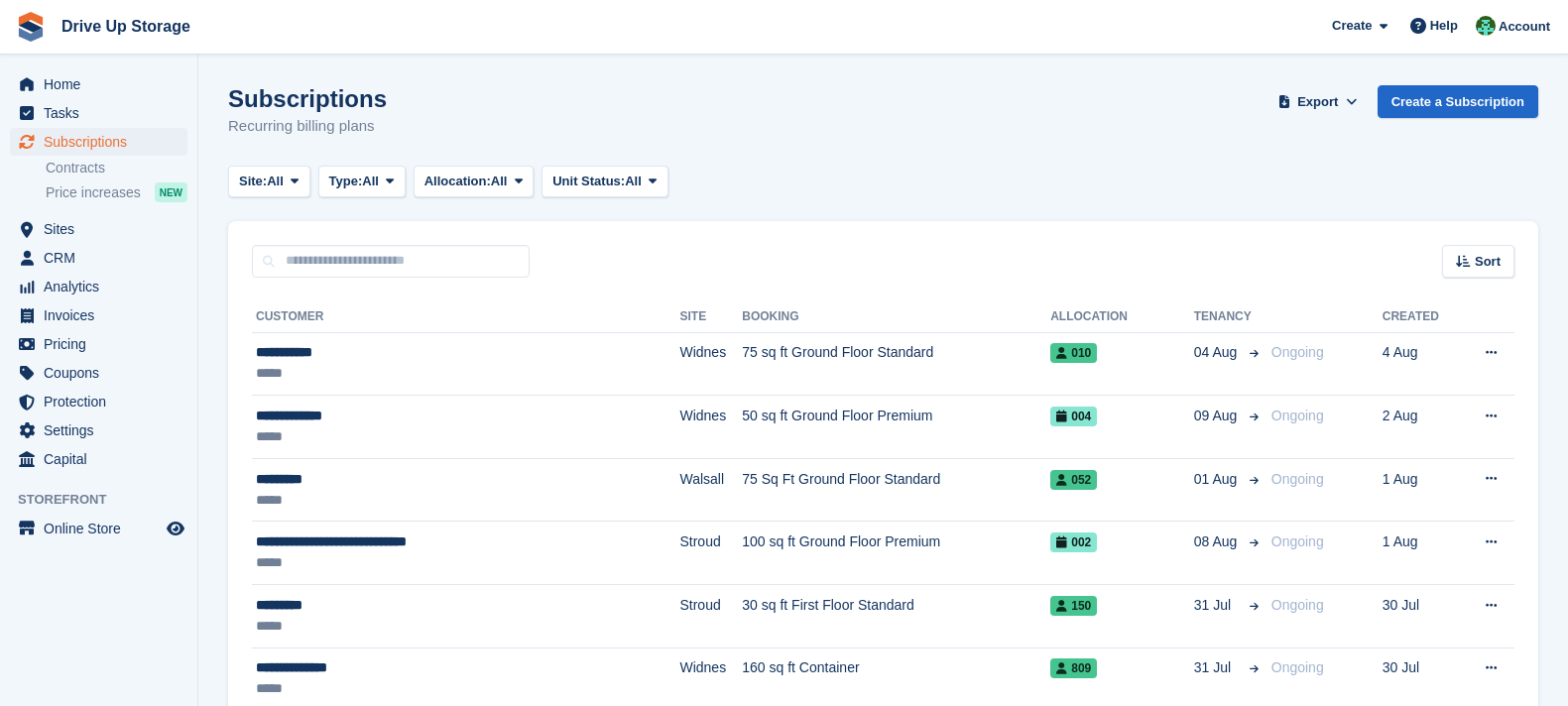 scroll, scrollTop: 0, scrollLeft: 0, axis: both 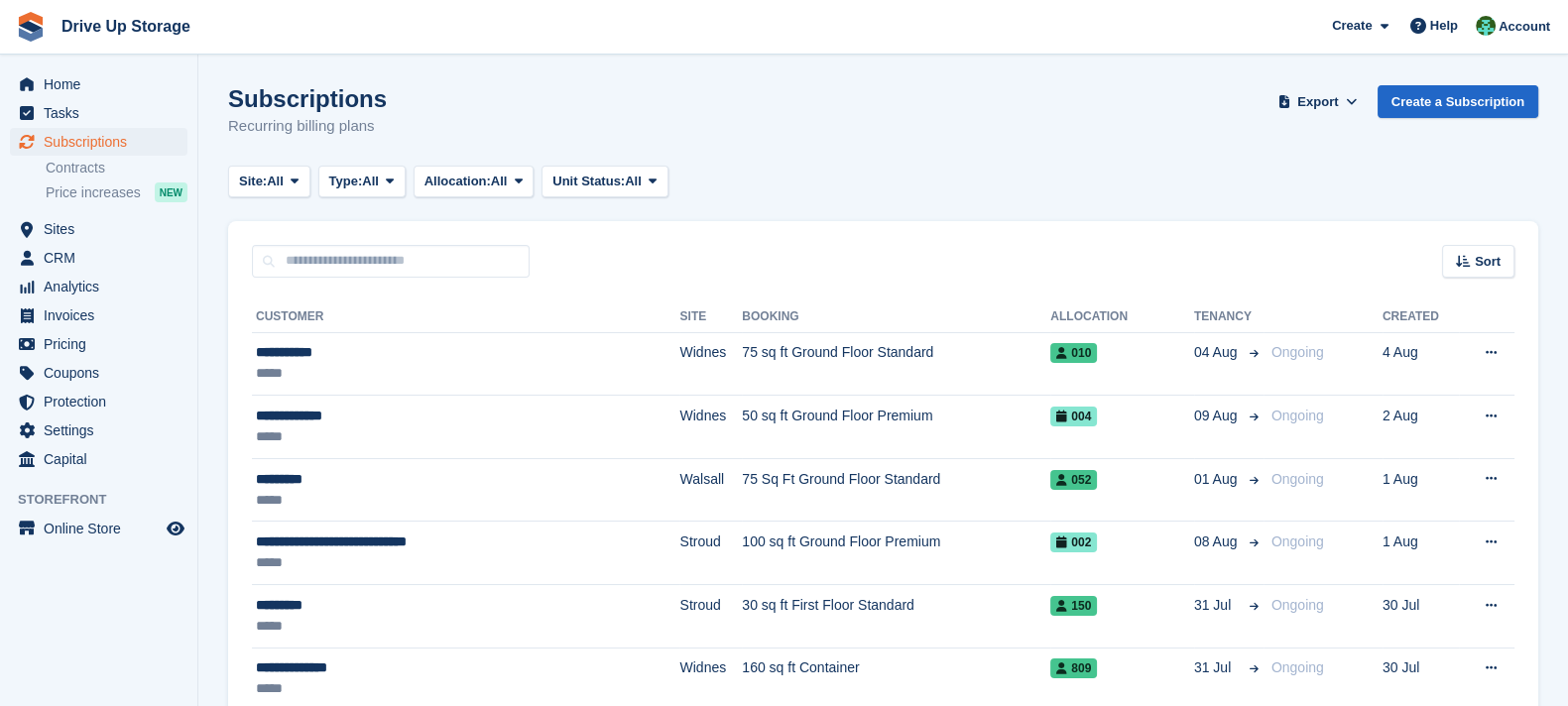 click on "Sort
Sort by
Customer name
Date created
Move in date
Move out date
Created (oldest first)
Created (newest first)" at bounding box center (883, 249) 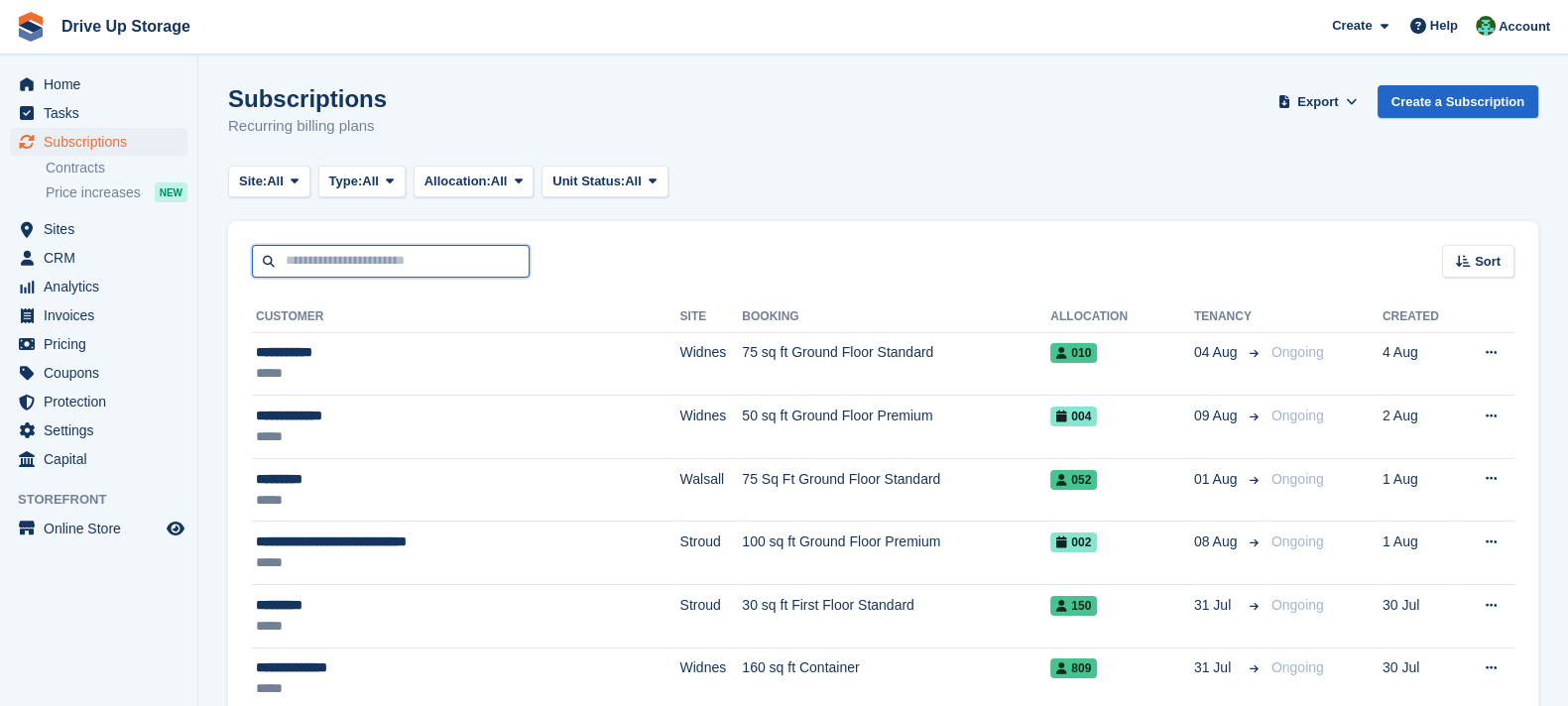 click at bounding box center [391, 261] 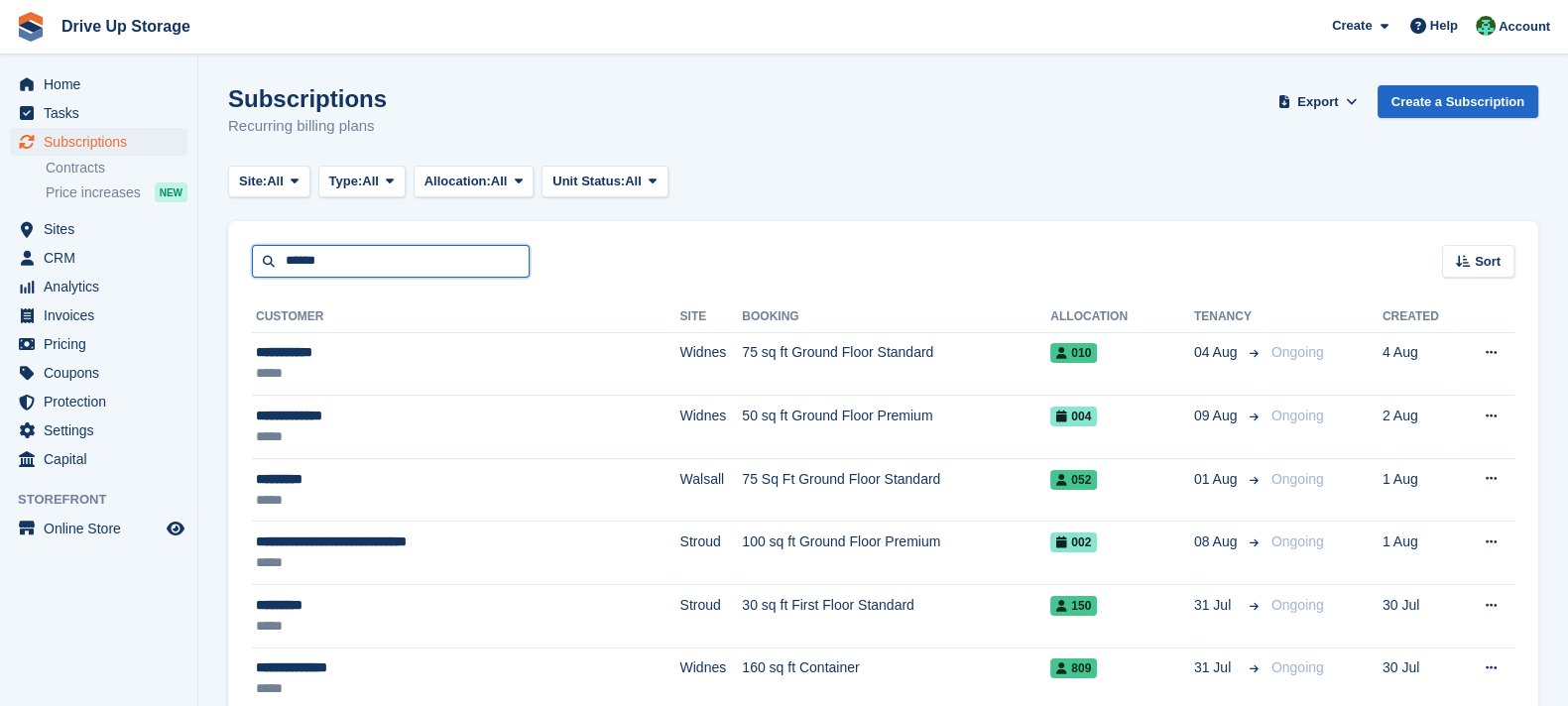type on "******" 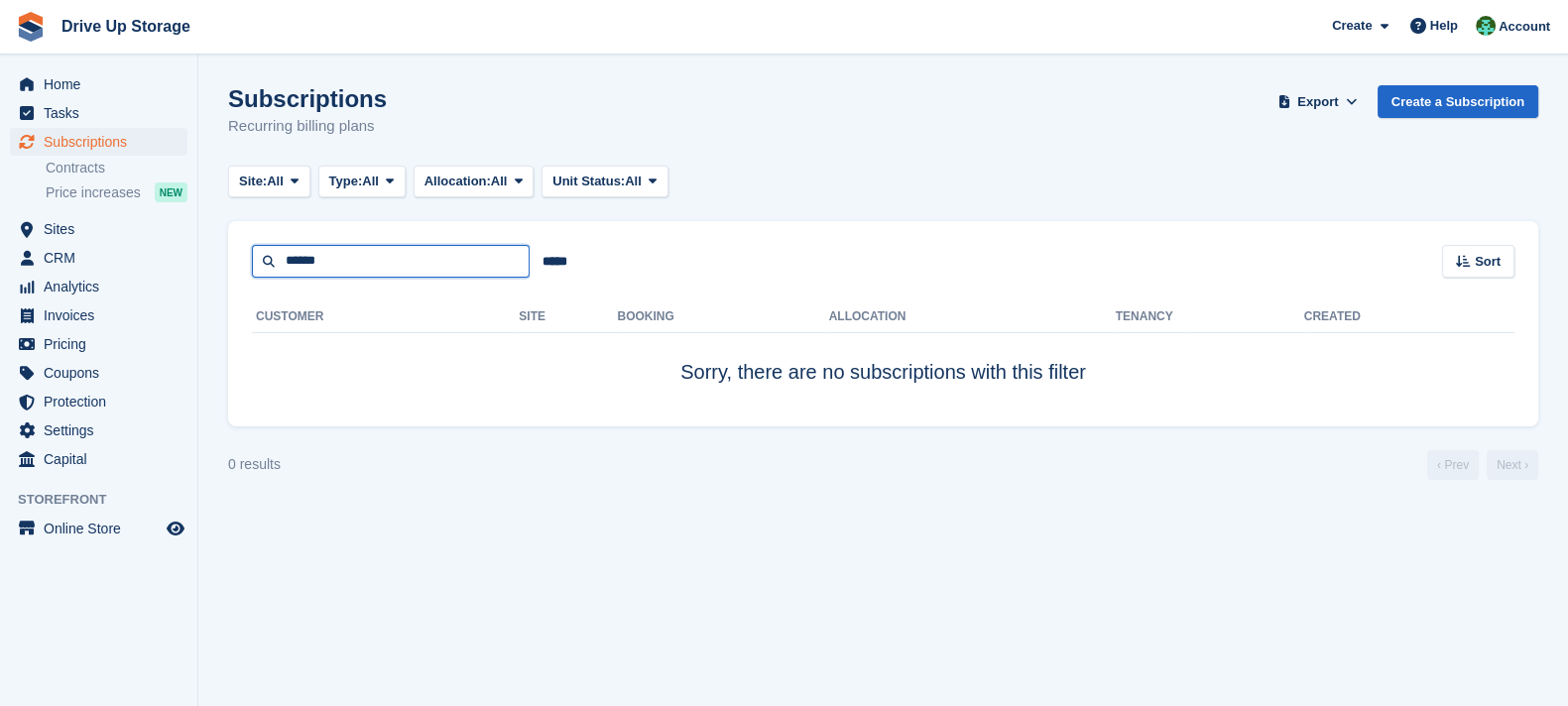 click on "******" at bounding box center (391, 261) 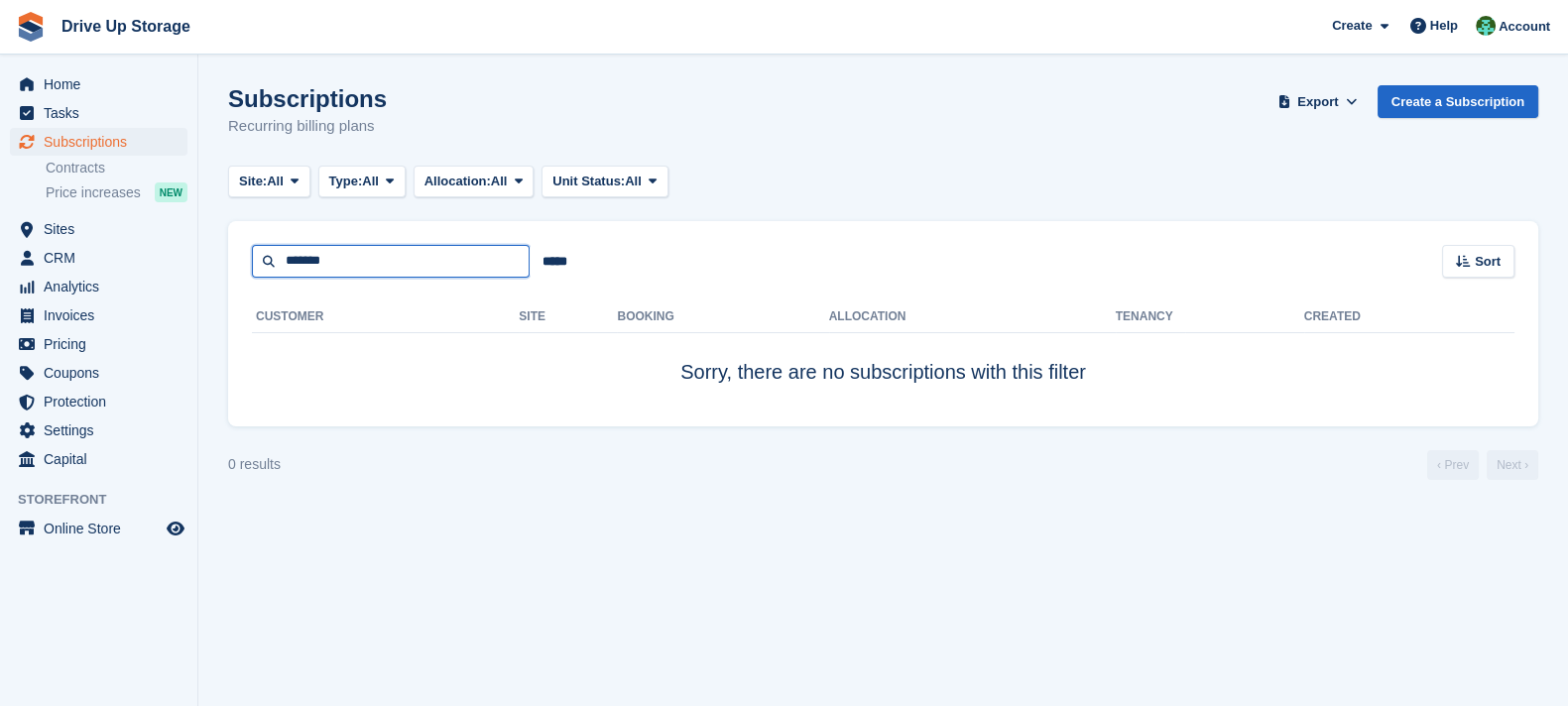 type on "*******" 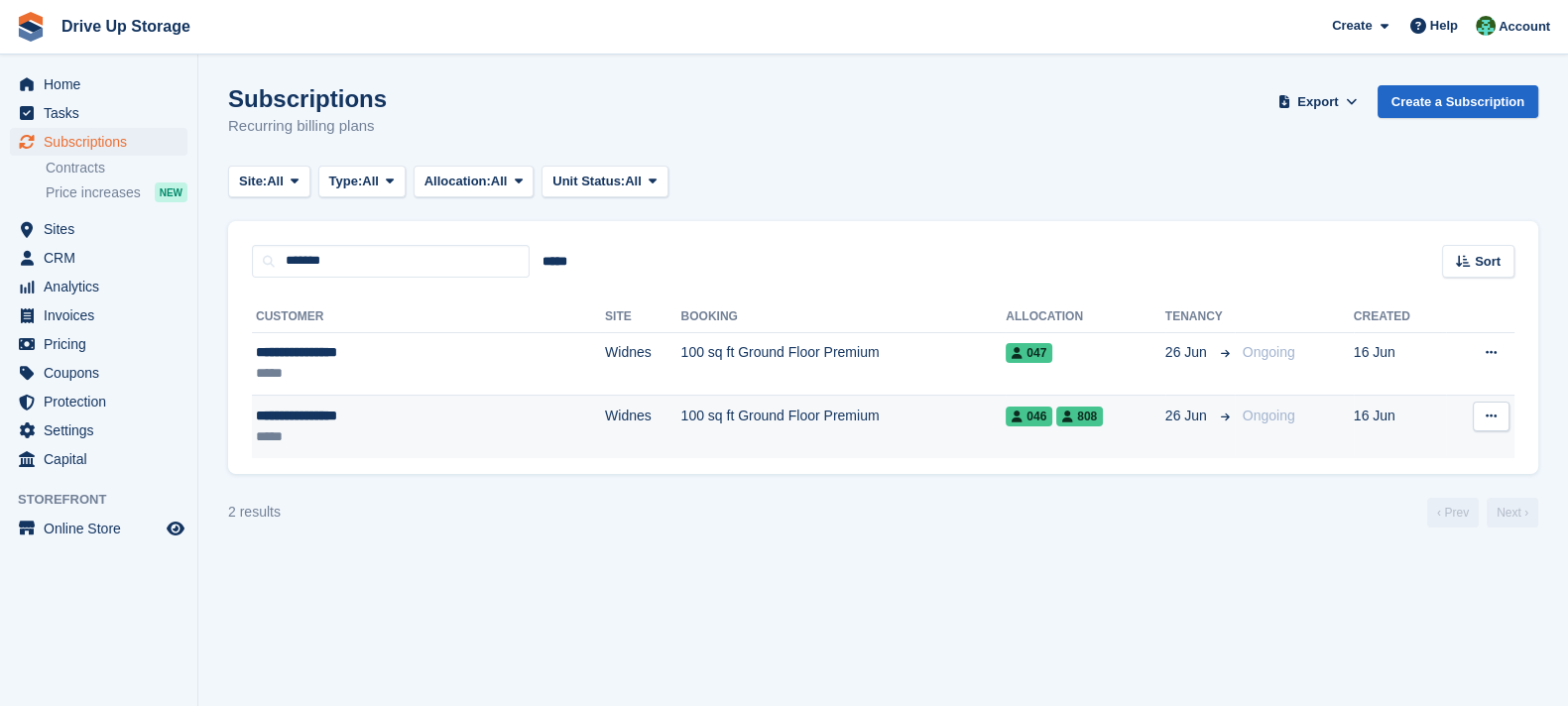 click on "100 sq ft Ground Floor Premium" at bounding box center (844, 426) 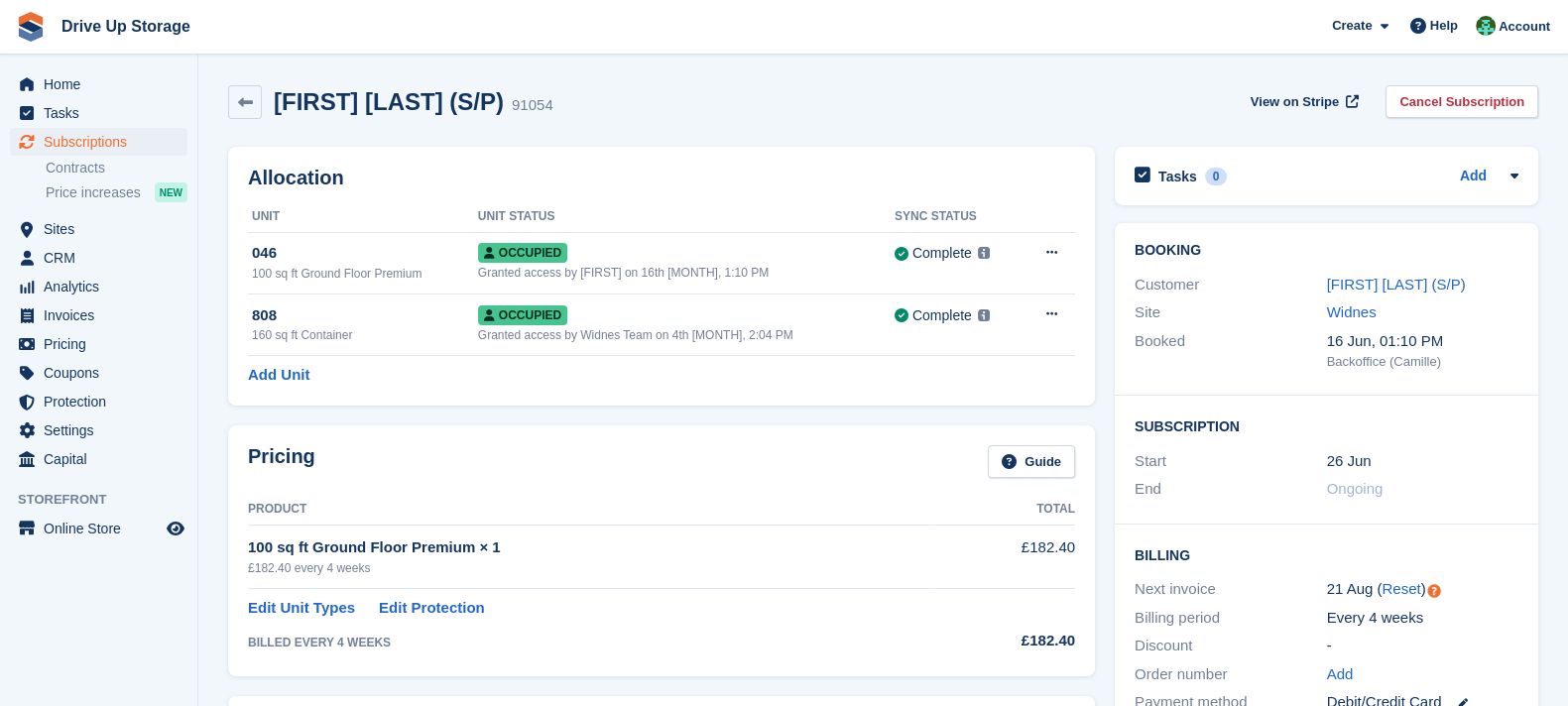scroll, scrollTop: 247, scrollLeft: 0, axis: vertical 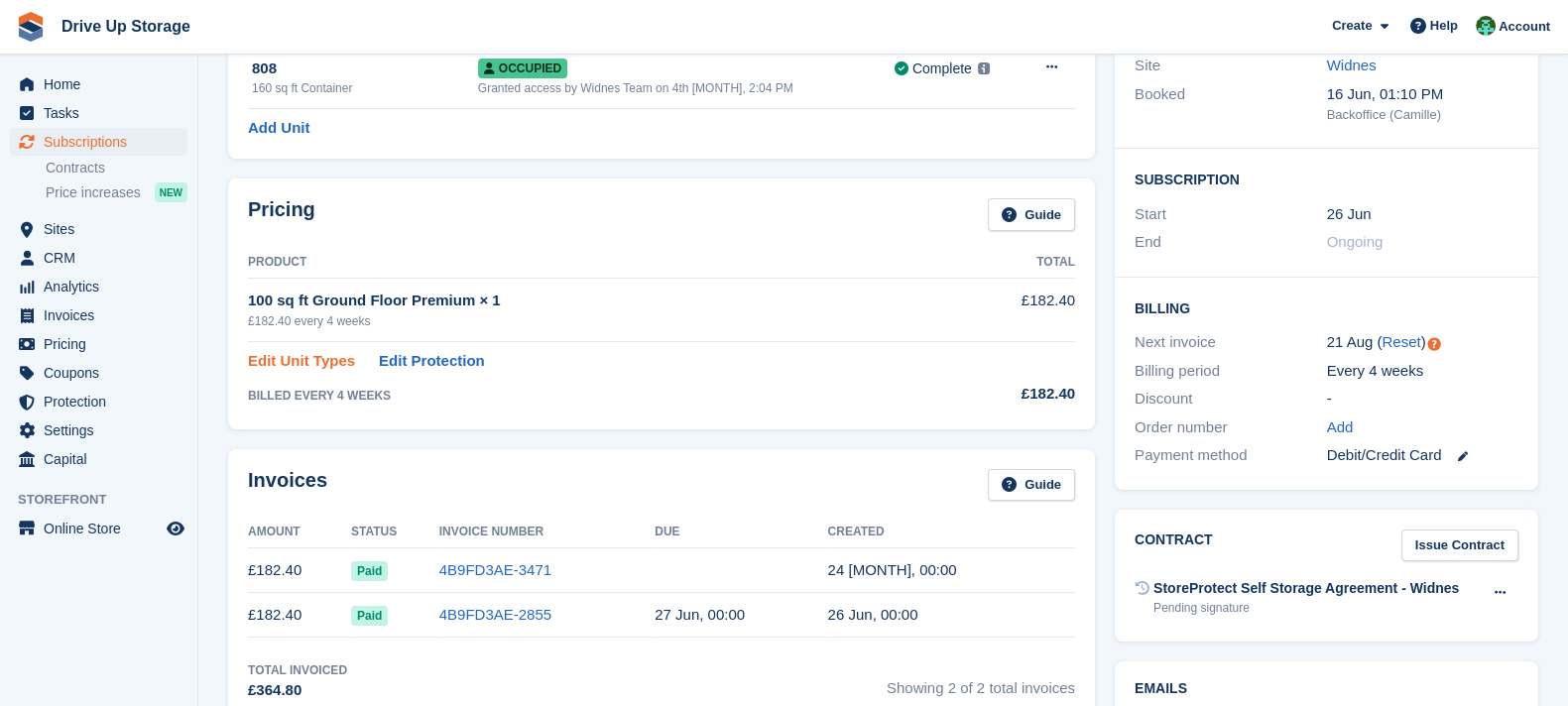 click on "Edit Unit Types" at bounding box center (302, 361) 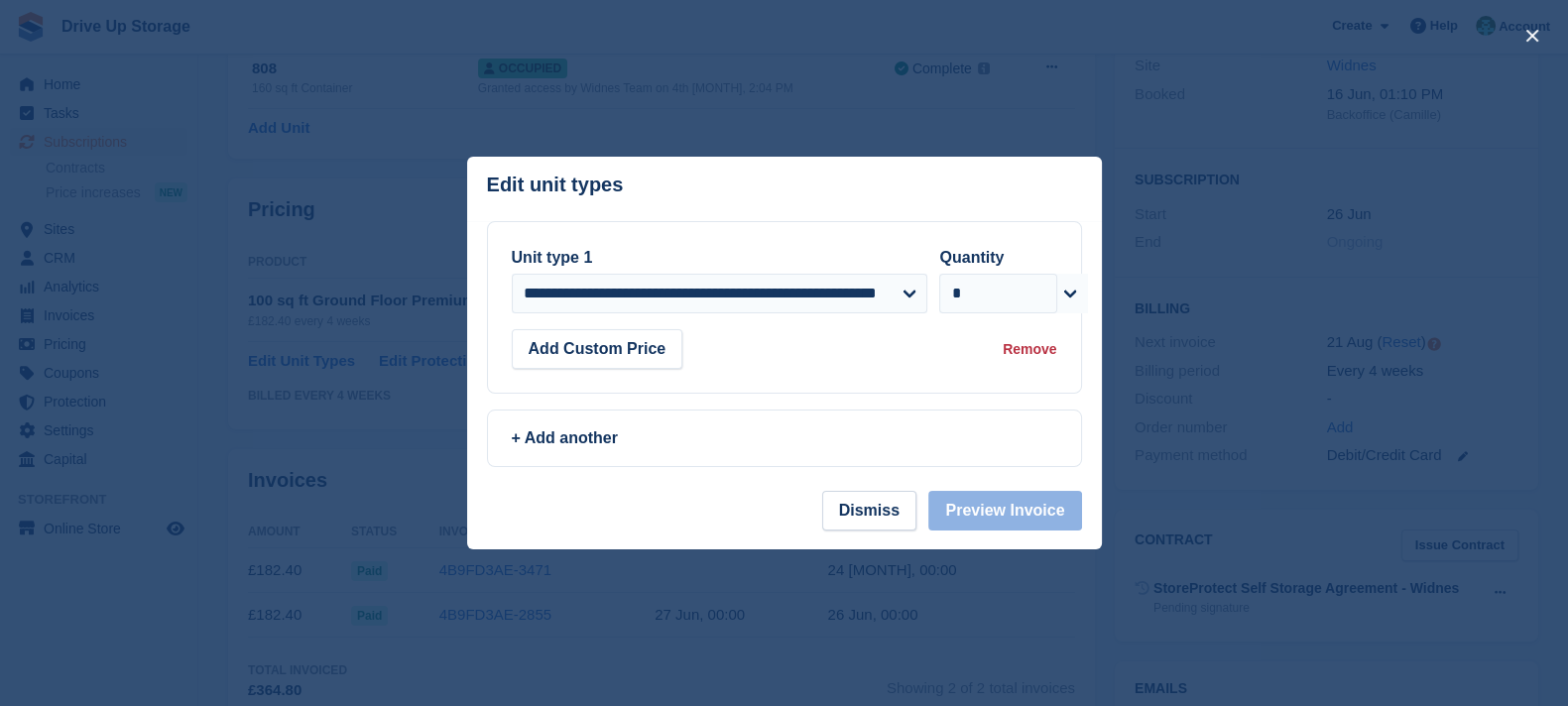 click at bounding box center (784, 353) 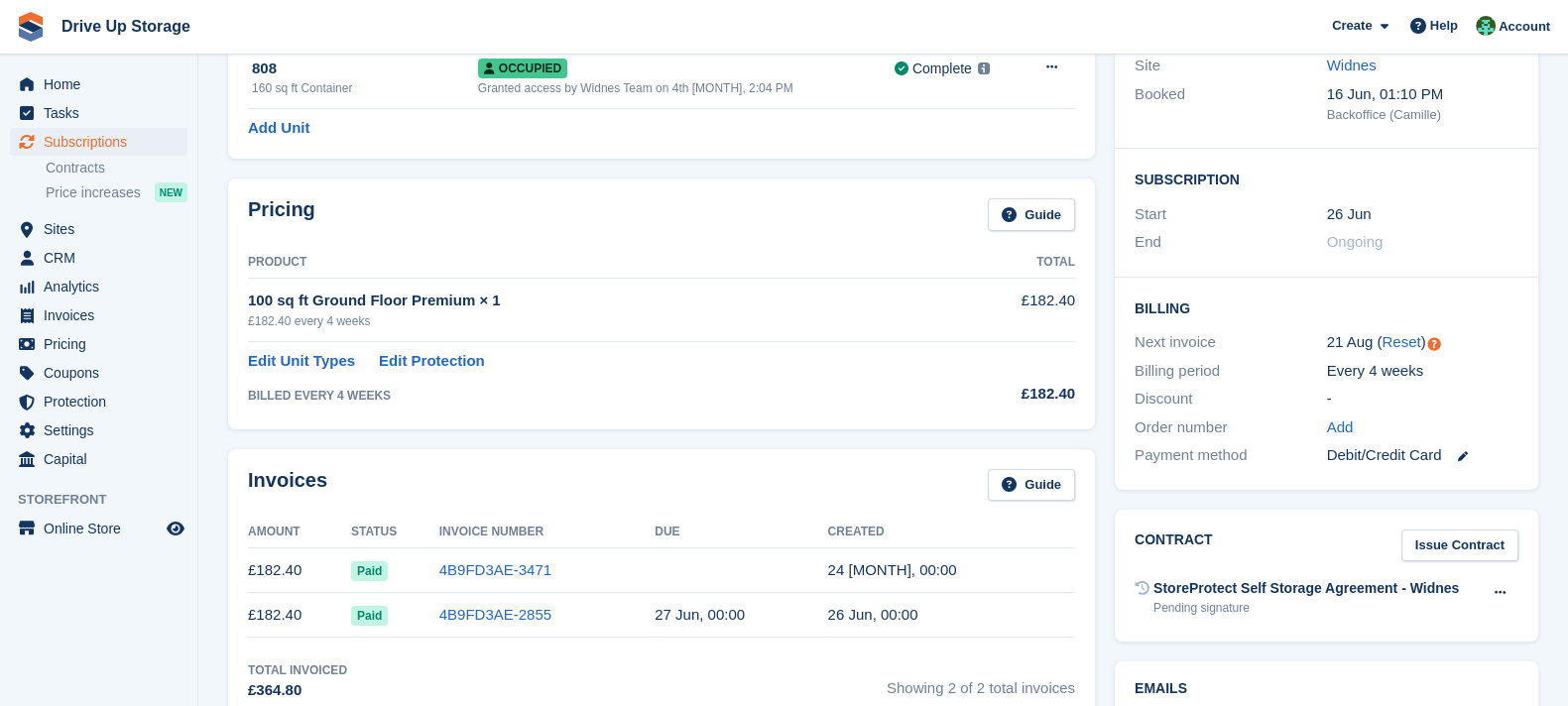 scroll, scrollTop: 0, scrollLeft: 0, axis: both 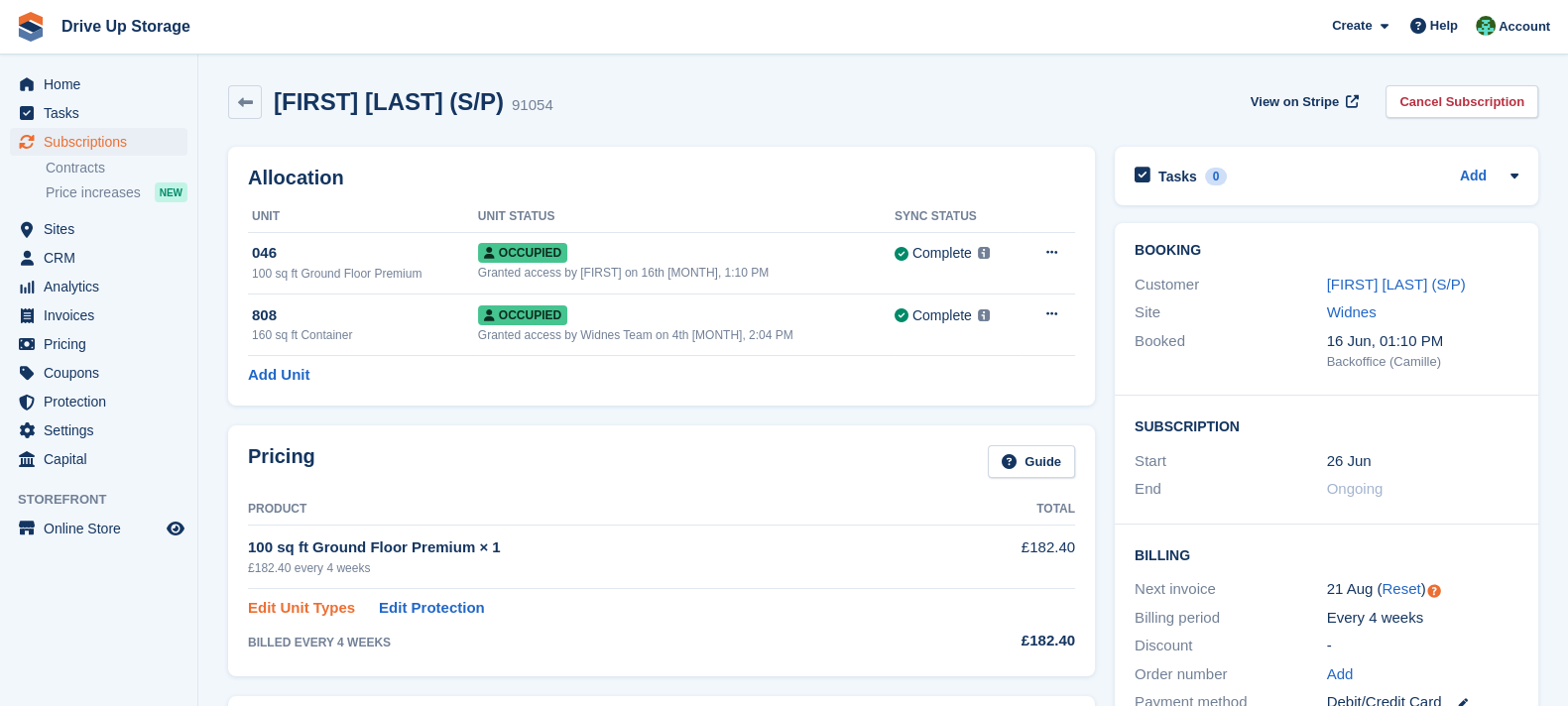 click on "Edit Unit Types" at bounding box center (302, 608) 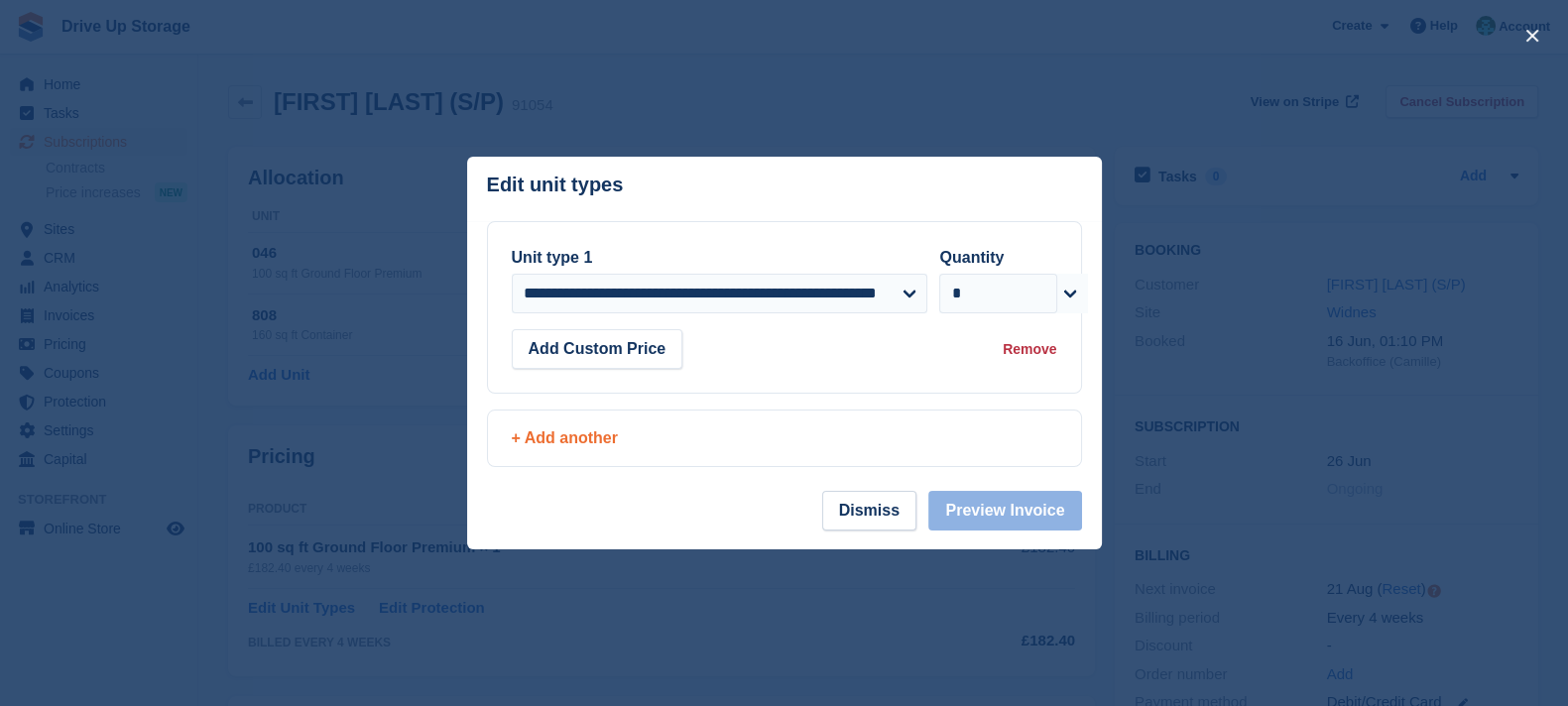 click on "+ Add another" at bounding box center (784, 438) 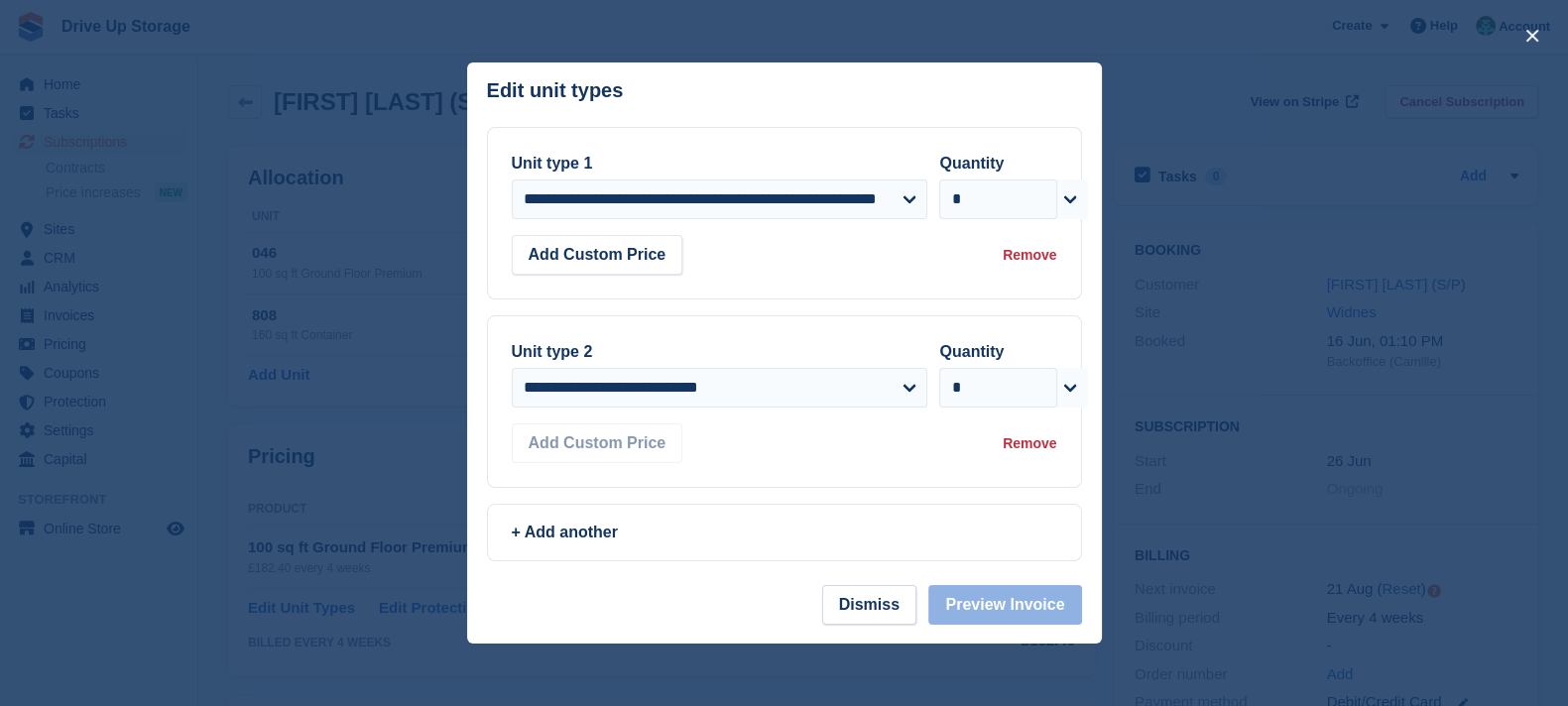 click at bounding box center (784, 353) 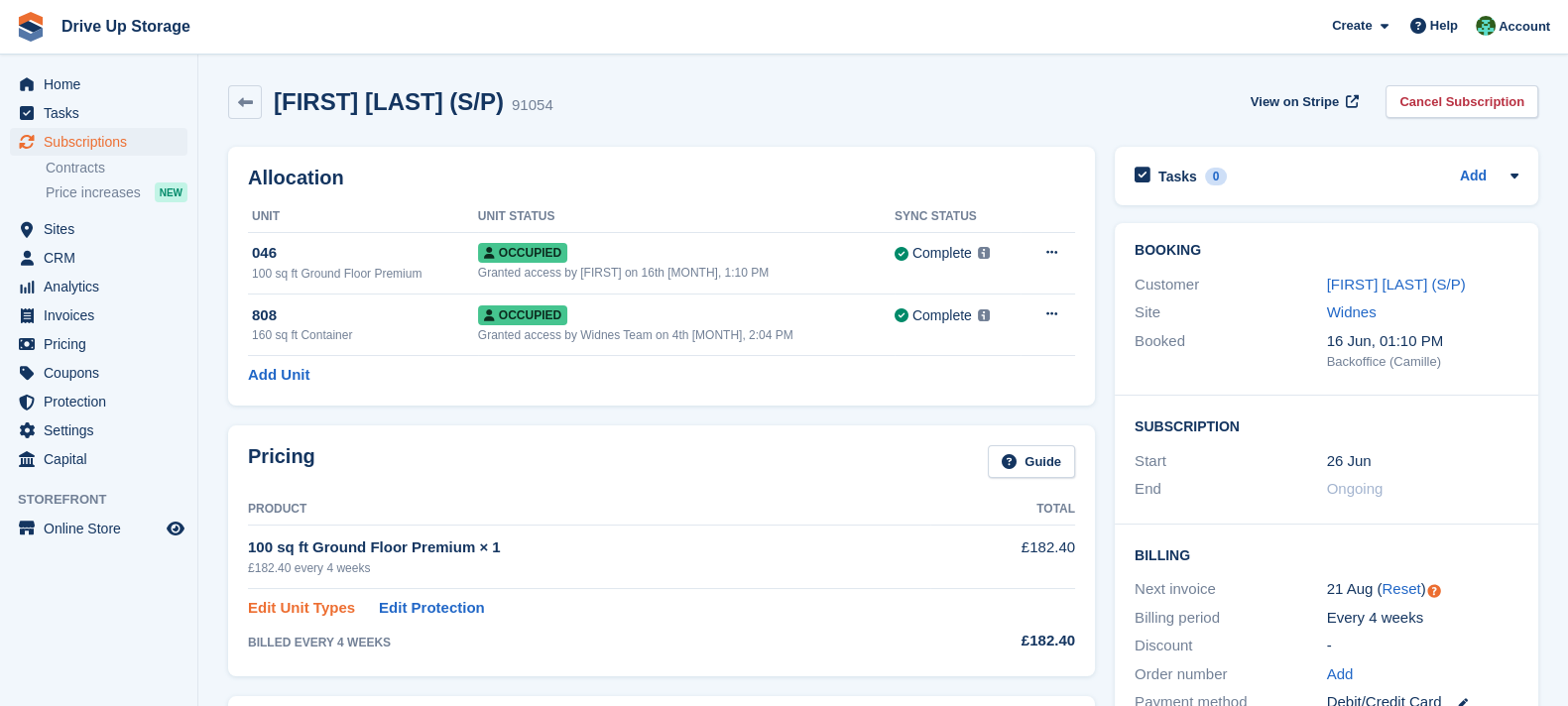 click on "Edit Unit Types" at bounding box center [302, 608] 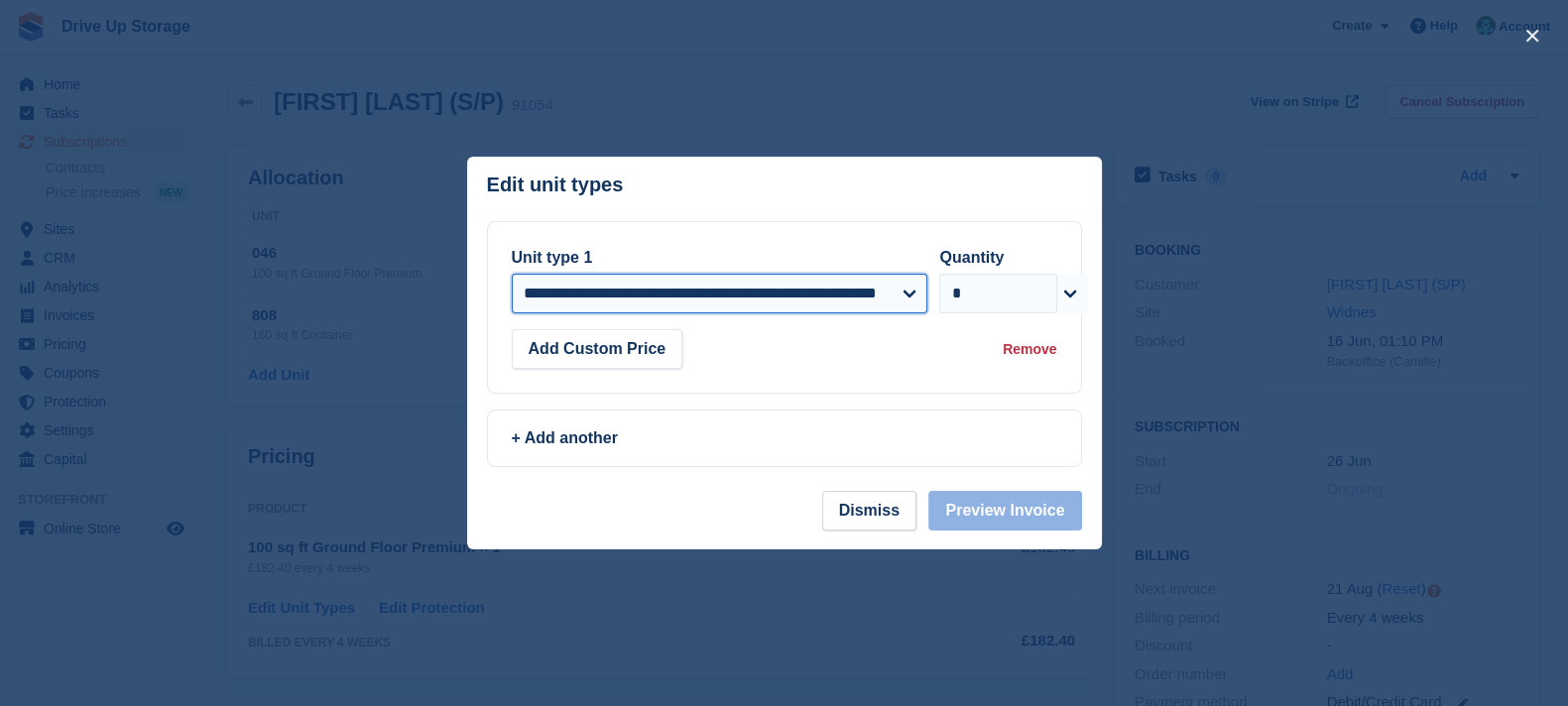 click on "**********" at bounding box center [720, 294] 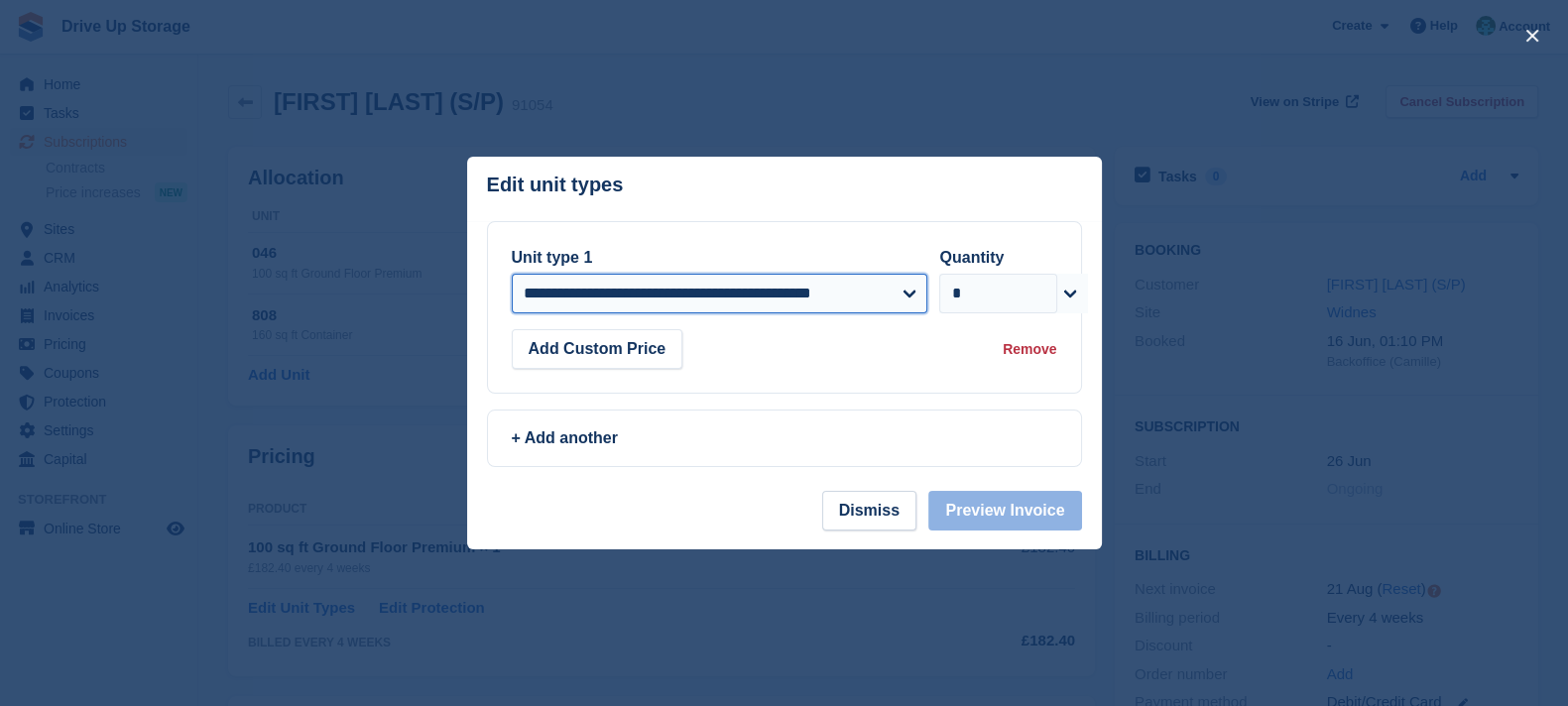 click on "**********" at bounding box center (720, 294) 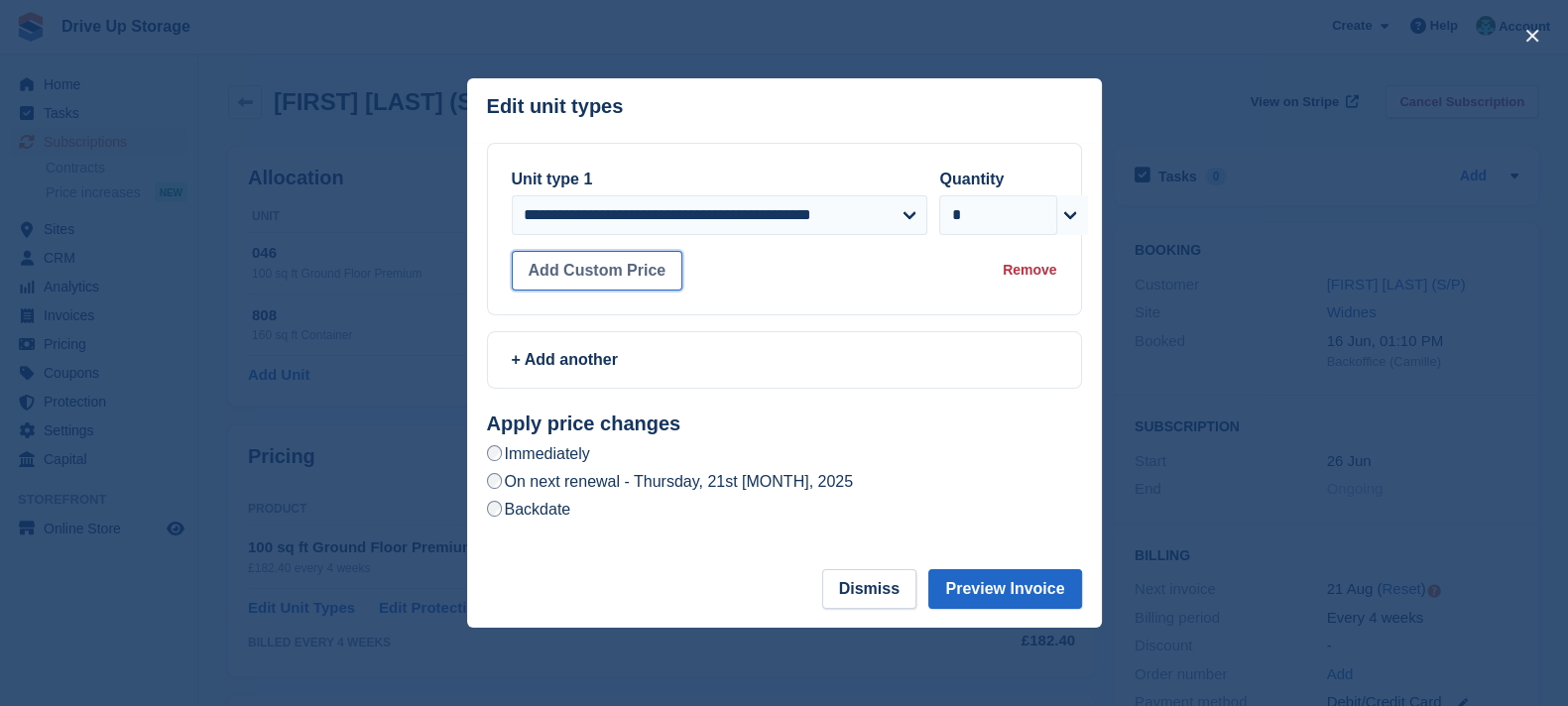 click on "Add Custom Price" at bounding box center [597, 271] 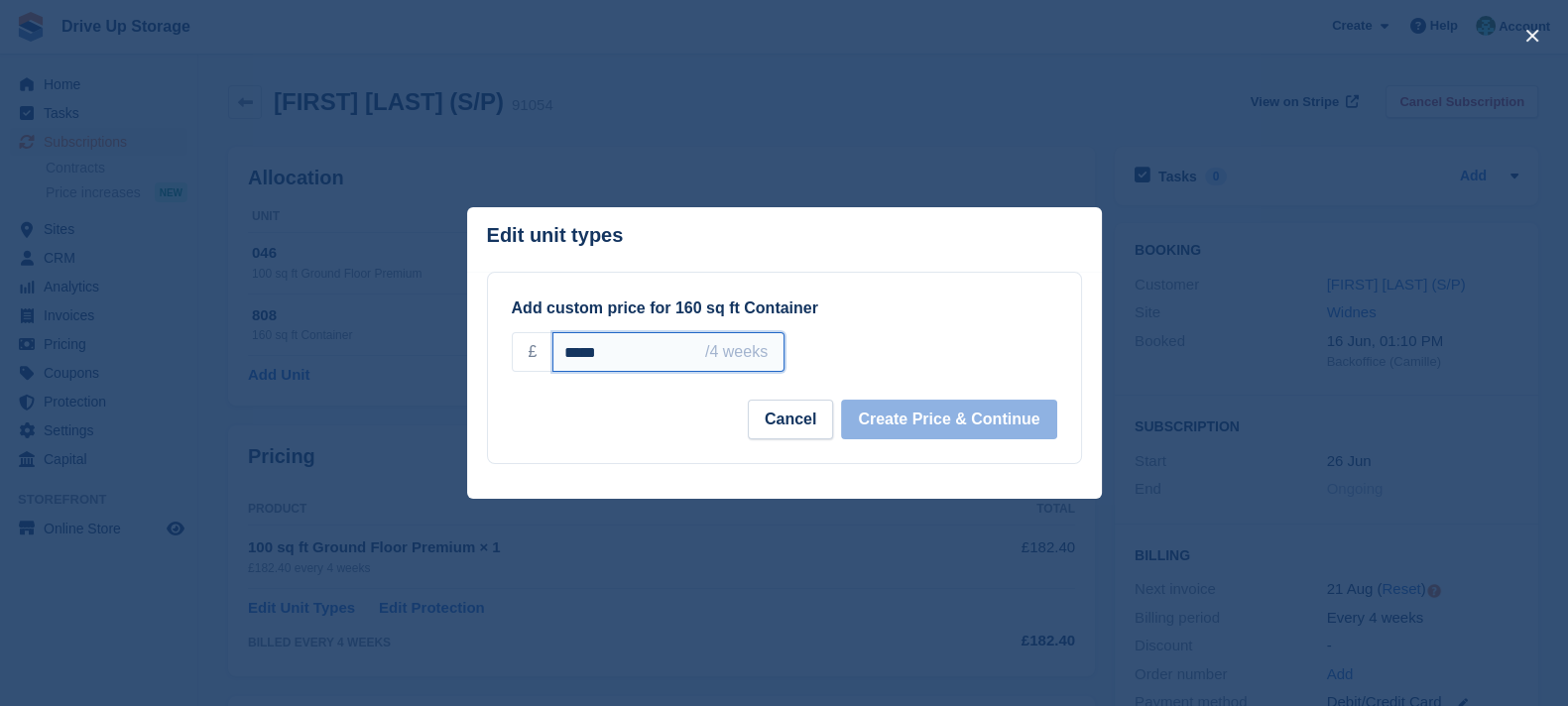 click on "*****" at bounding box center (667, 352) 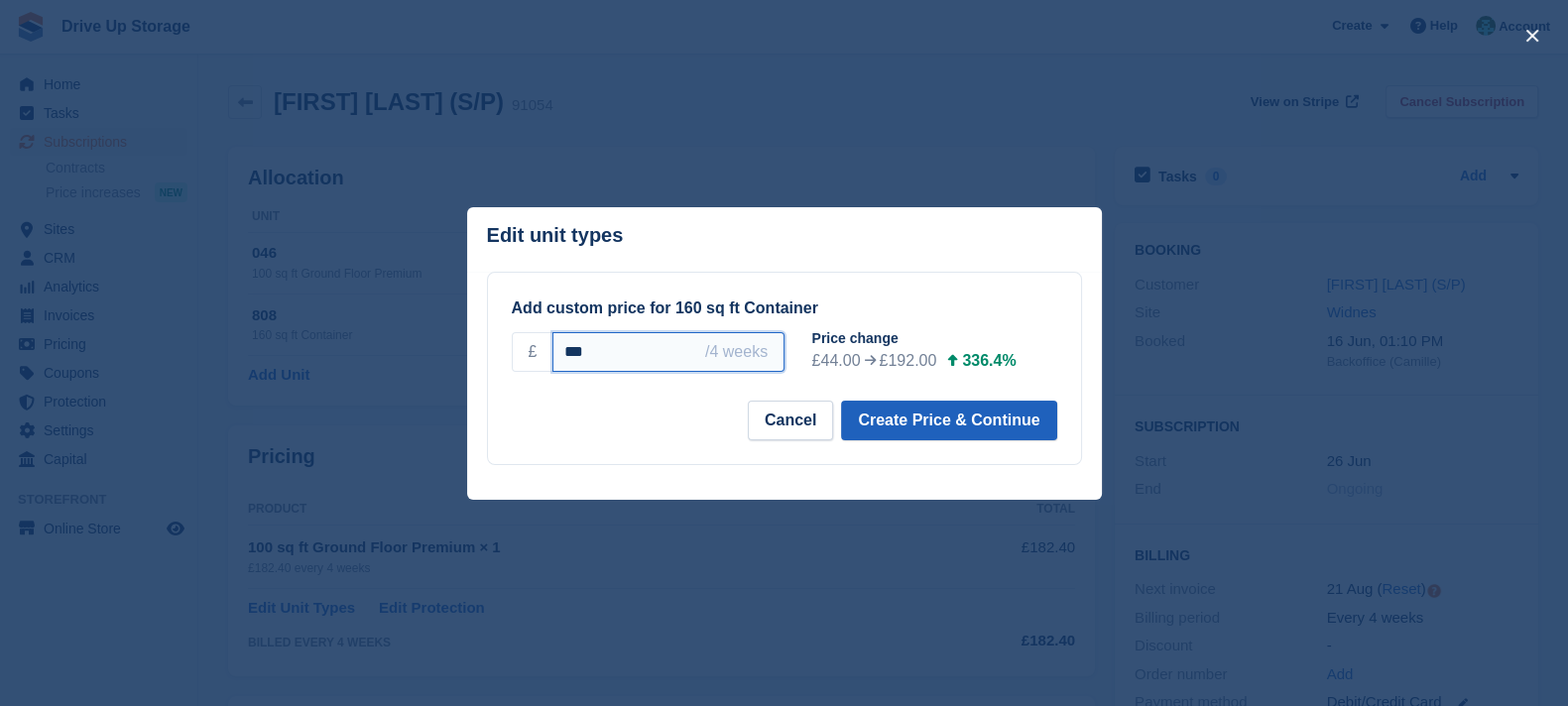 type on "***" 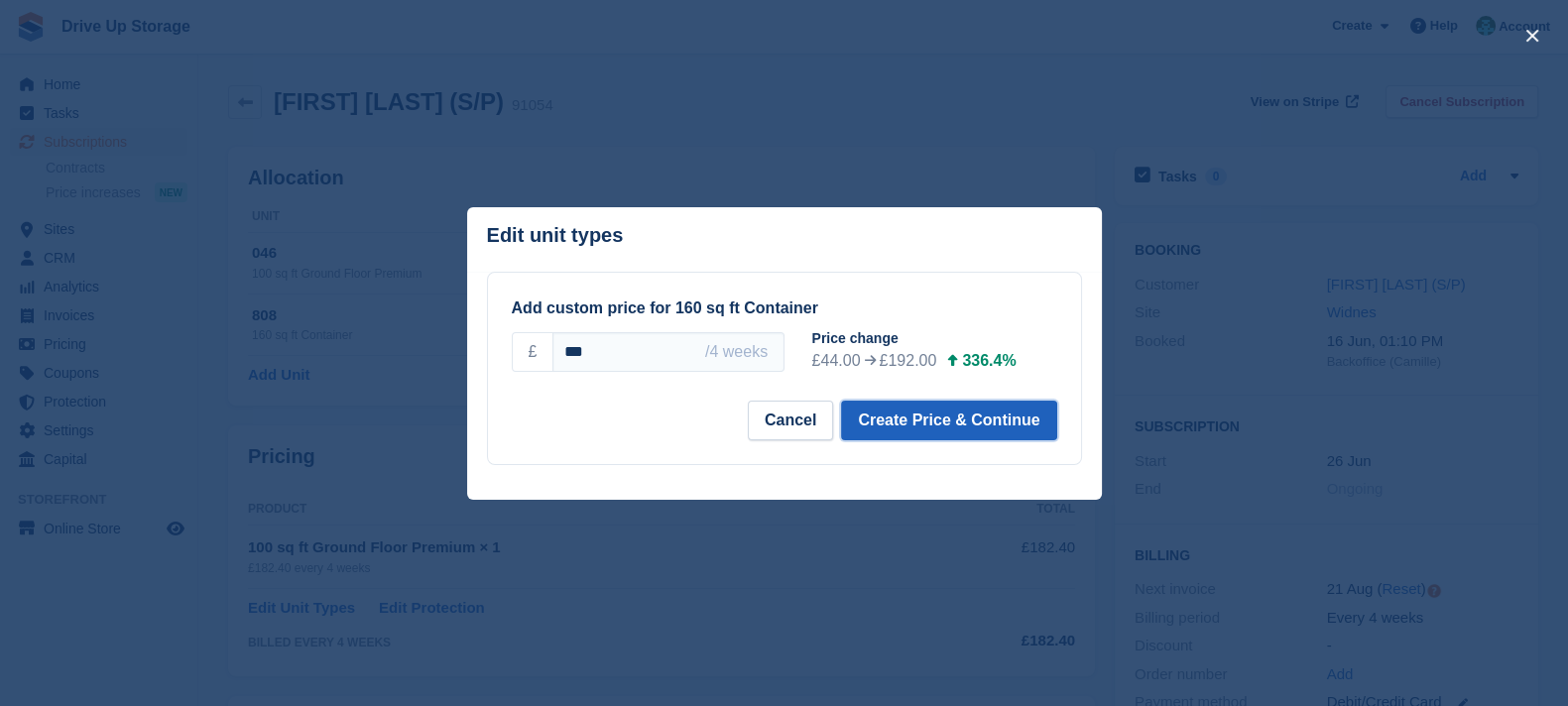click on "Create Price & Continue" at bounding box center (948, 420) 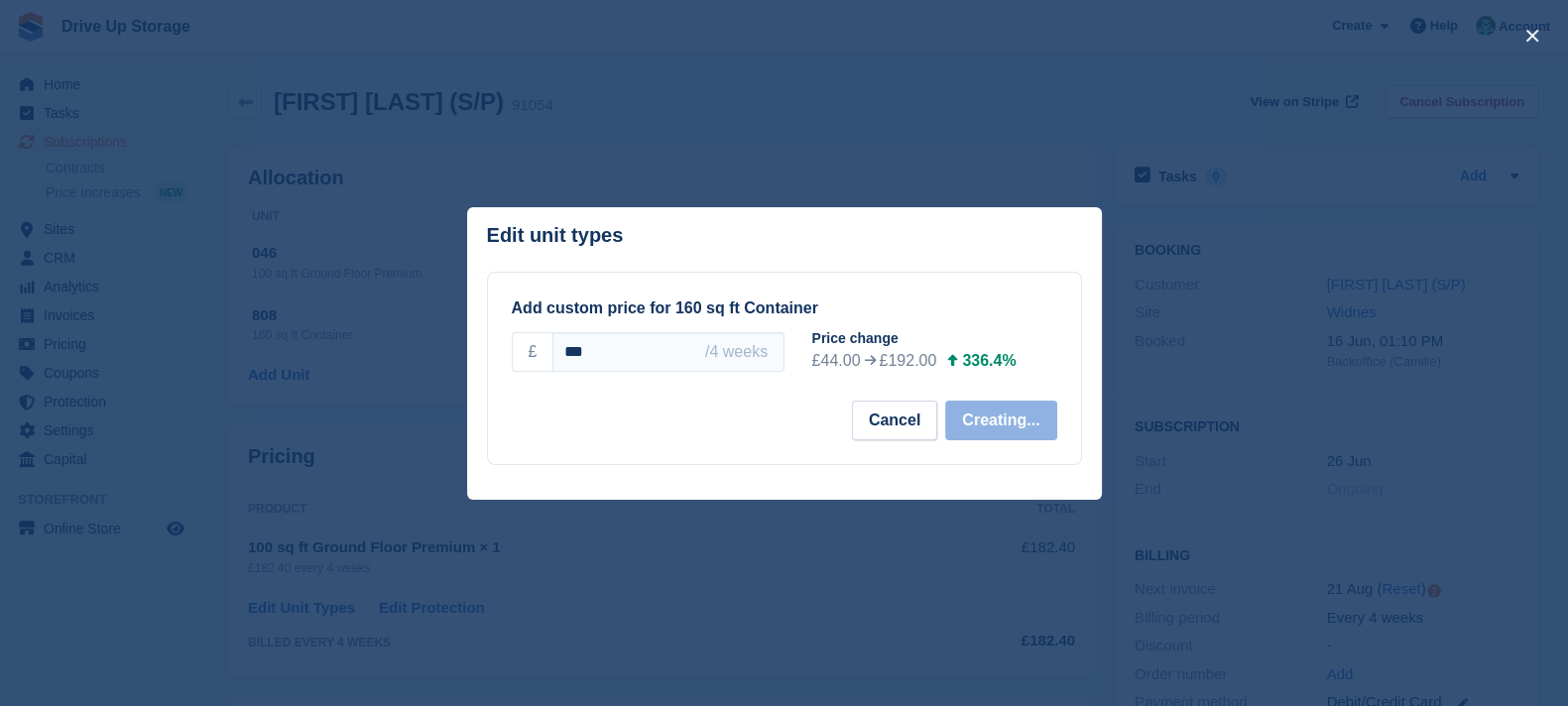 select on "*****" 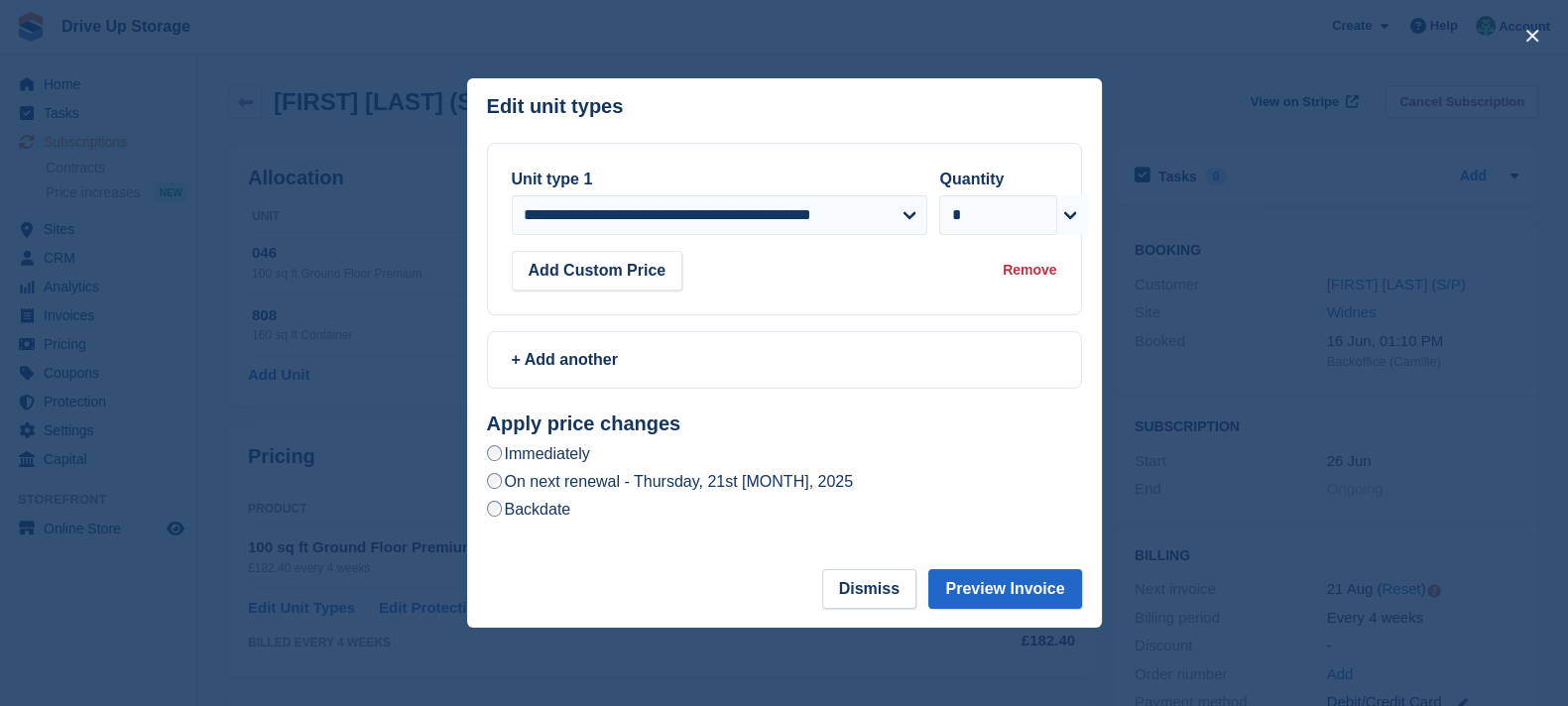 click at bounding box center (784, 353) 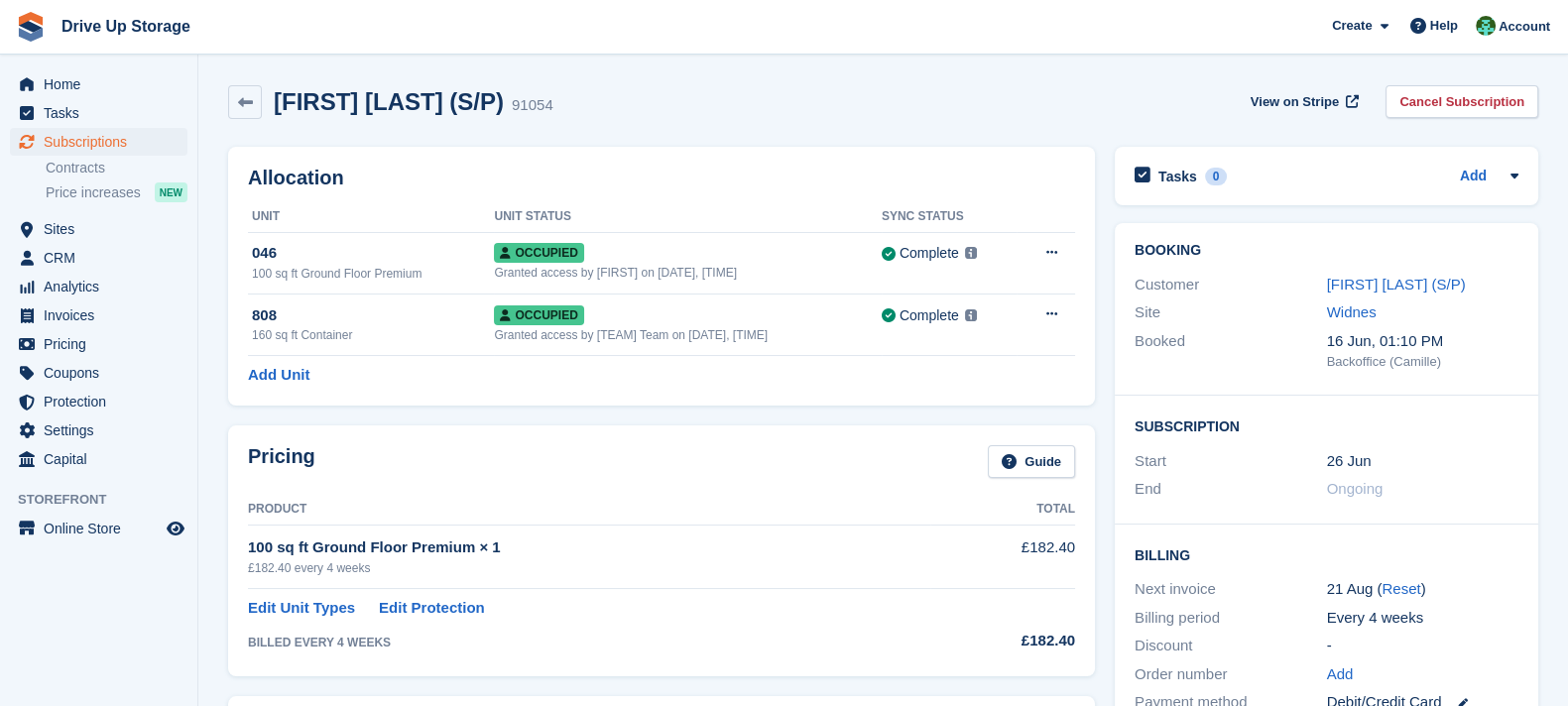 scroll, scrollTop: 247, scrollLeft: 0, axis: vertical 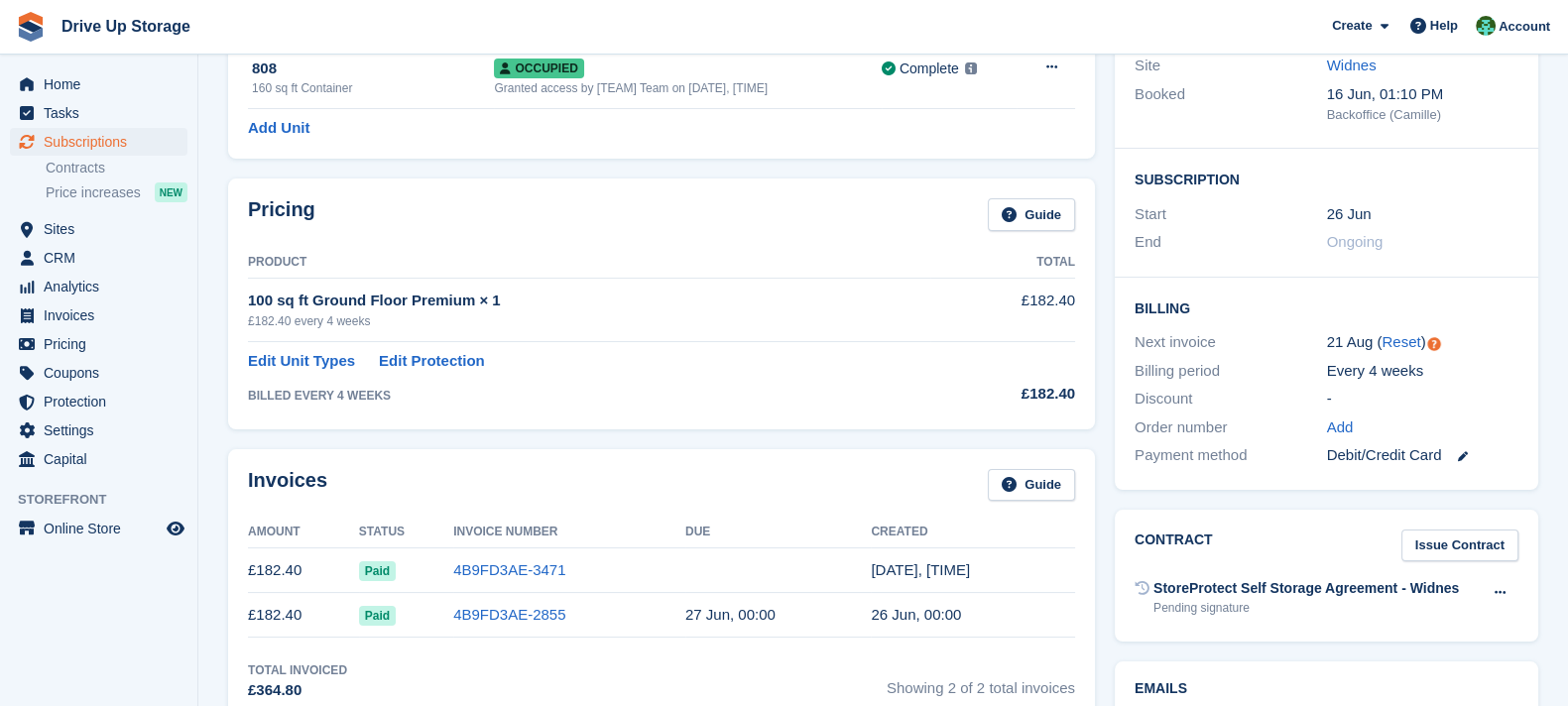 click on "Home
Tasks
Subscriptions
Subscriptions
Subscriptions
Contracts
Price increases
NEW
Contracts
Price increases
NEW
Sites
Sites
Sites
Stroud
Walsall" at bounding box center (98, 358) 